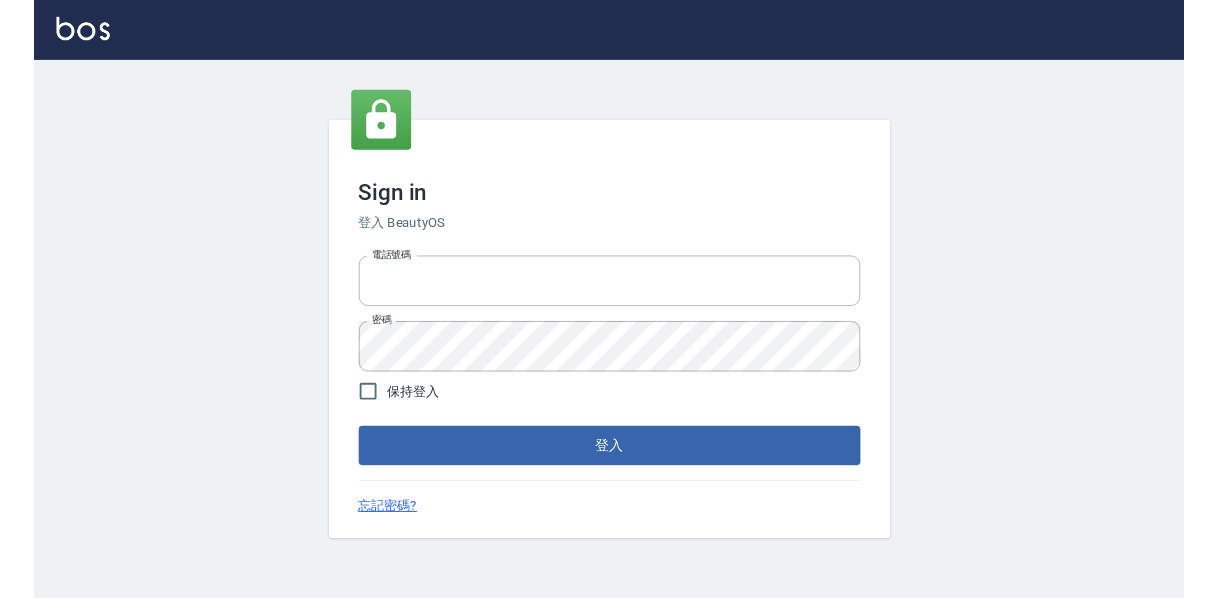 scroll, scrollTop: 0, scrollLeft: 0, axis: both 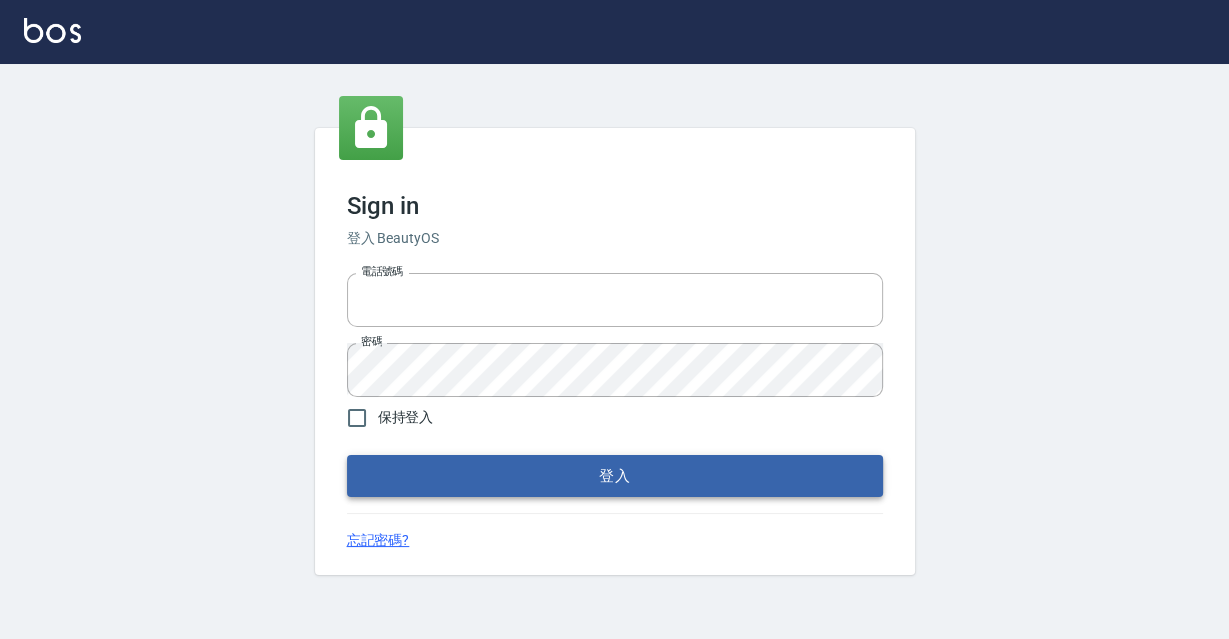 type on "[PHONE]" 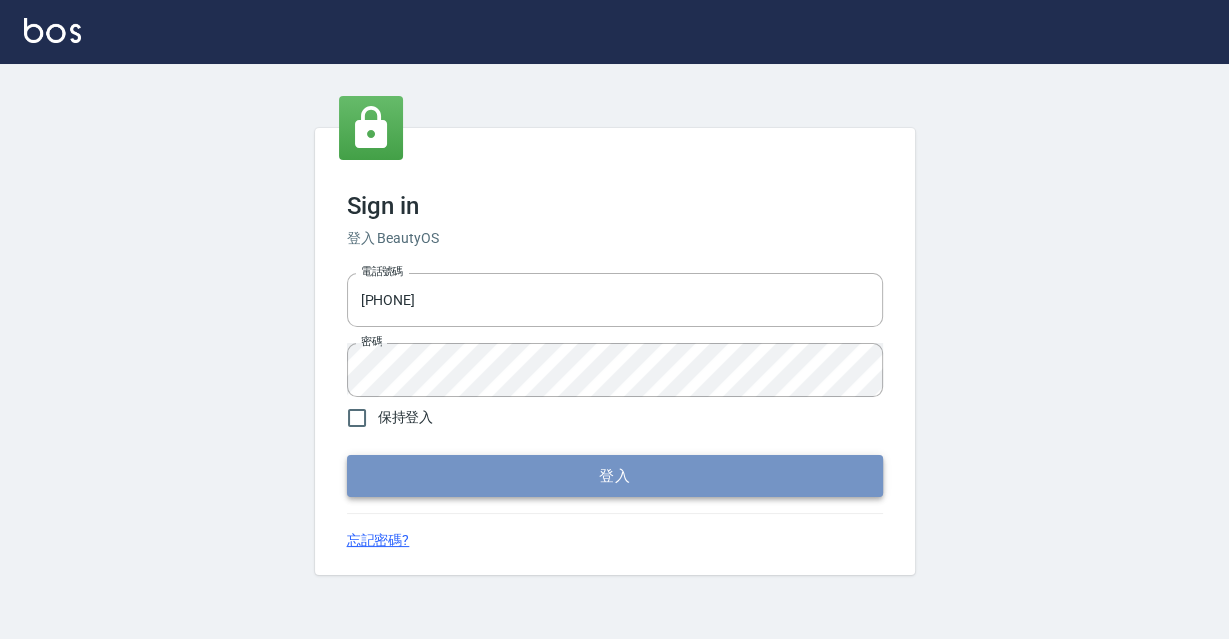 click on "登入" at bounding box center [615, 476] 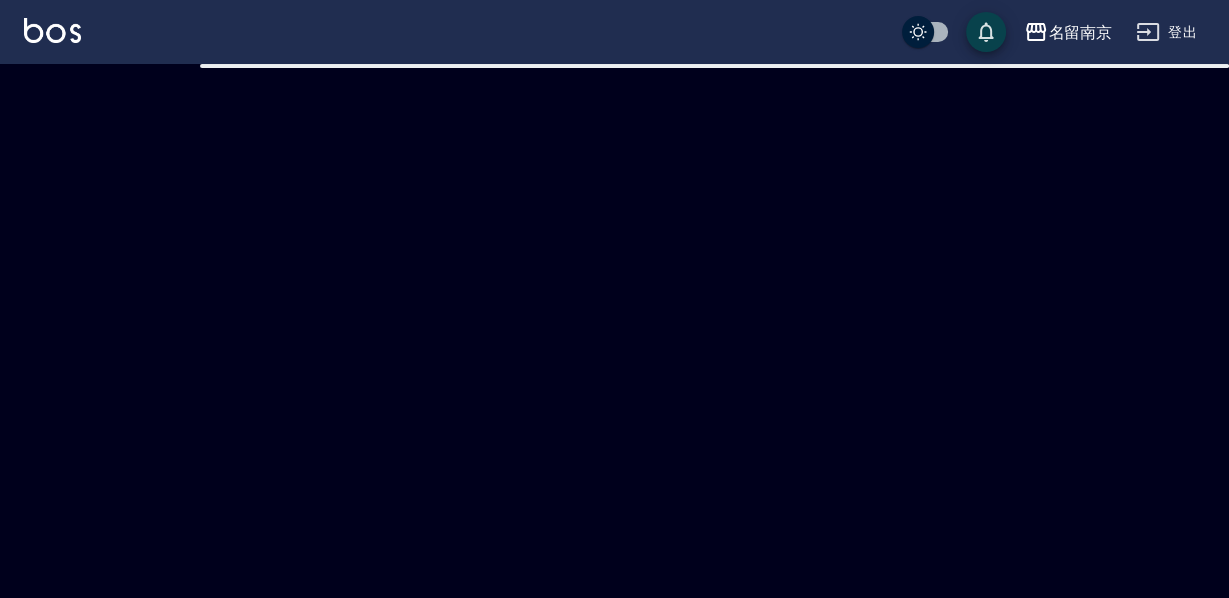 checkbox on "true" 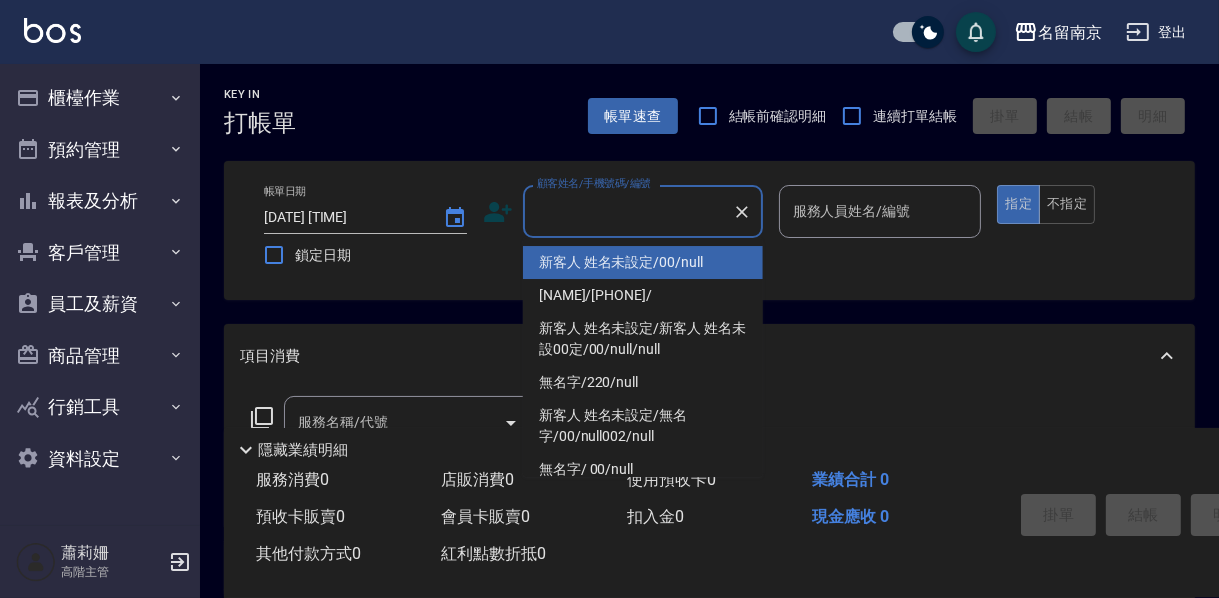 click on "顧客姓名/手機號碼/編號" at bounding box center (628, 211) 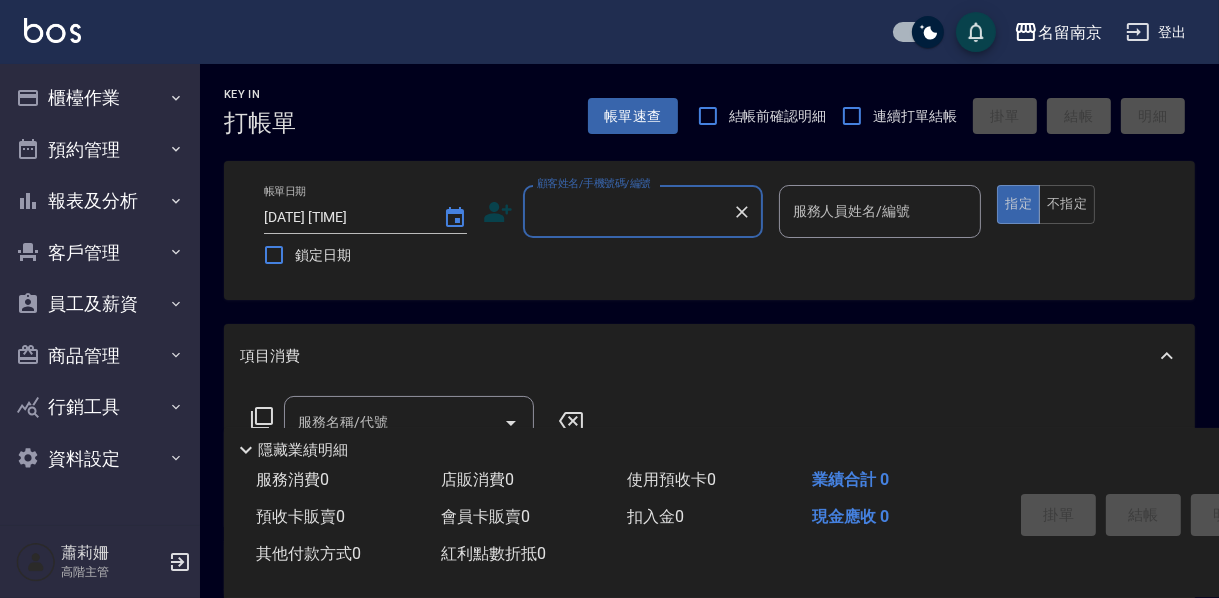 click on "顧客姓名/手機號碼/編號" at bounding box center [628, 211] 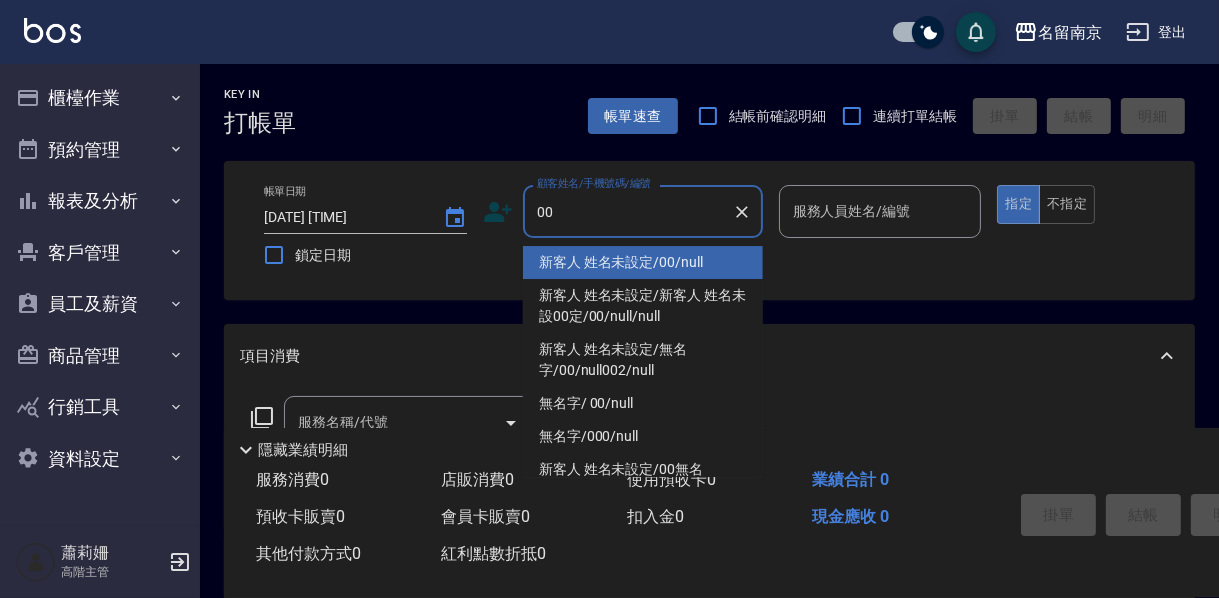 type on "新客人 姓名未設定/00/null" 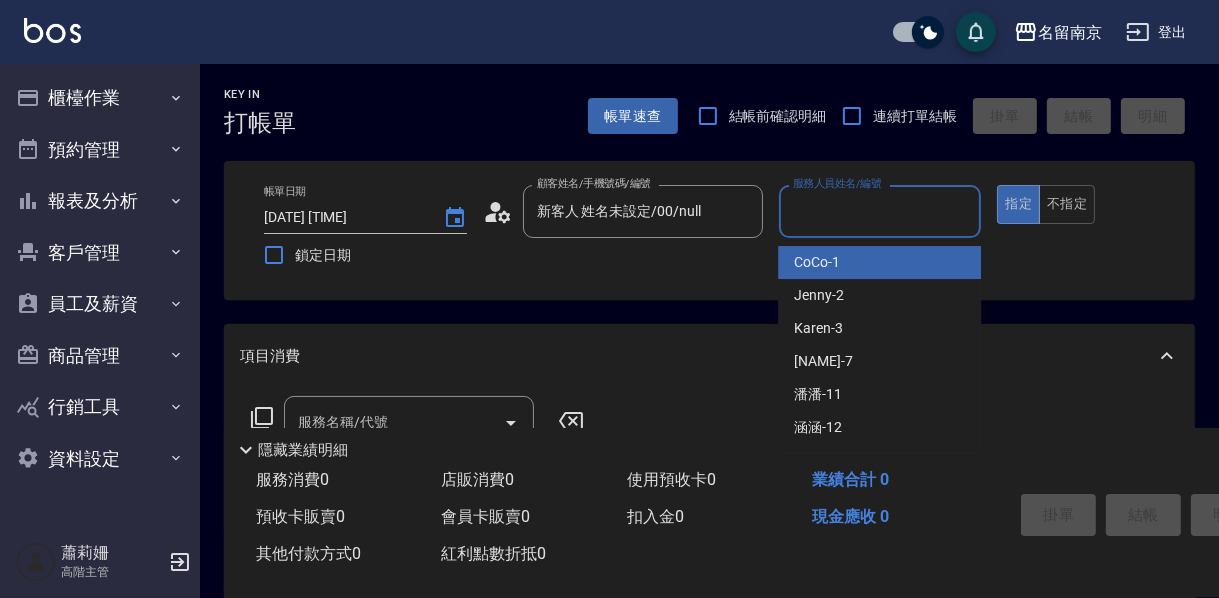 click on "服務人員姓名/編號" at bounding box center [880, 211] 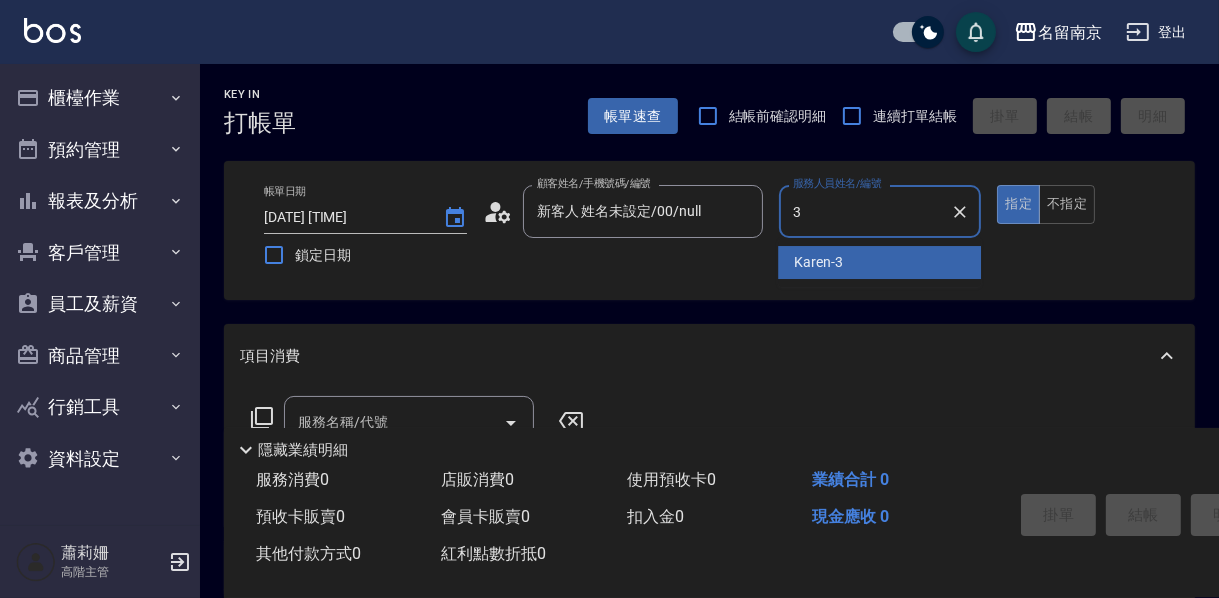 type on "[NAME]-[NUMBER]" 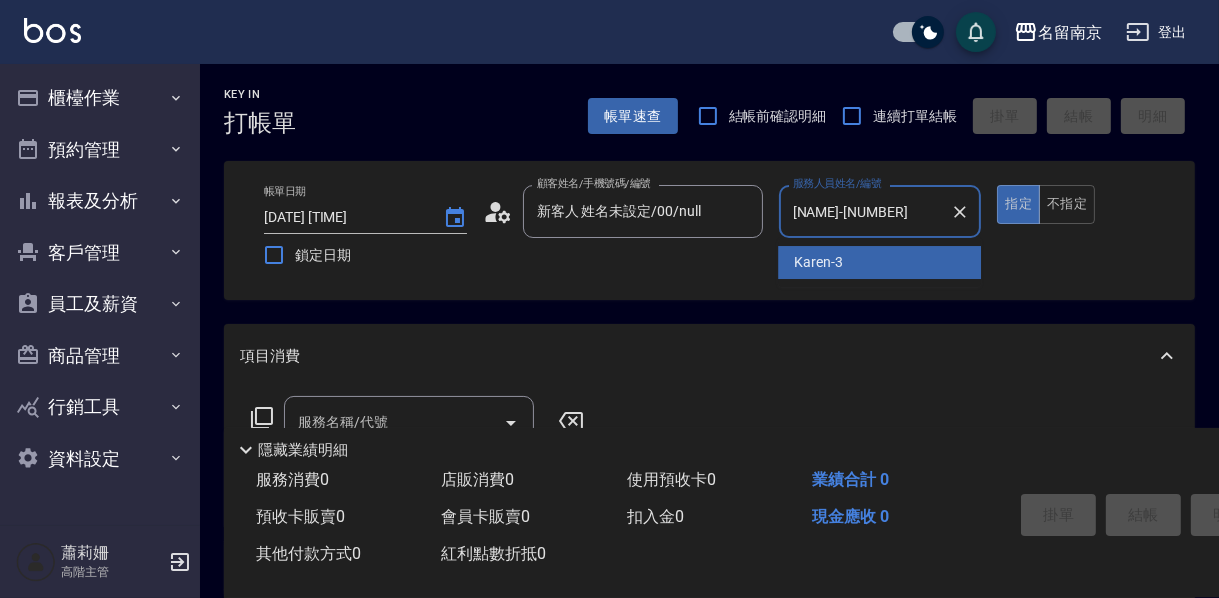 type on "true" 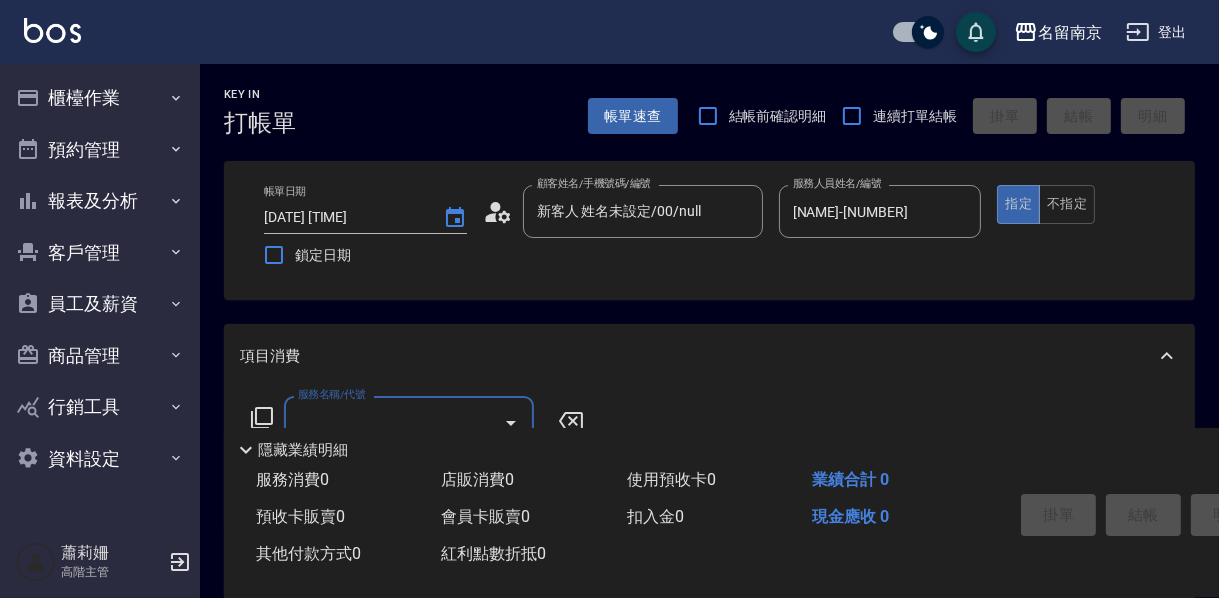 scroll, scrollTop: 240, scrollLeft: 0, axis: vertical 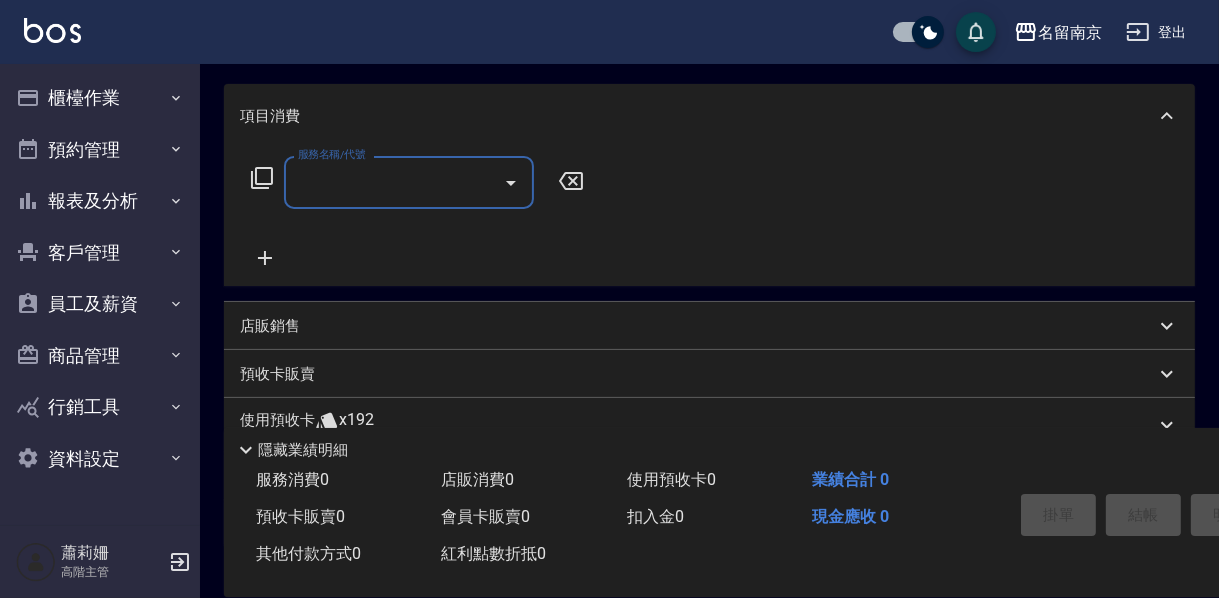 drag, startPoint x: 325, startPoint y: 191, endPoint x: 430, endPoint y: 200, distance: 105.38501 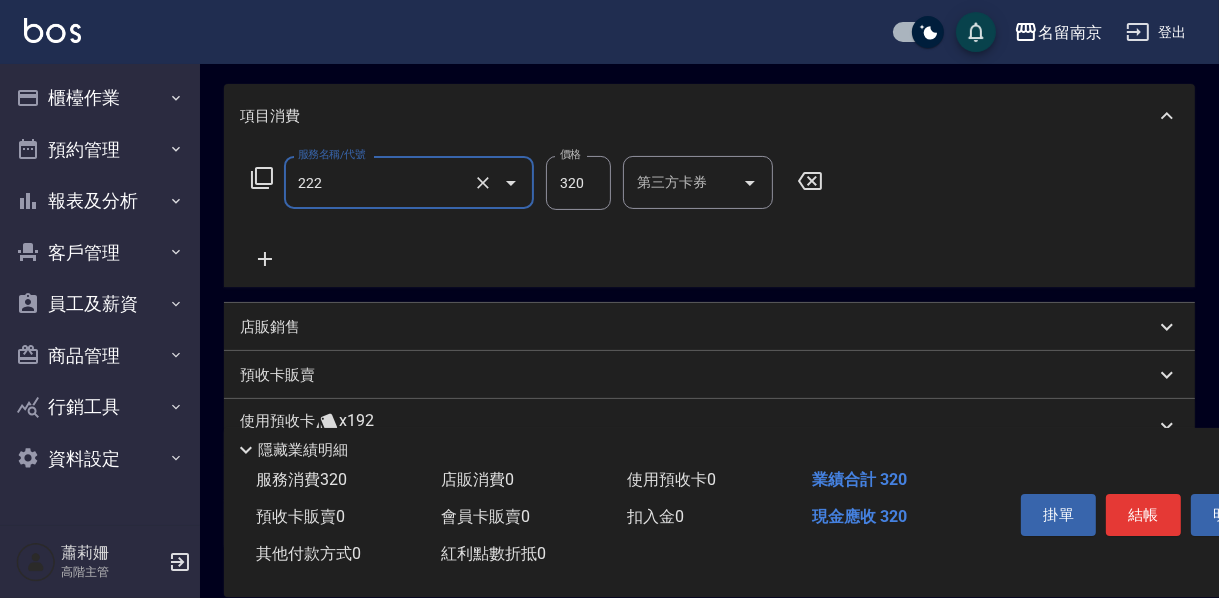type on "洗券[PRICE]([NUMBER])" 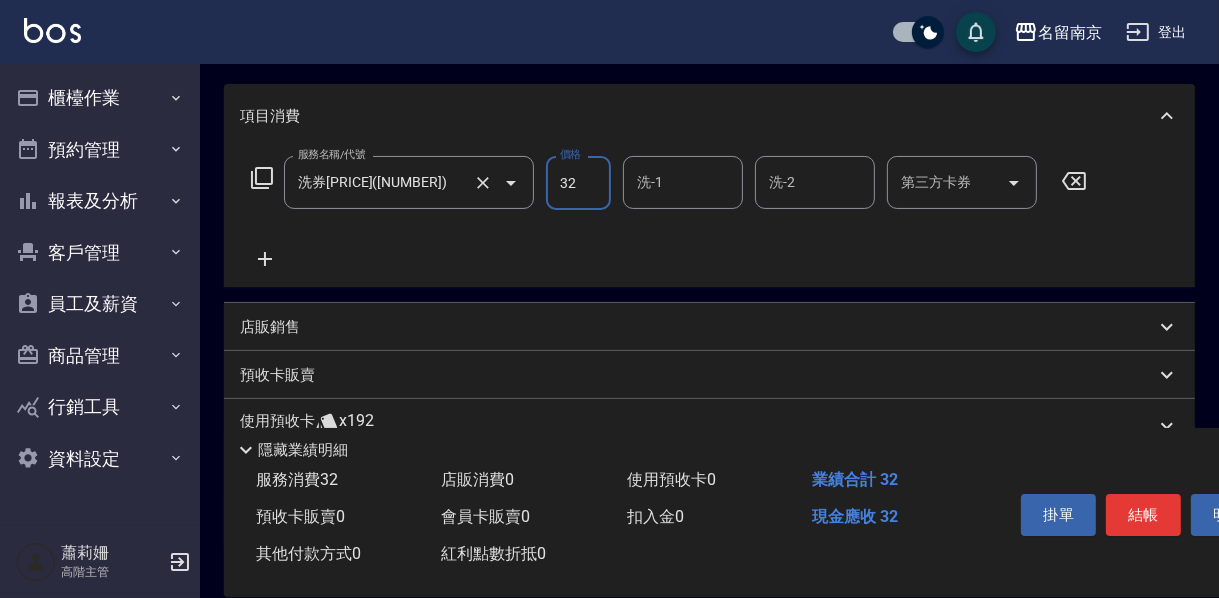 type on "320" 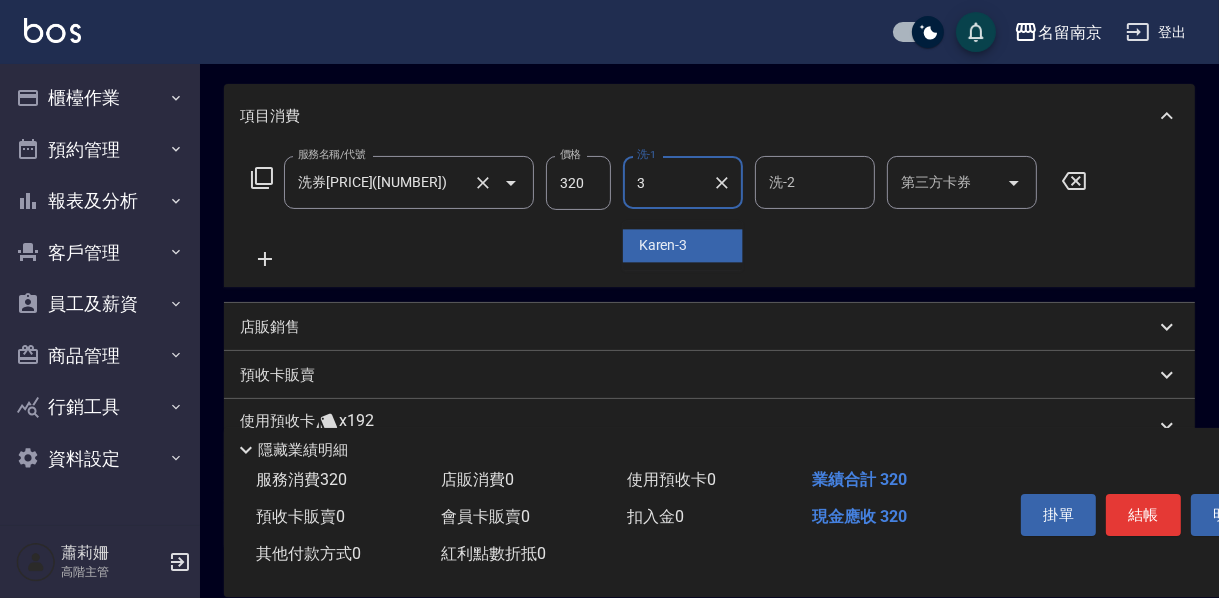 type on "[NAME]-[NUMBER]" 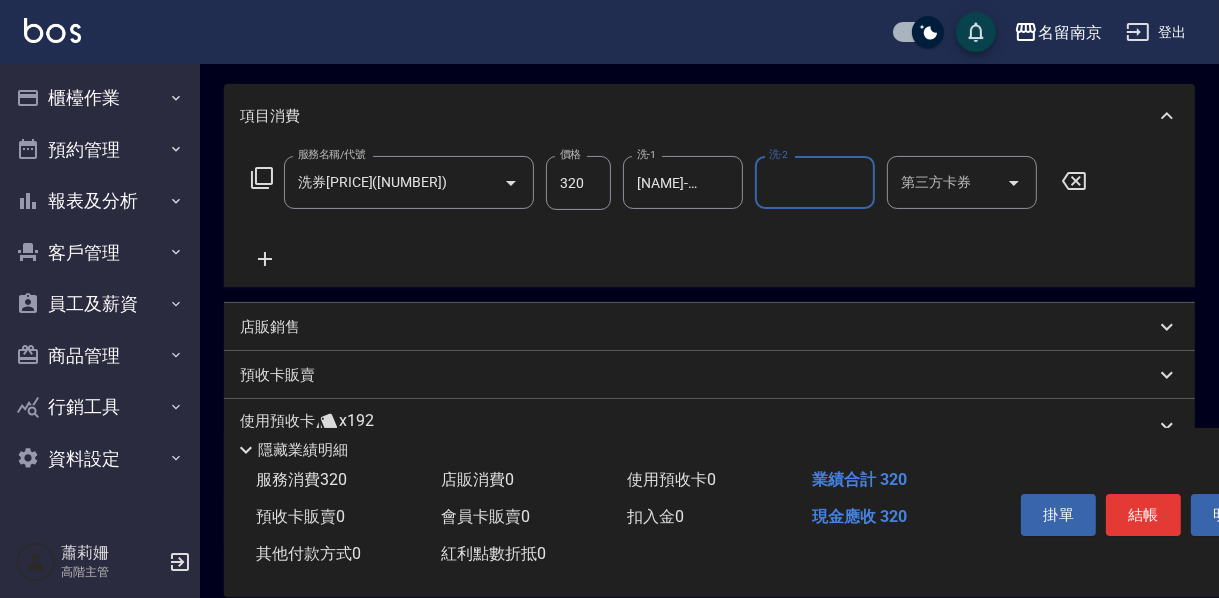 click on "第三方卡券 第三方卡券" at bounding box center [962, 182] 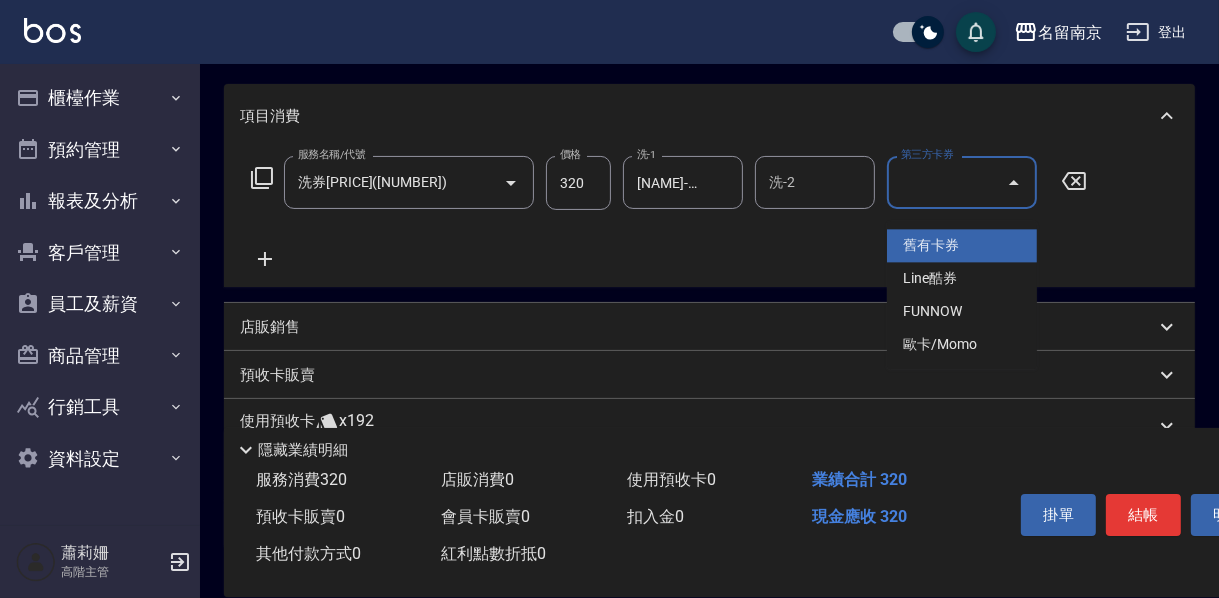 click on "舊有卡券" at bounding box center (962, 245) 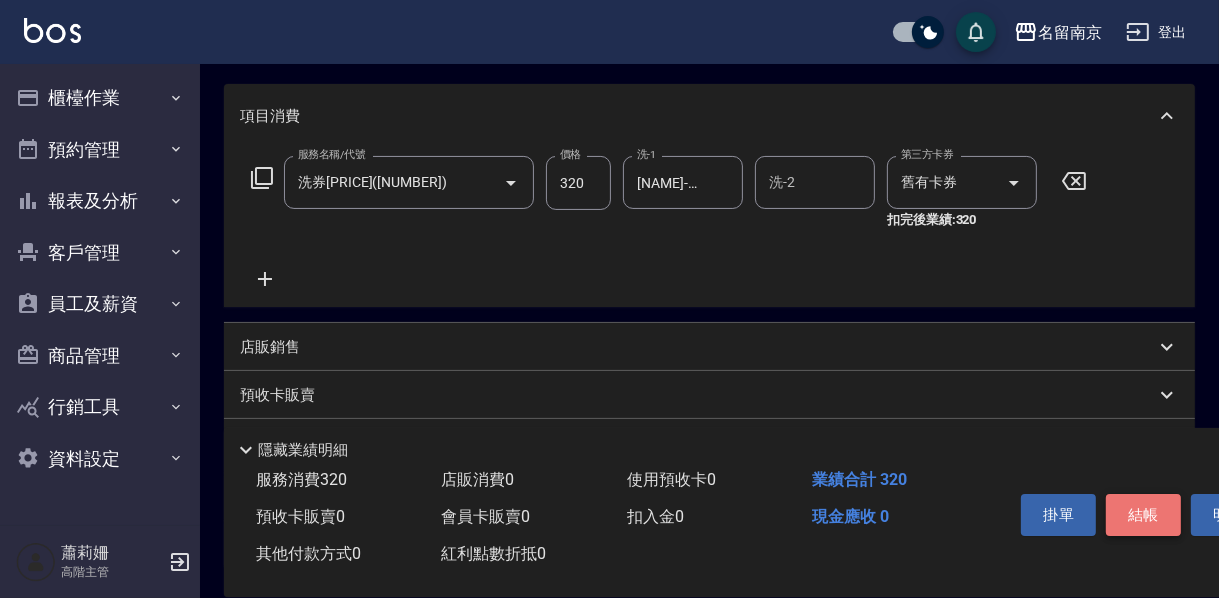 click on "結帳" at bounding box center (1143, 515) 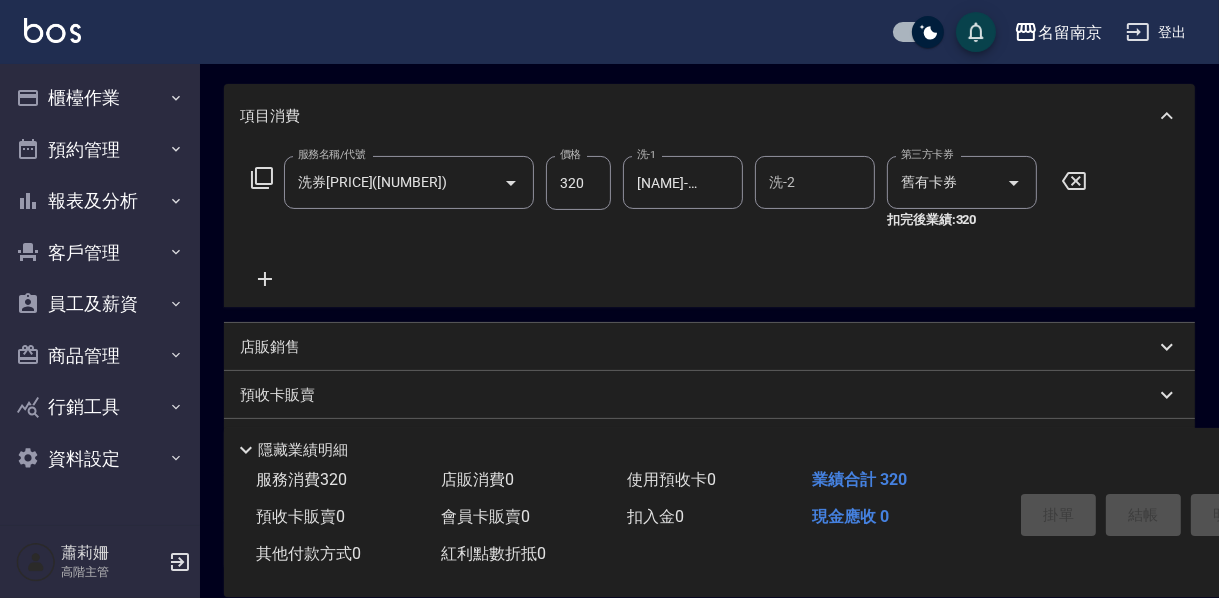 scroll, scrollTop: 0, scrollLeft: 0, axis: both 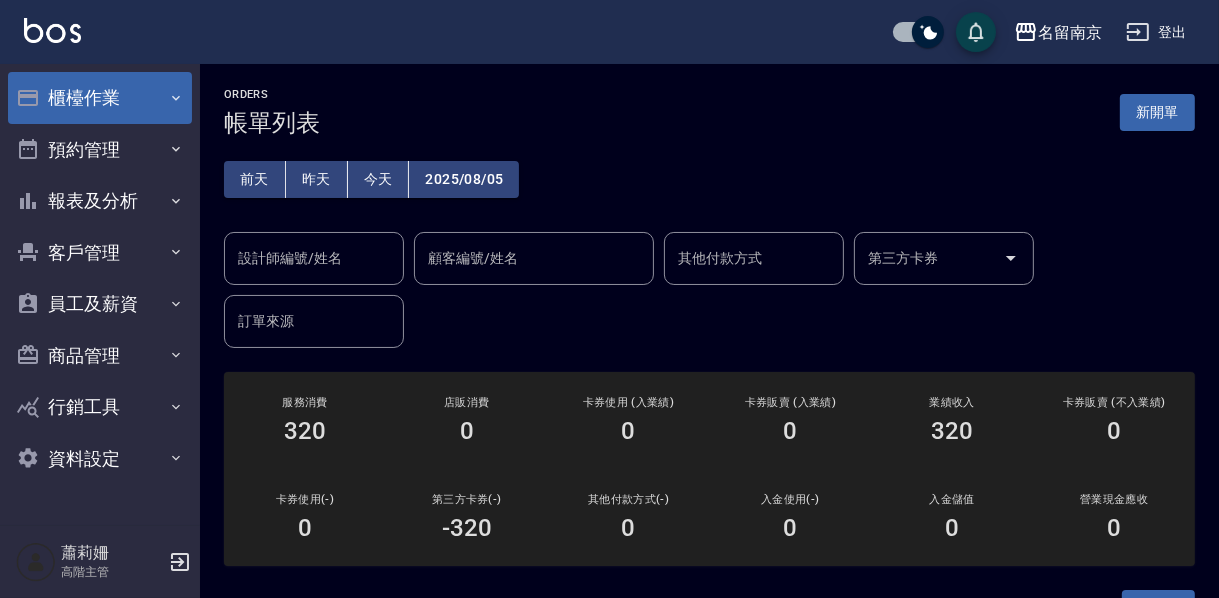 click on "櫃檯作業" at bounding box center (100, 98) 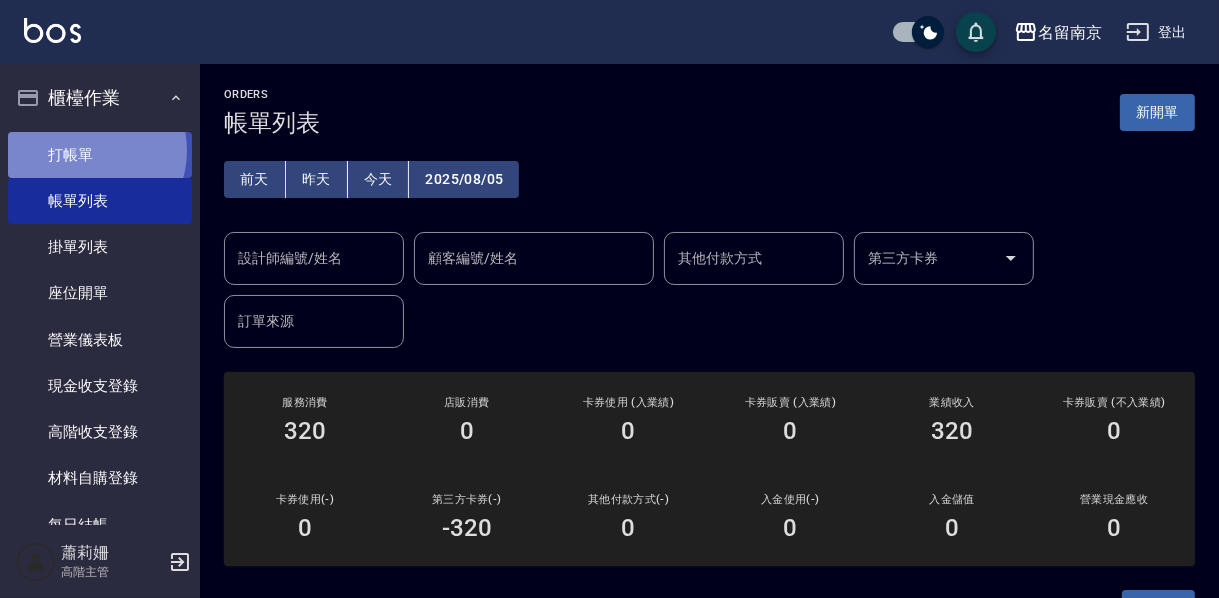 click on "打帳單" at bounding box center [100, 155] 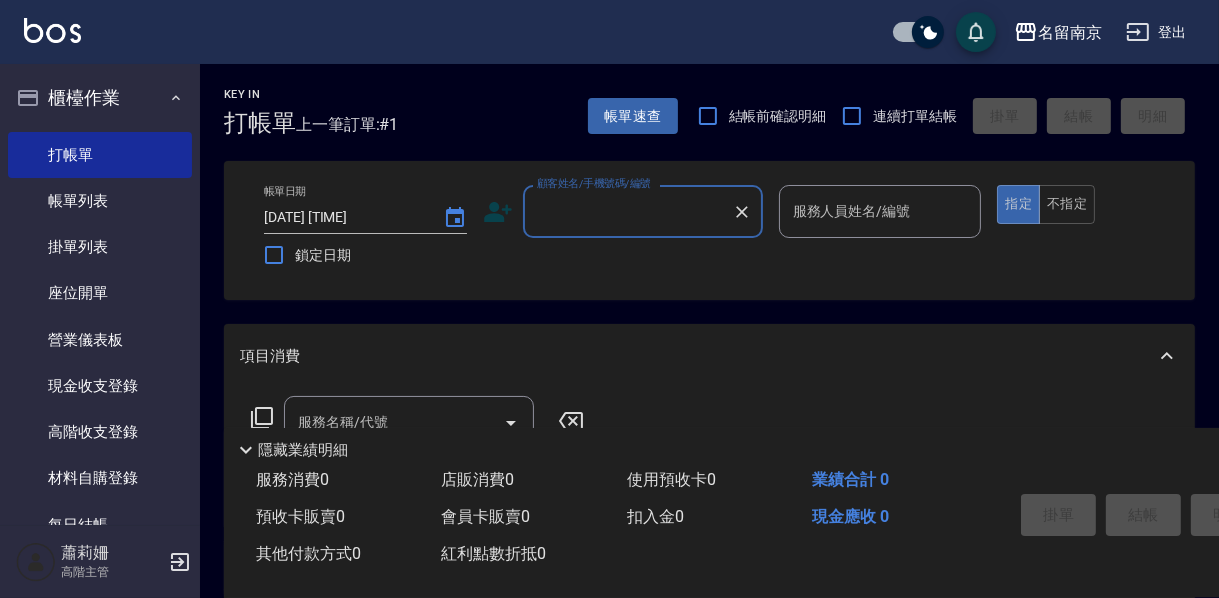 scroll, scrollTop: 80, scrollLeft: 0, axis: vertical 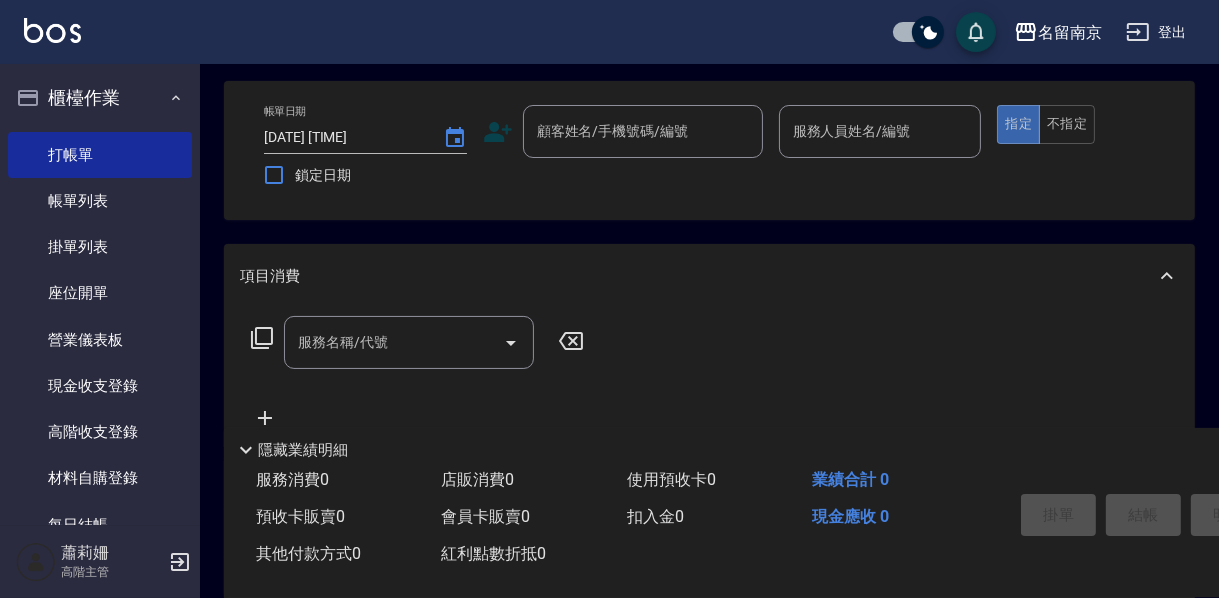 drag, startPoint x: 557, startPoint y: 240, endPoint x: 882, endPoint y: 306, distance: 331.63382 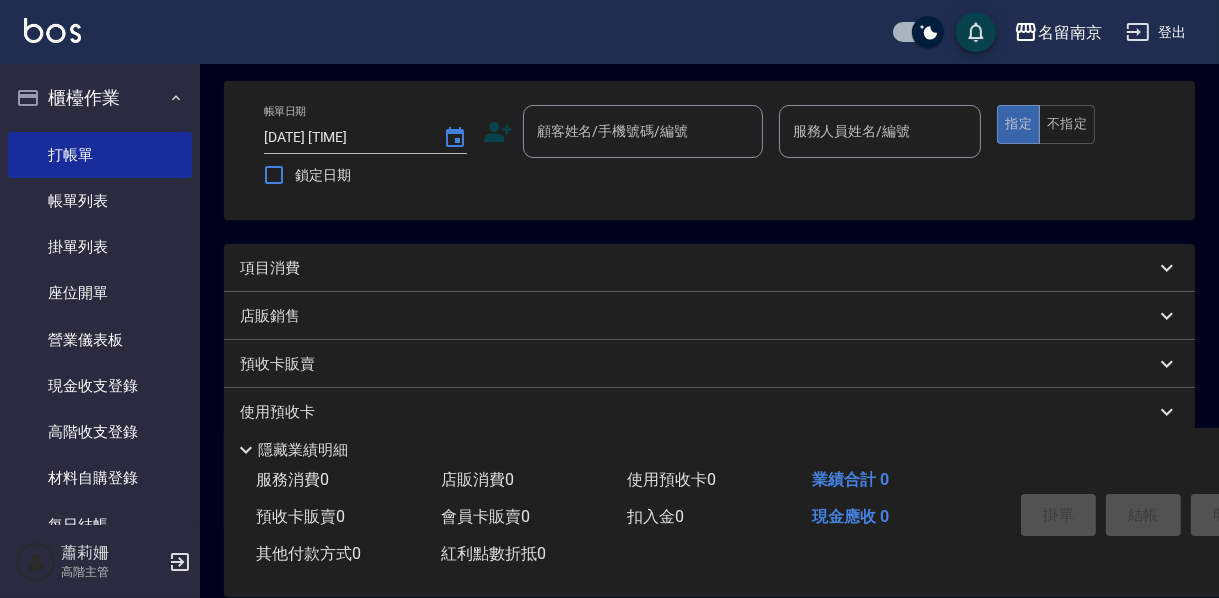 scroll, scrollTop: 0, scrollLeft: 0, axis: both 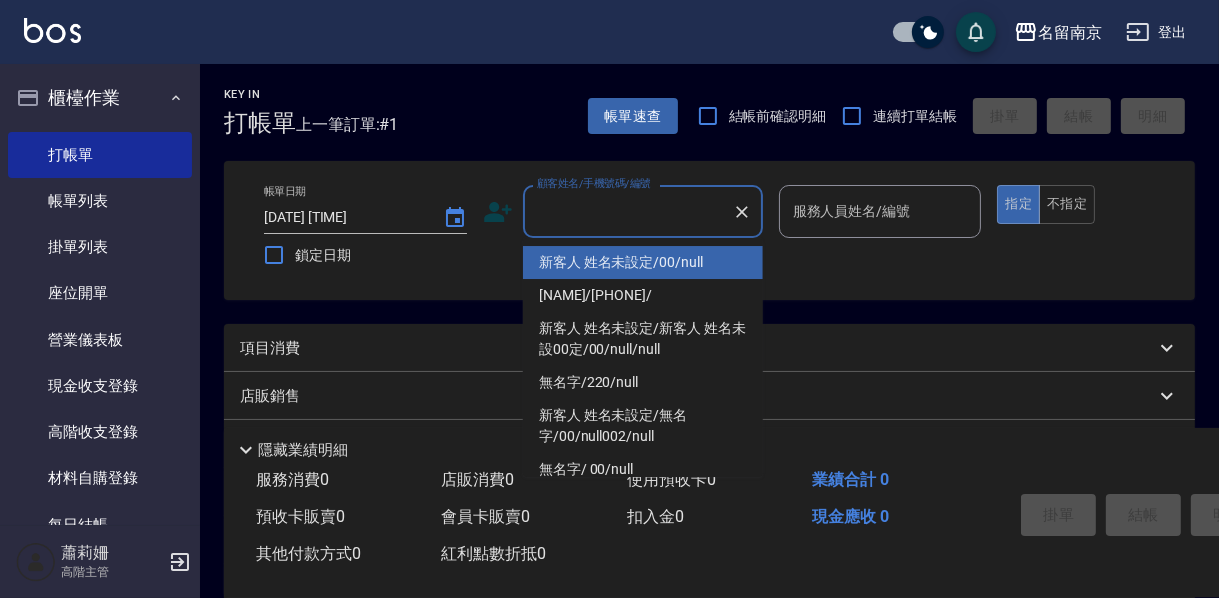 click on "顧客姓名/手機號碼/編號" at bounding box center (628, 211) 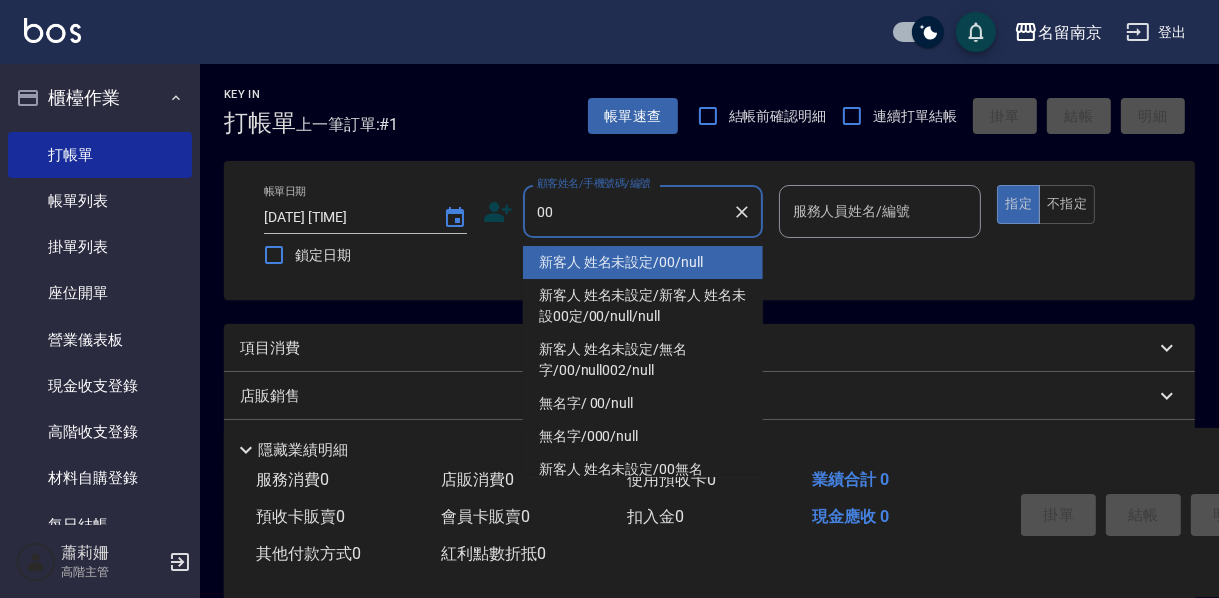 type on "新客人 姓名未設定/00/null" 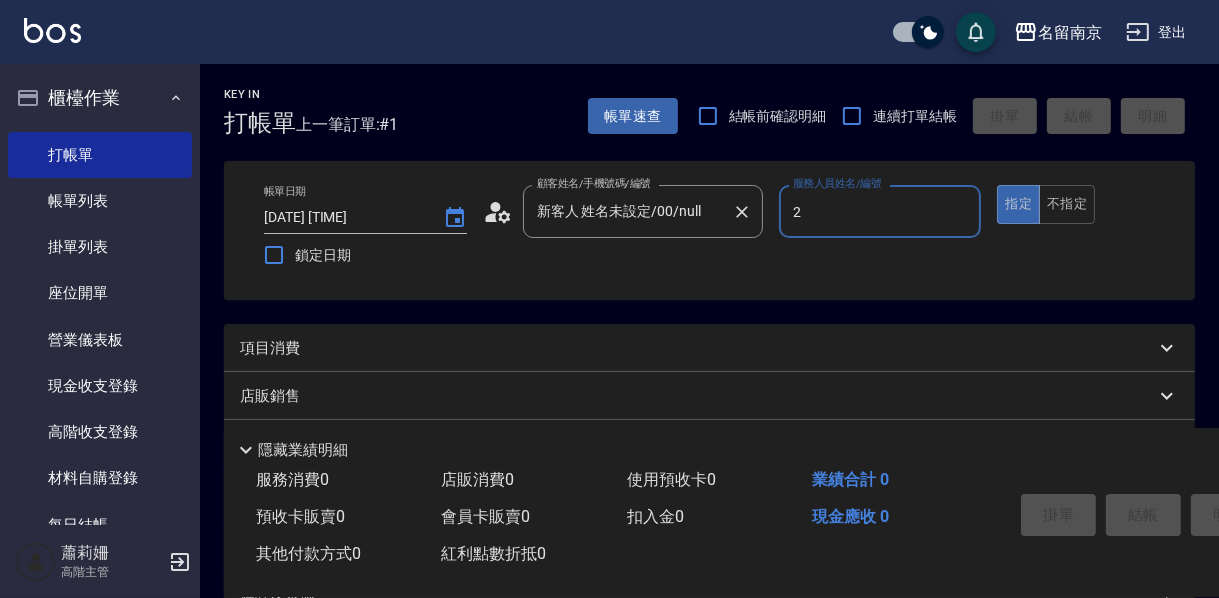 type on "[NAME]-[NUMBER]" 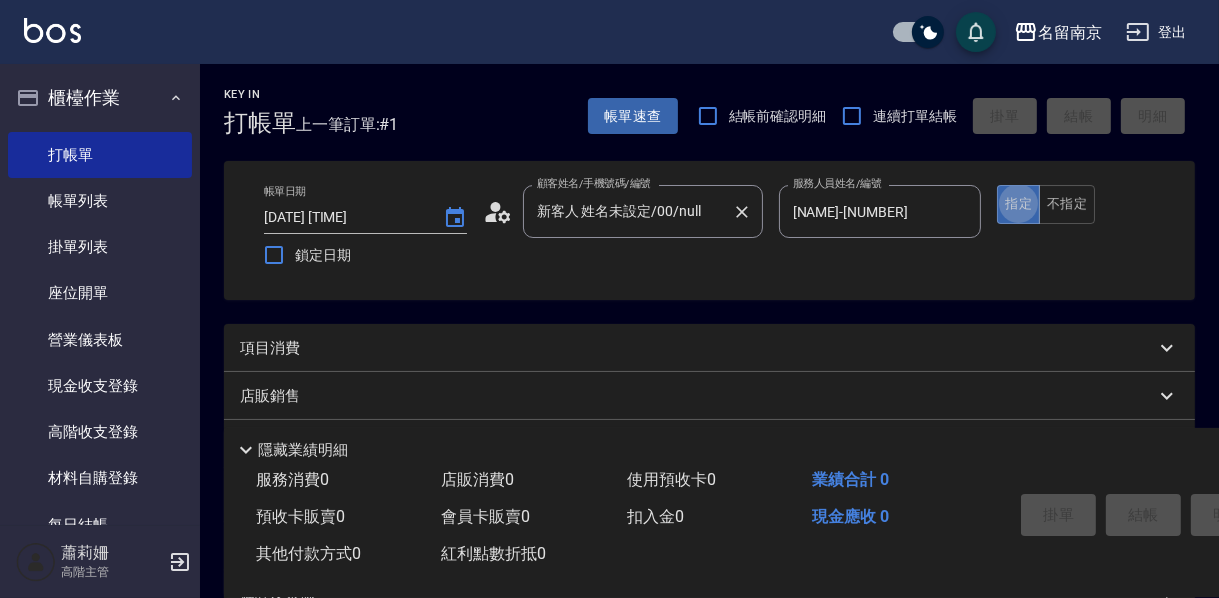 type on "true" 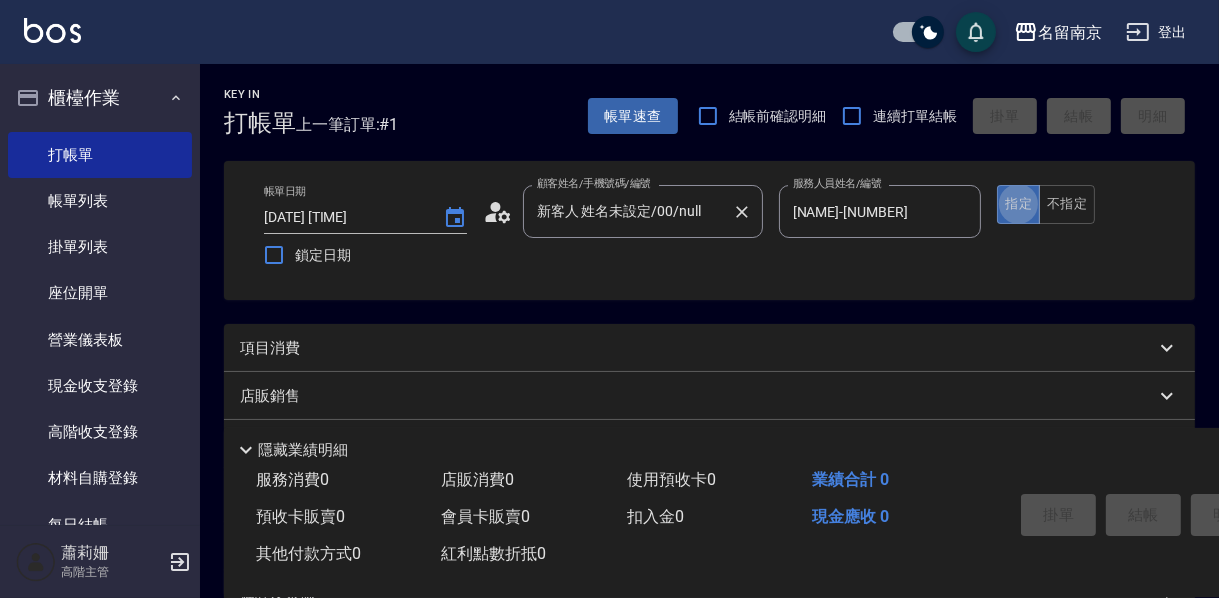 click on "指定" at bounding box center (1018, 204) 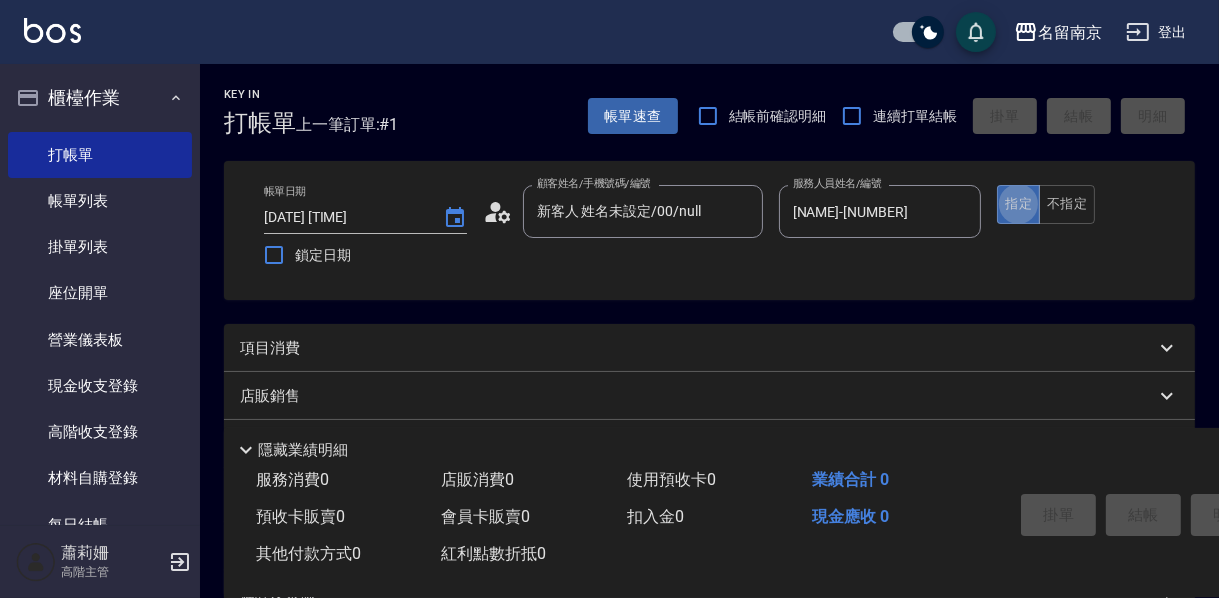 scroll, scrollTop: 80, scrollLeft: 0, axis: vertical 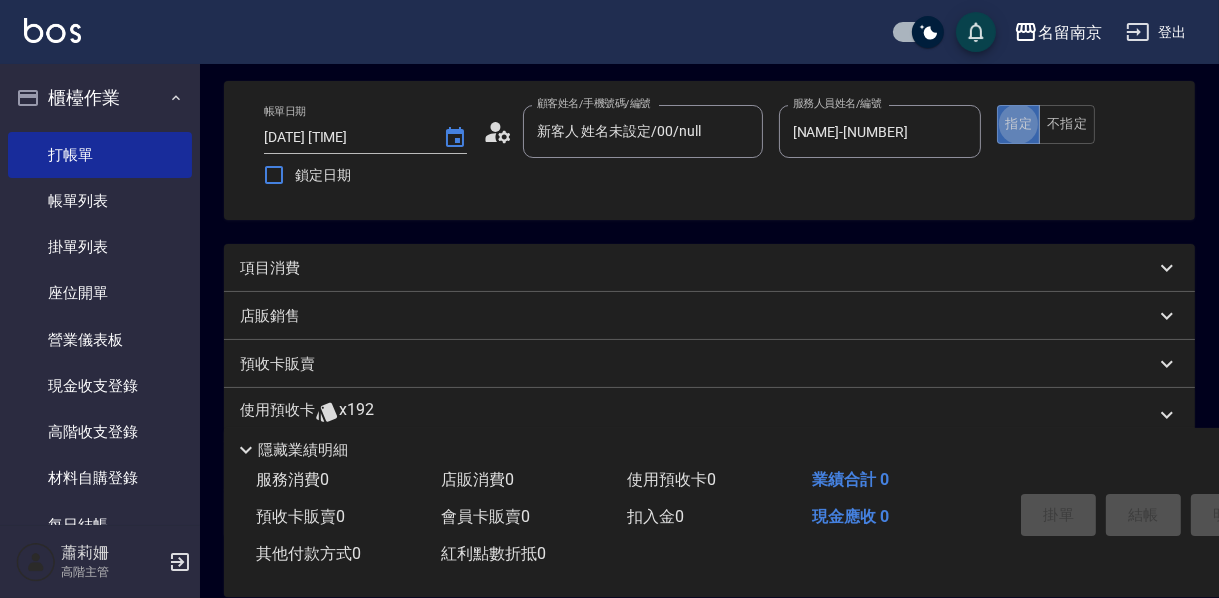 click on "項目消費" at bounding box center [270, 268] 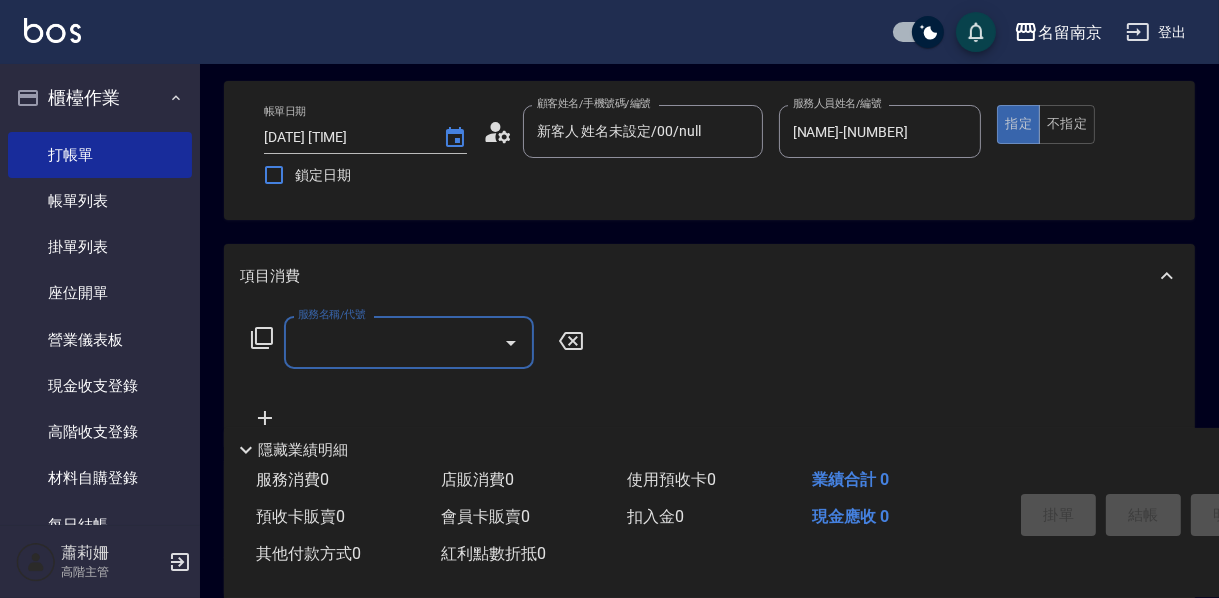 scroll, scrollTop: 0, scrollLeft: 0, axis: both 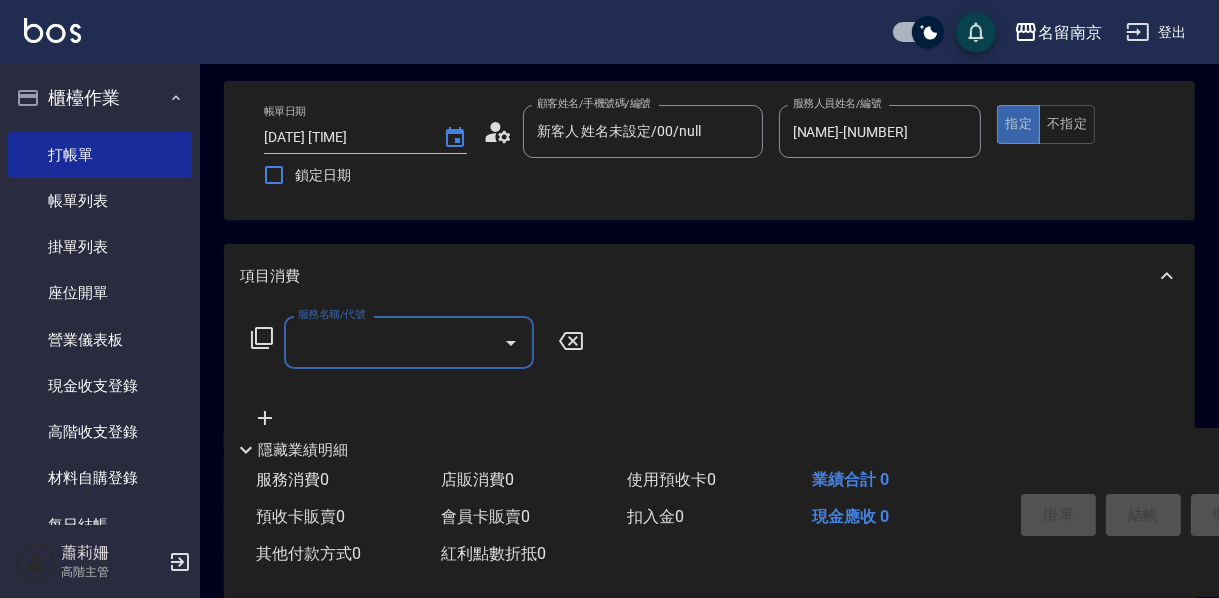 click on "服務名稱/代號" at bounding box center (394, 342) 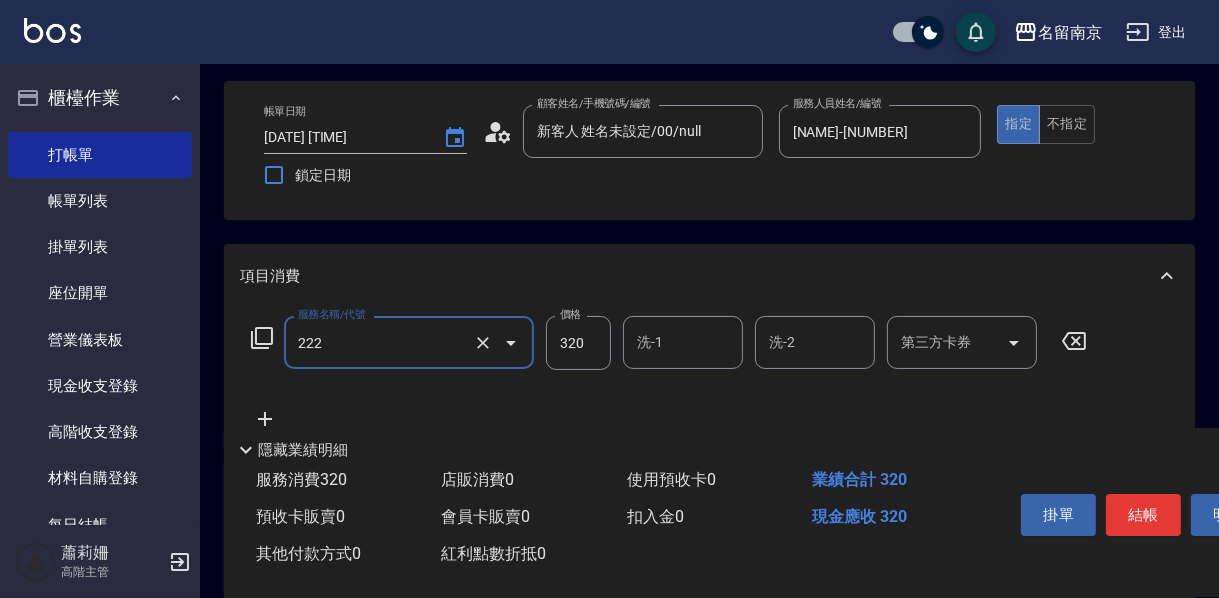 type on "洗券[PRICE]([NUMBER])" 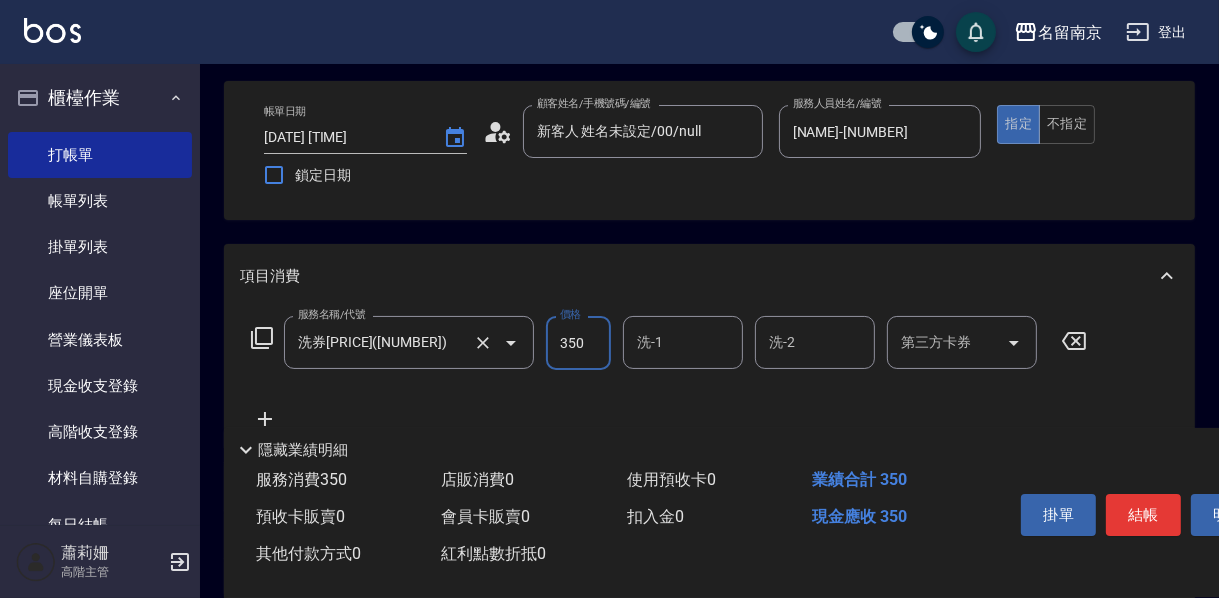 type on "350" 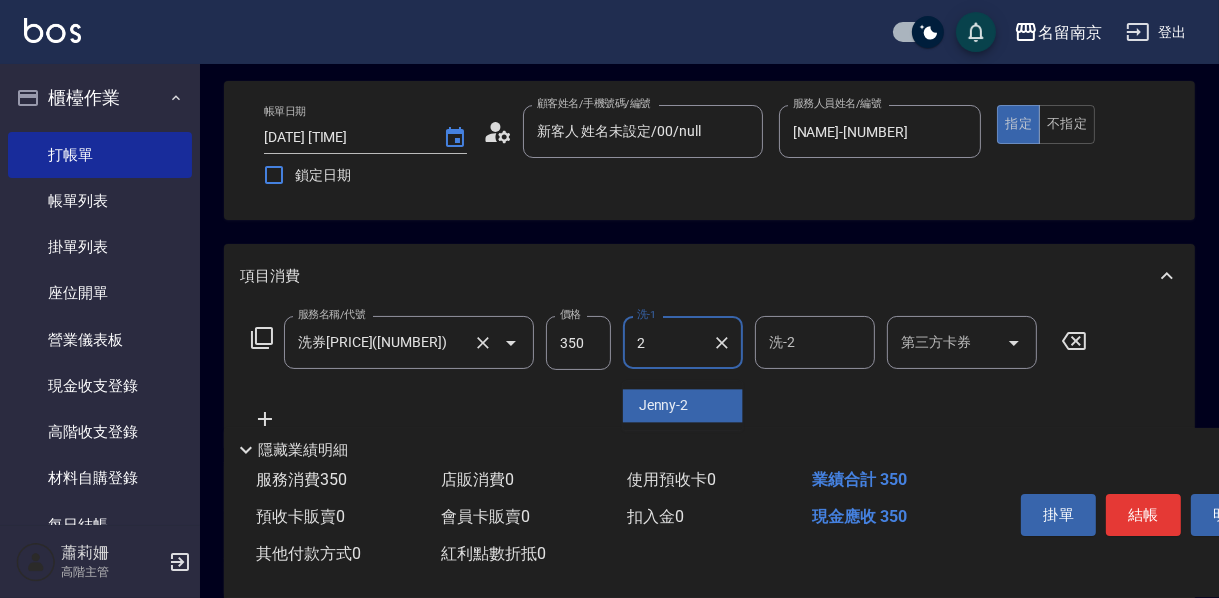 type on "[NAME]-[NUMBER]" 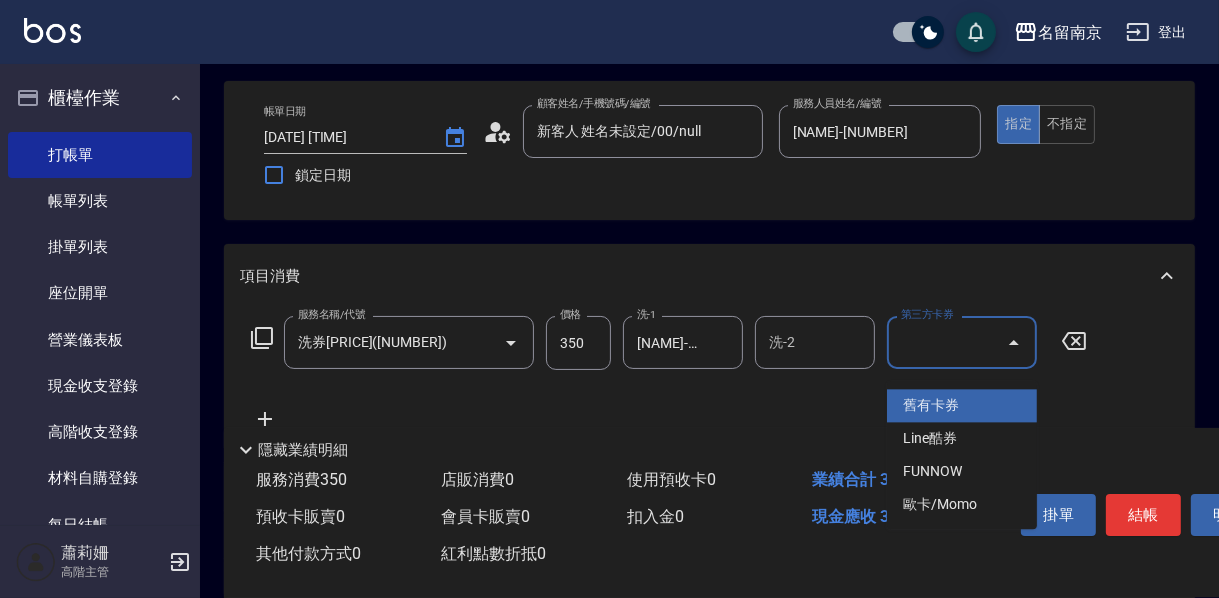 click on "第三方卡券" at bounding box center [947, 342] 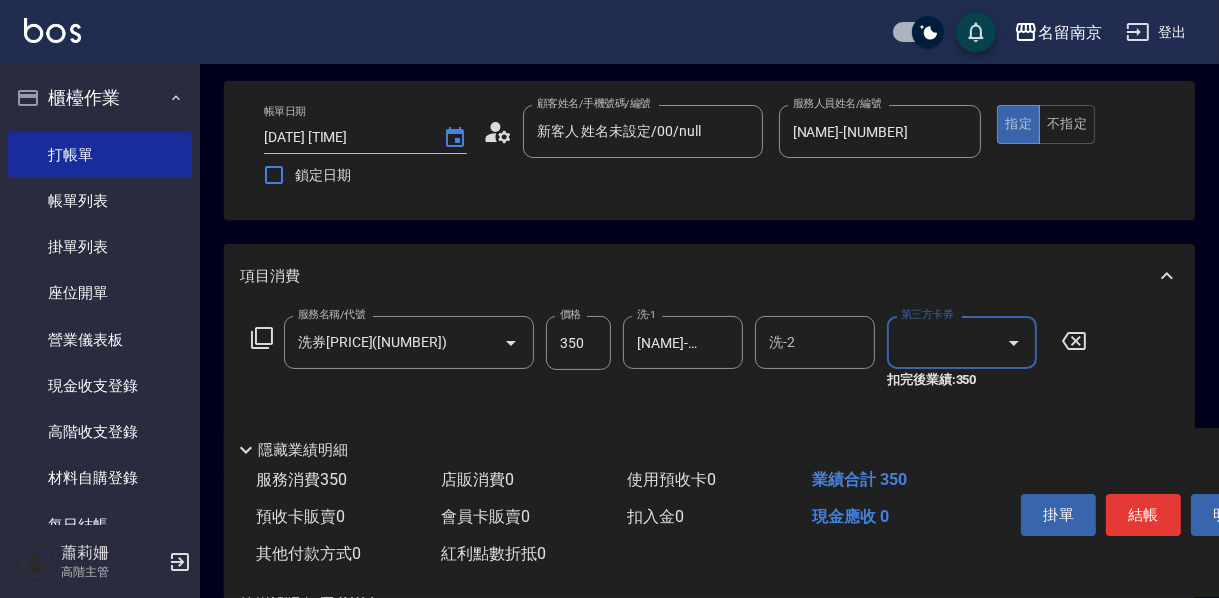 type on "舊有卡券" 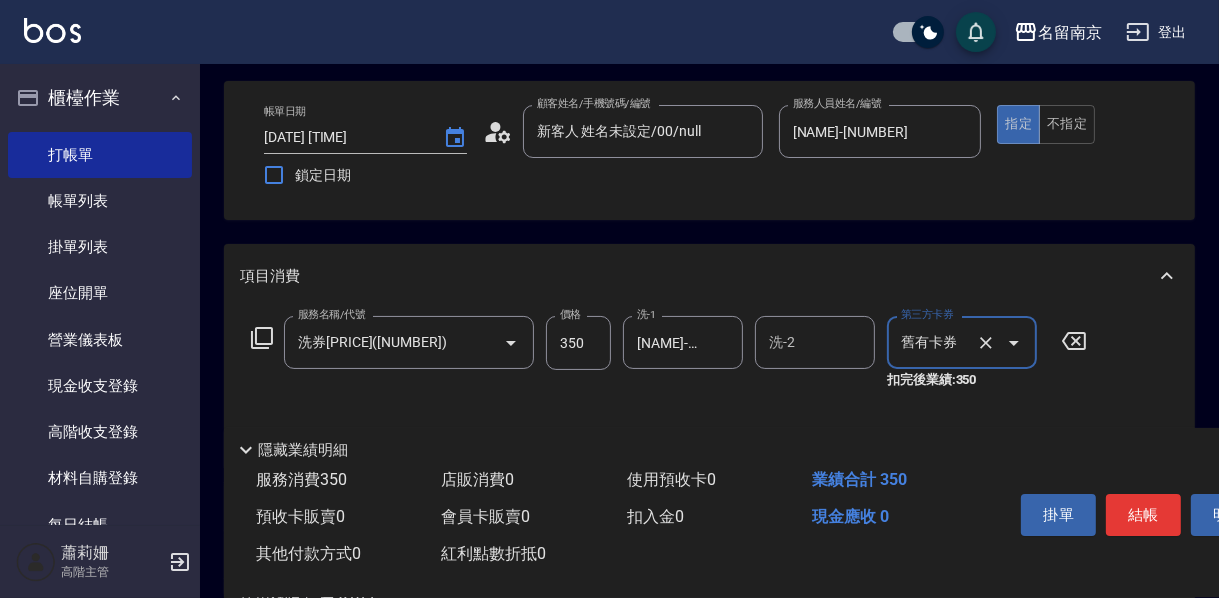 click on "結帳" at bounding box center [1143, 515] 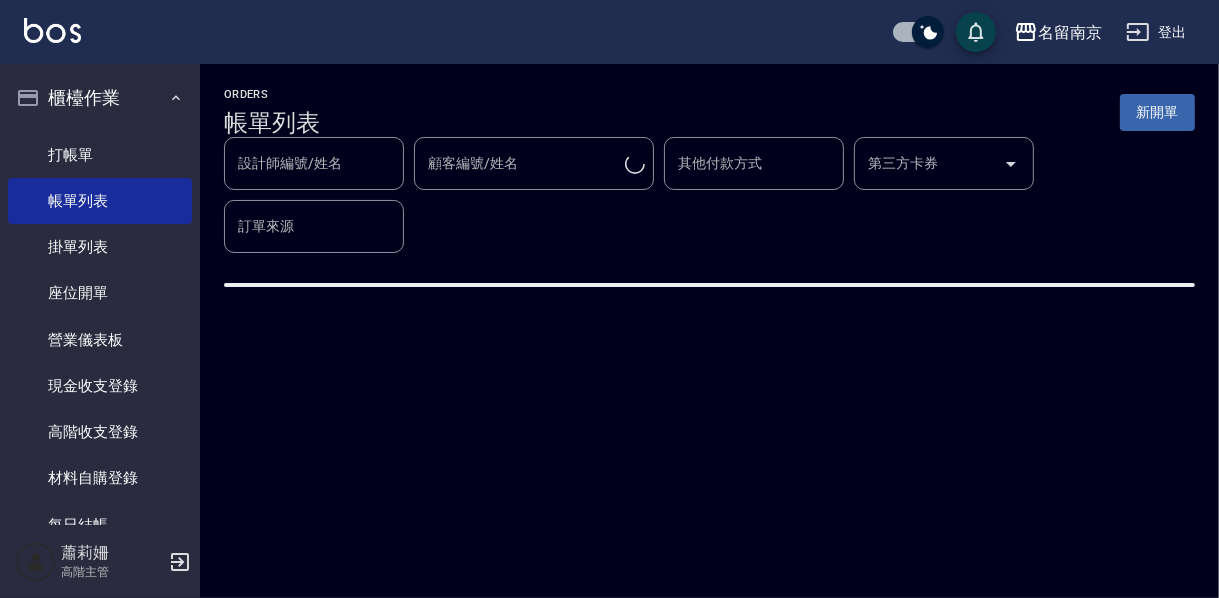 scroll, scrollTop: 0, scrollLeft: 0, axis: both 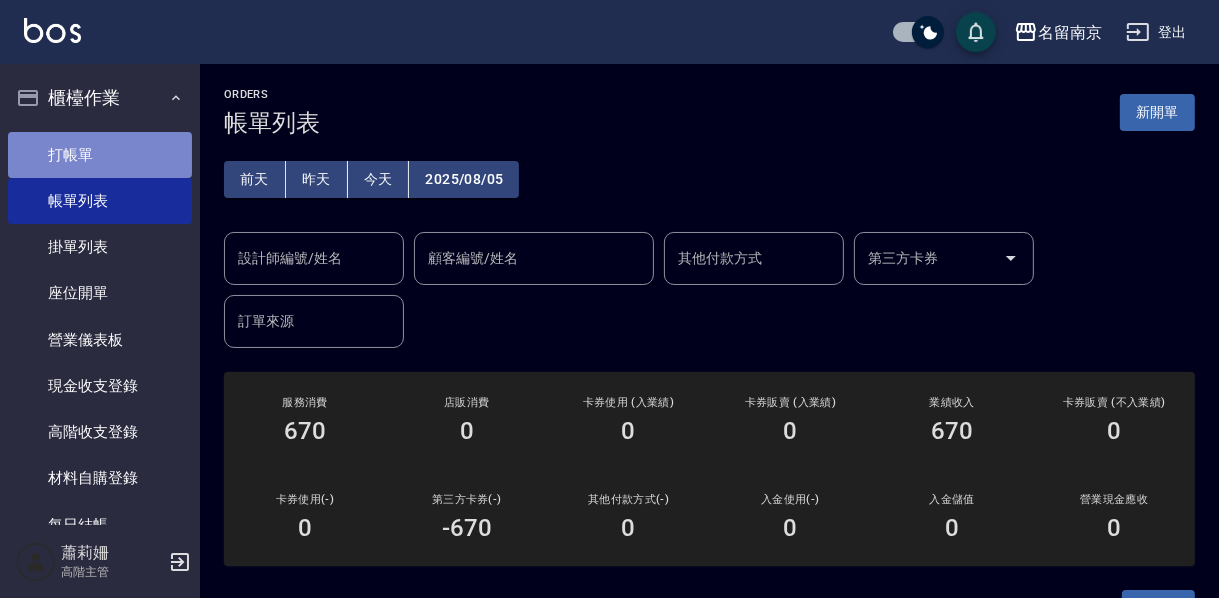 drag, startPoint x: 135, startPoint y: 160, endPoint x: 555, endPoint y: 134, distance: 420.804 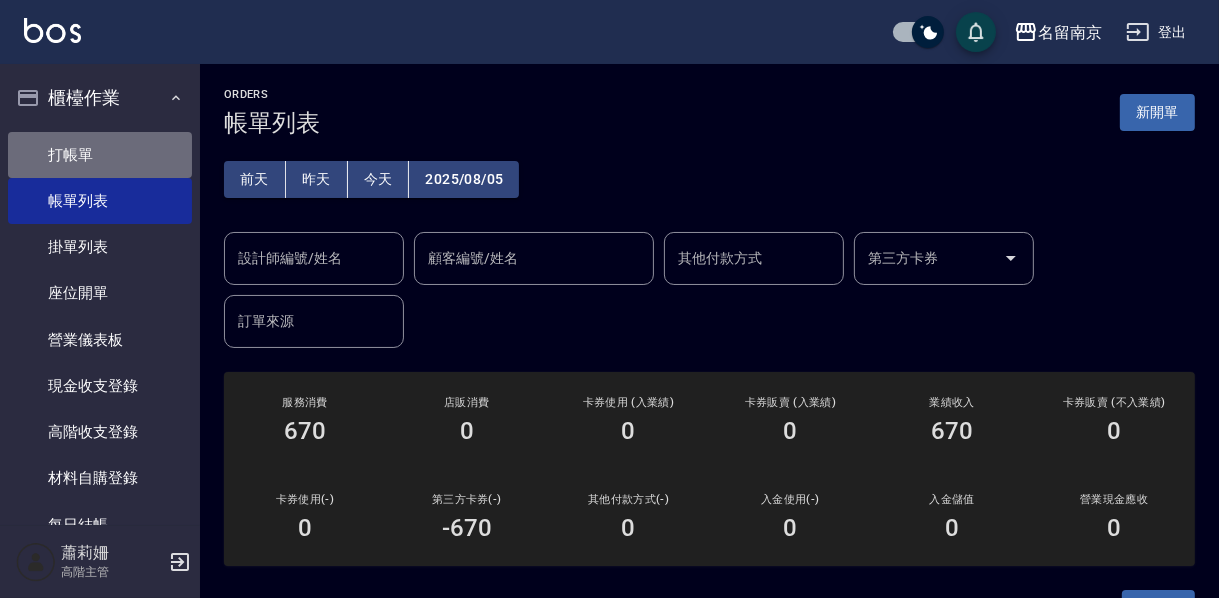 click on "打帳單" at bounding box center [100, 155] 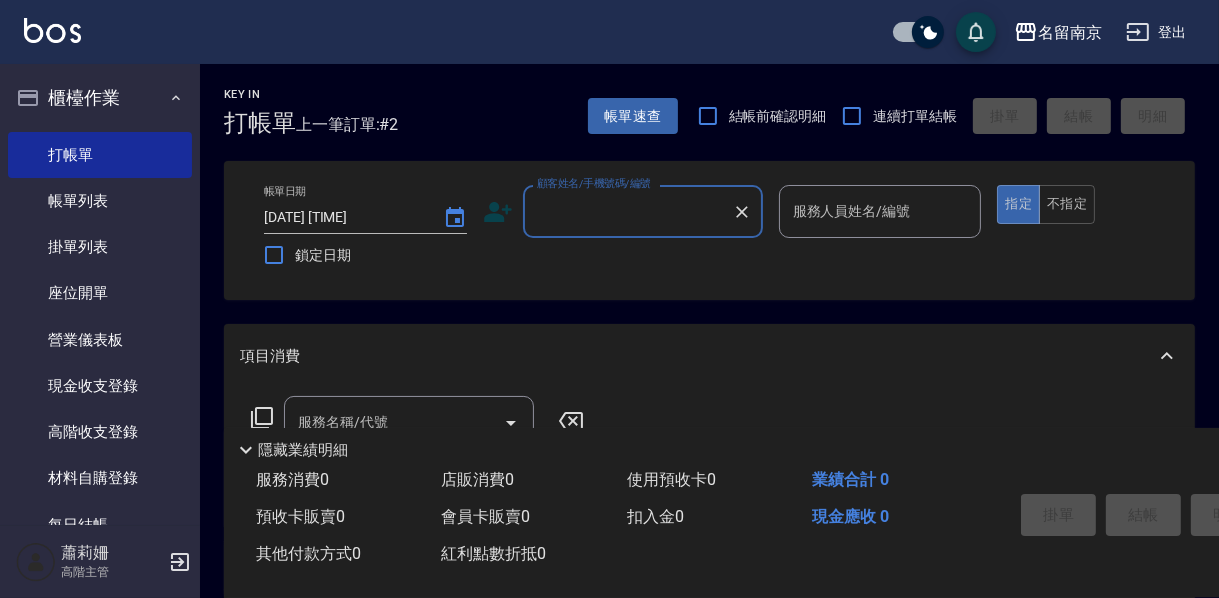 click on "顧客姓名/手機號碼/編號" at bounding box center (628, 211) 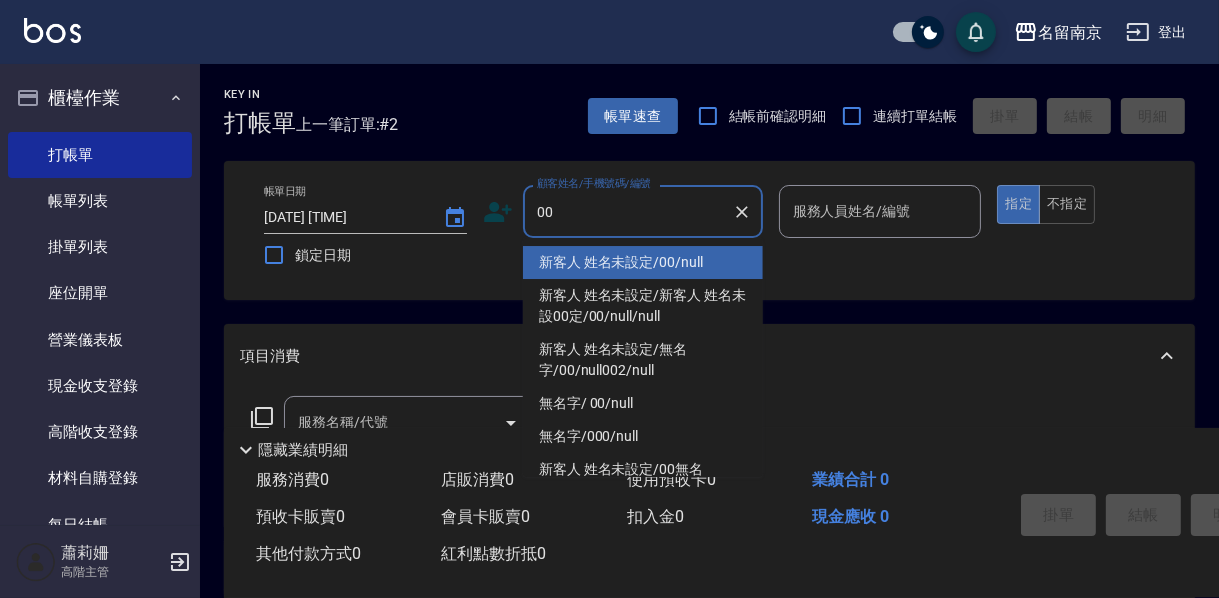 type on "新客人 姓名未設定/00/null" 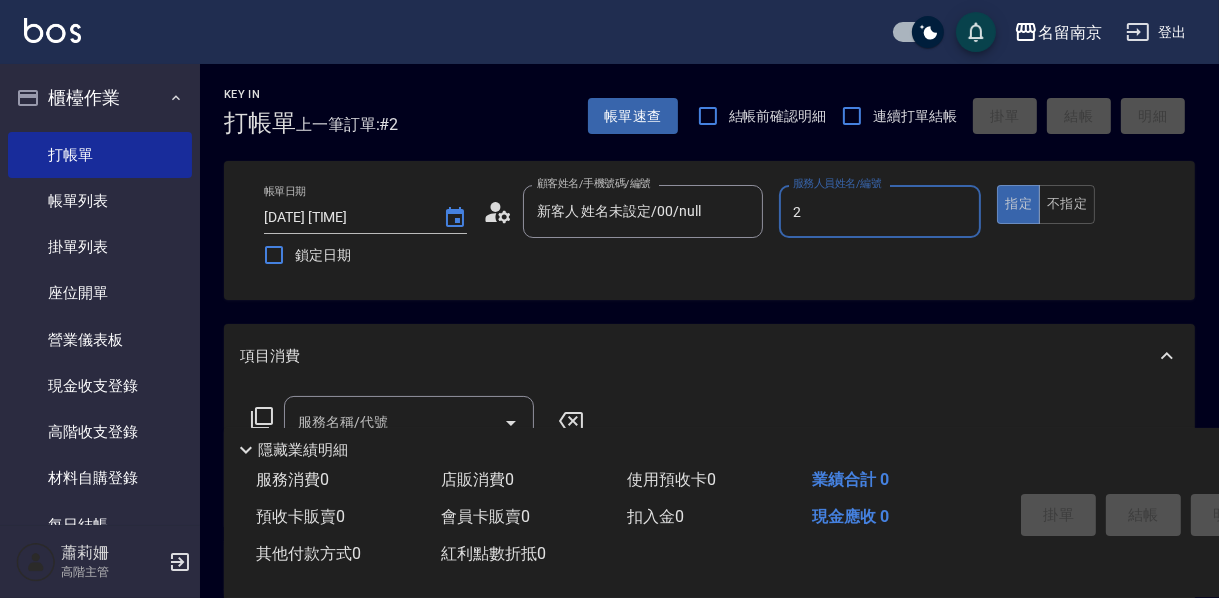 type on "[NAME]-[NUMBER]" 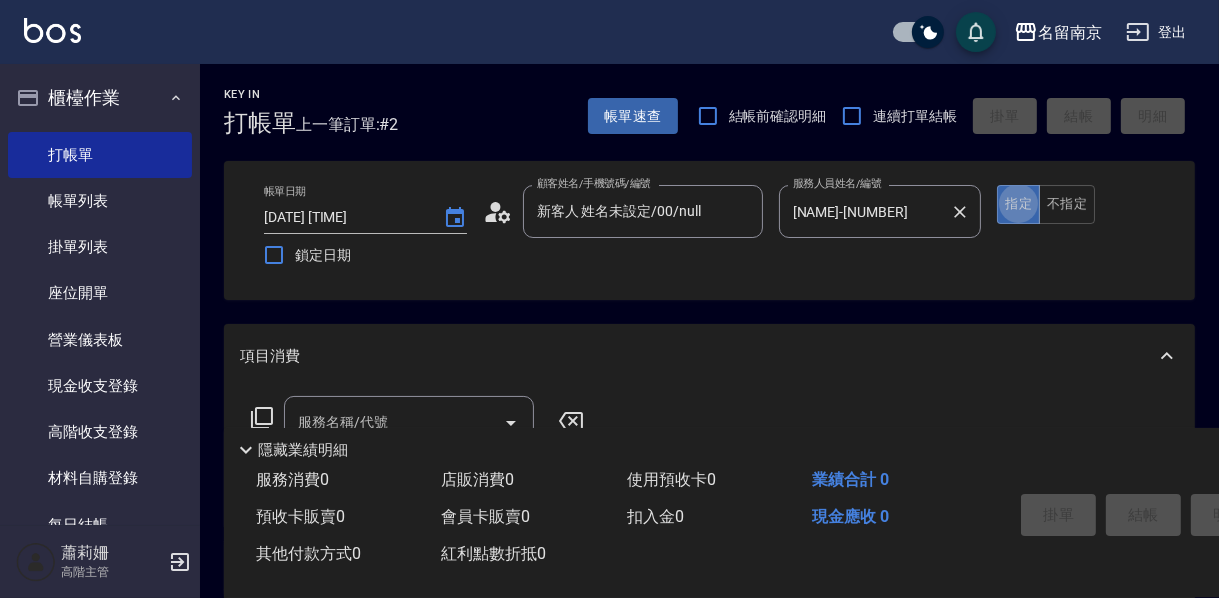 type on "true" 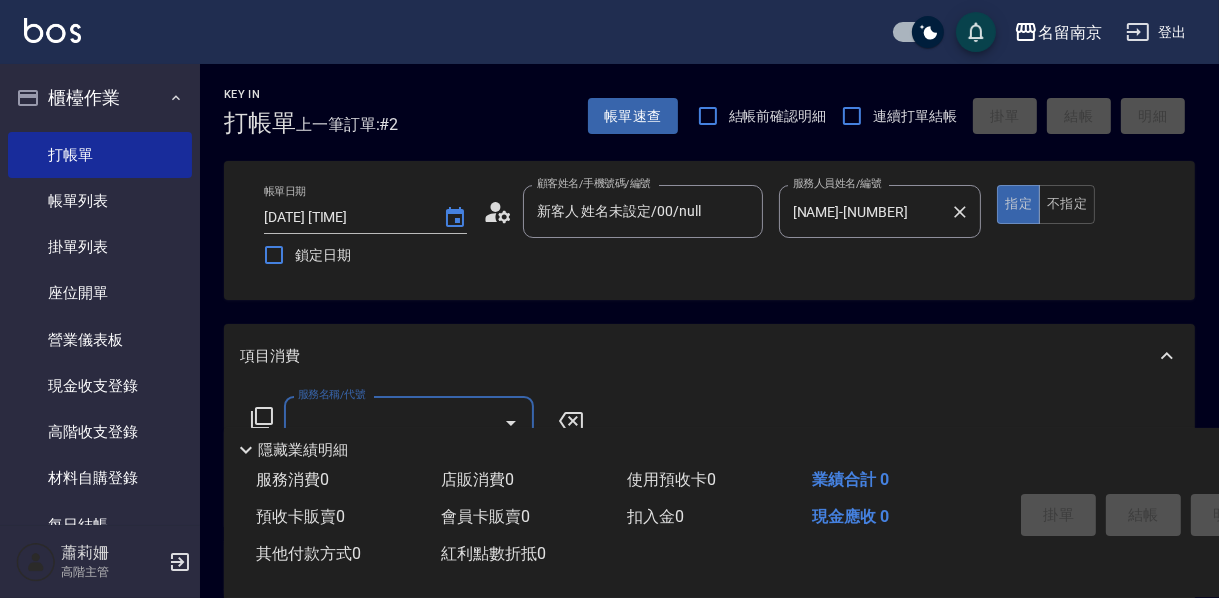 click on "[NAME]-[NUMBER]" at bounding box center [865, 211] 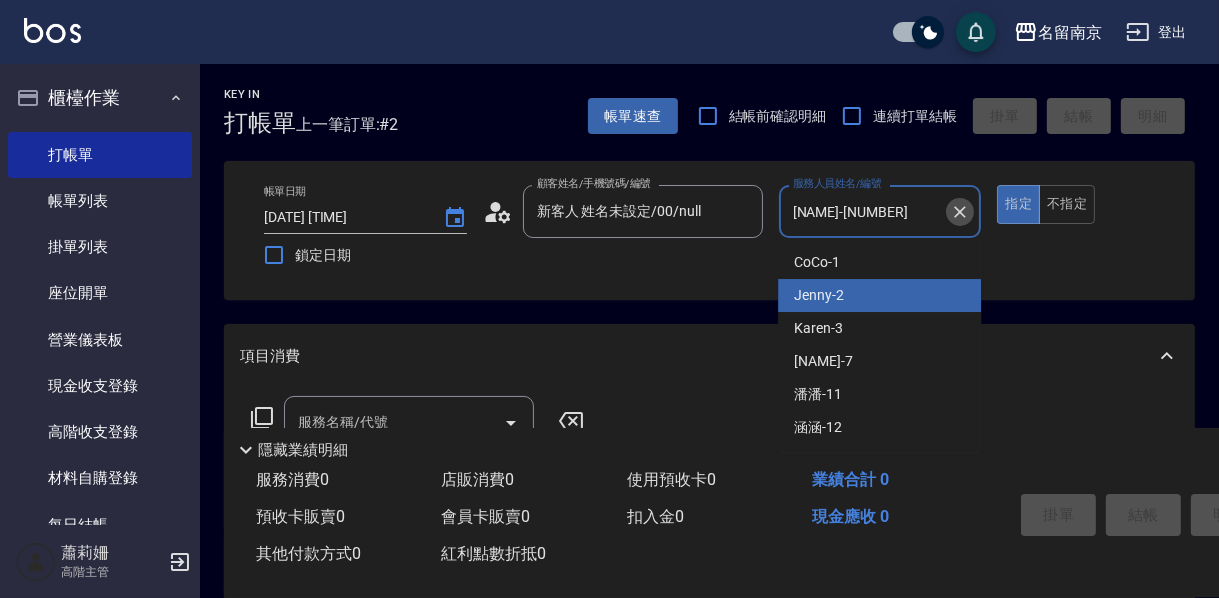 click 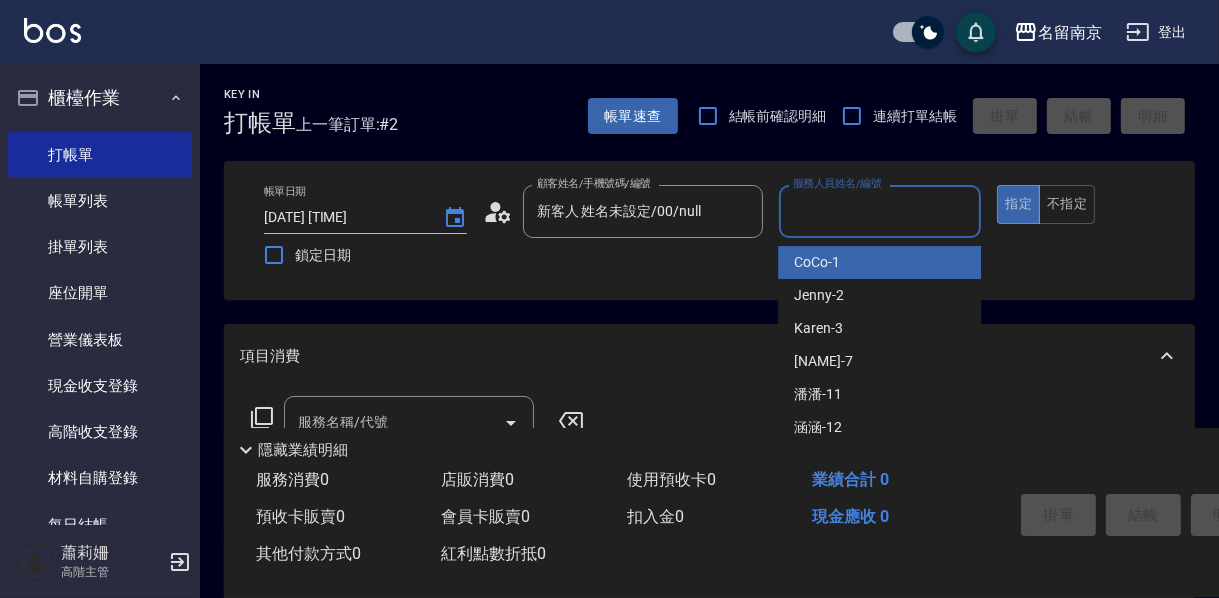 click on "服務人員姓名/編號" at bounding box center [880, 211] 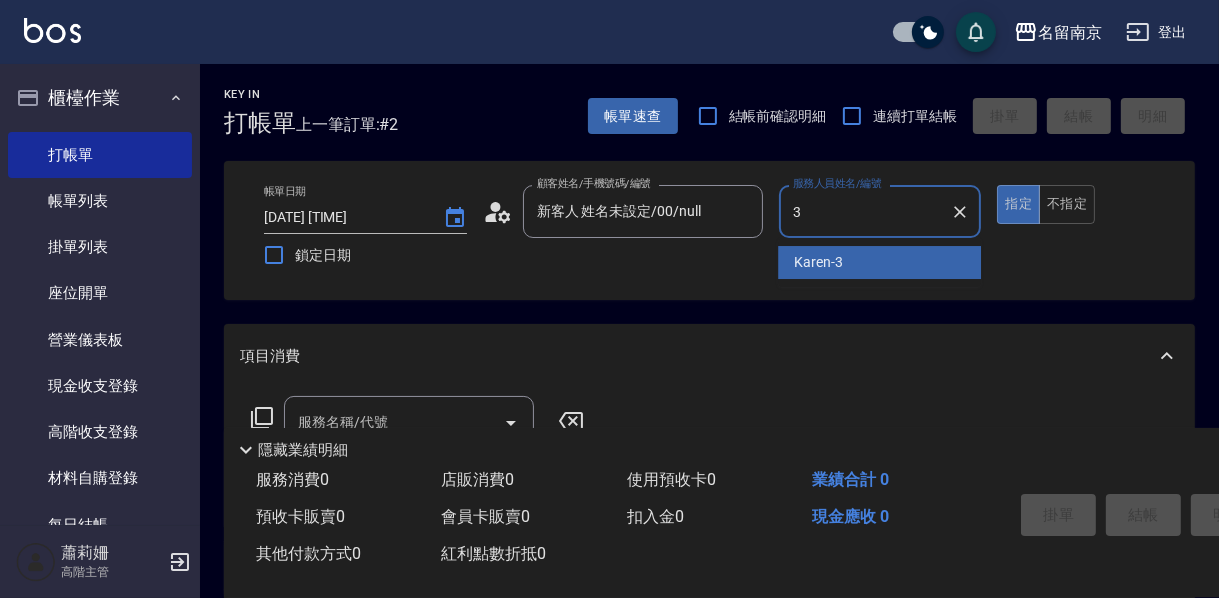 type on "[NAME]-[NUMBER]" 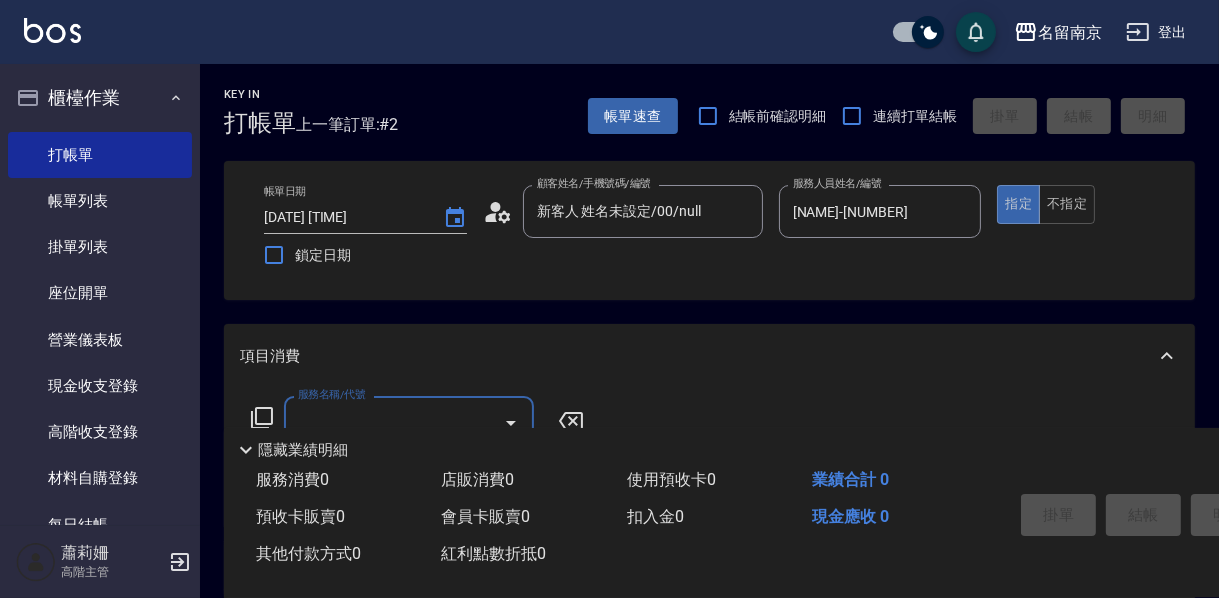 scroll, scrollTop: 240, scrollLeft: 0, axis: vertical 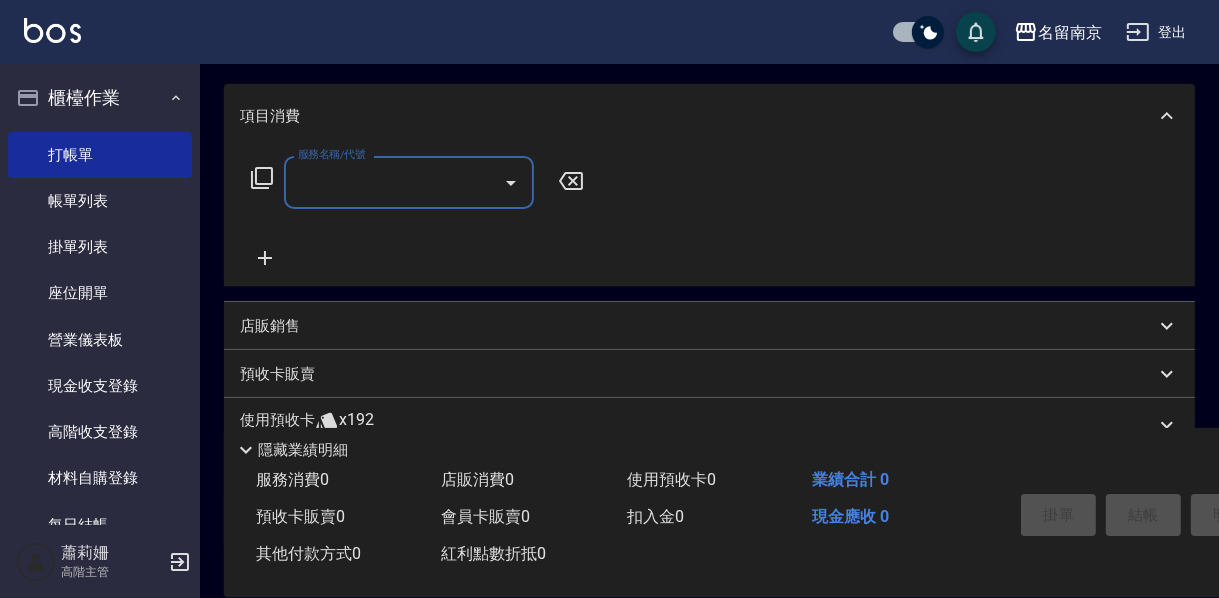 click on "服務名稱/代號" at bounding box center (394, 182) 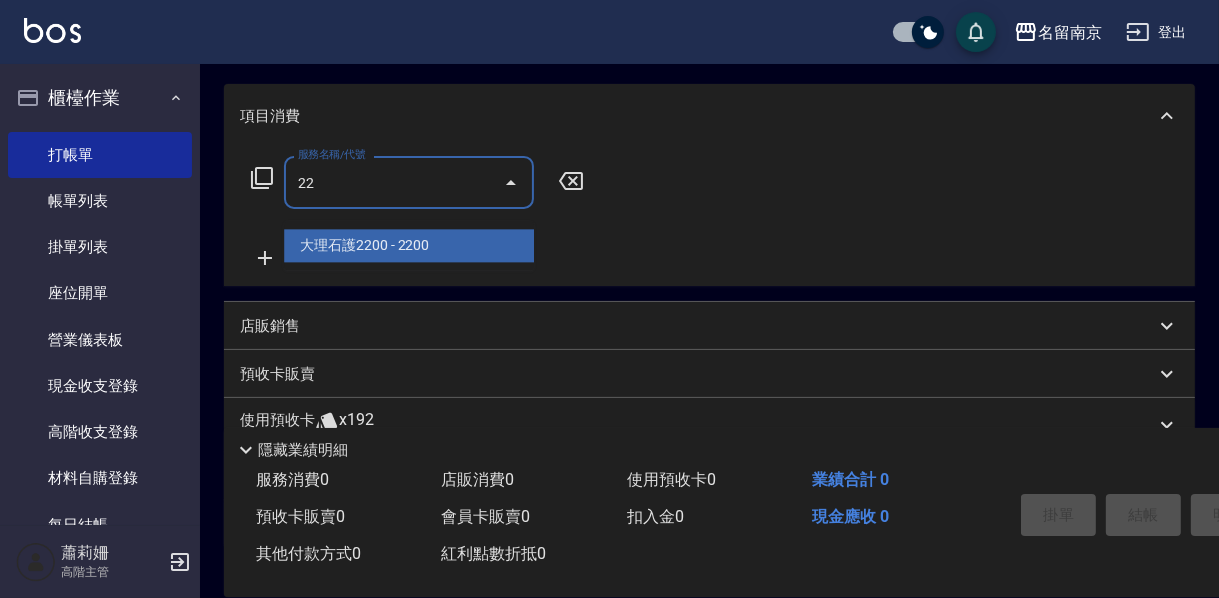 type on "2" 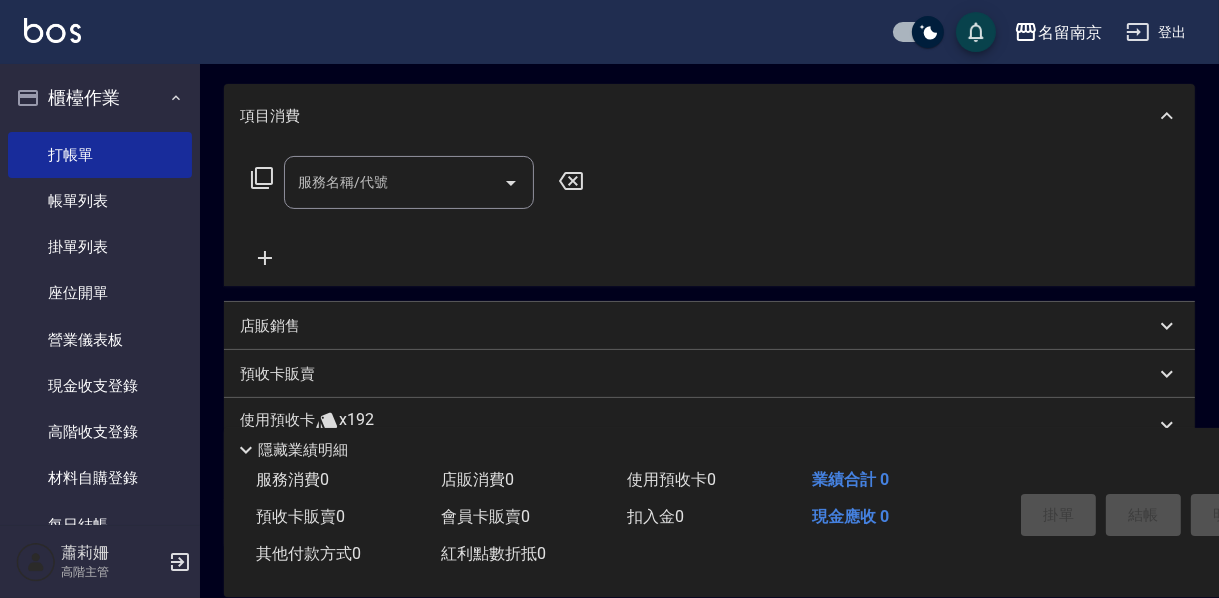 click 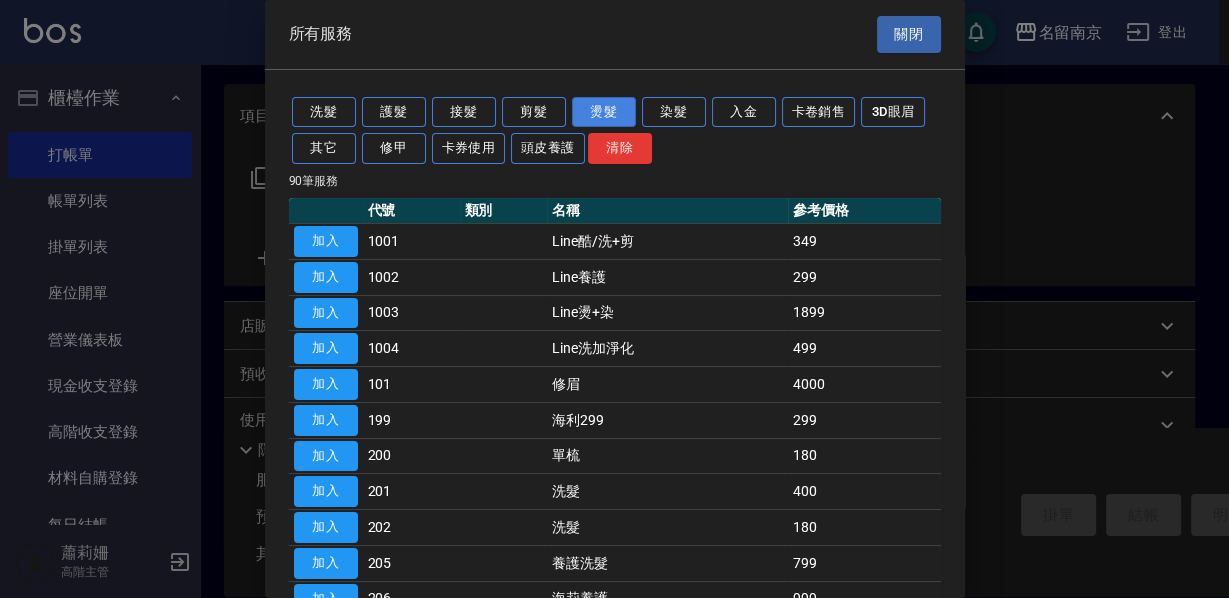 click on "燙髮" at bounding box center [604, 112] 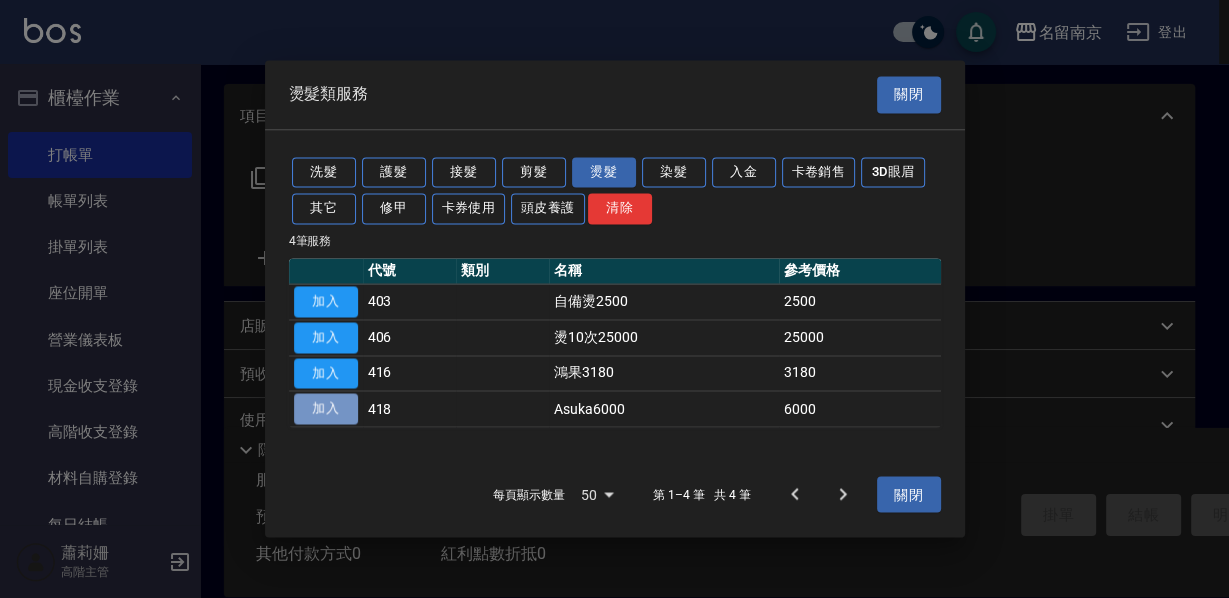 click on "加入" at bounding box center (326, 409) 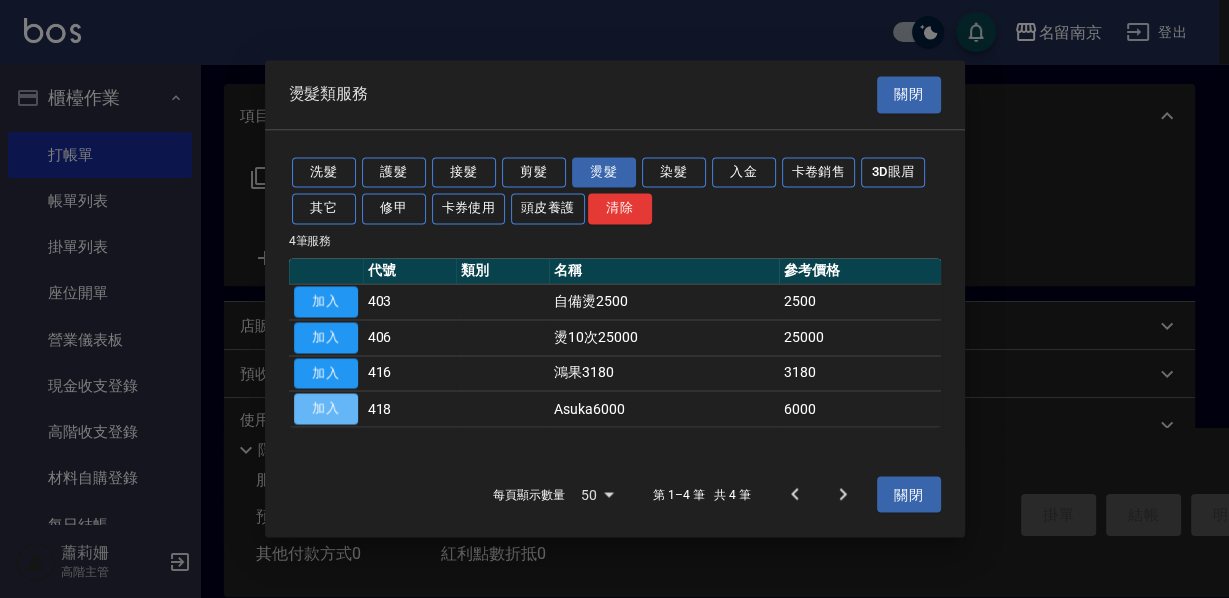 type on "[BRAND][PRICE]([NUMBER])" 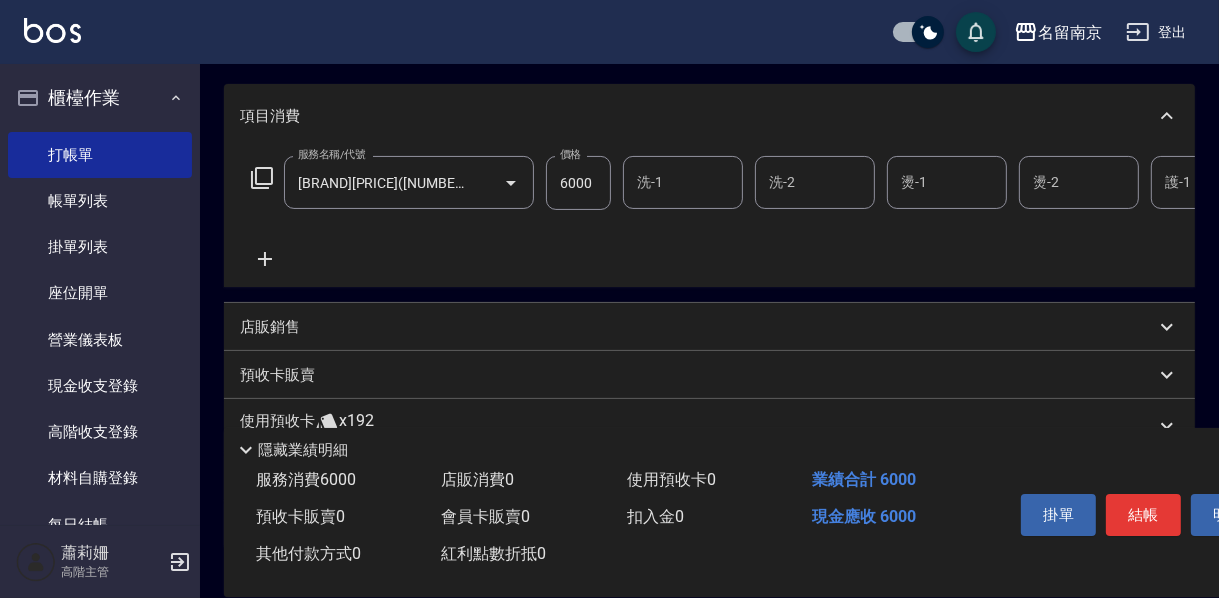 scroll, scrollTop: 160, scrollLeft: 0, axis: vertical 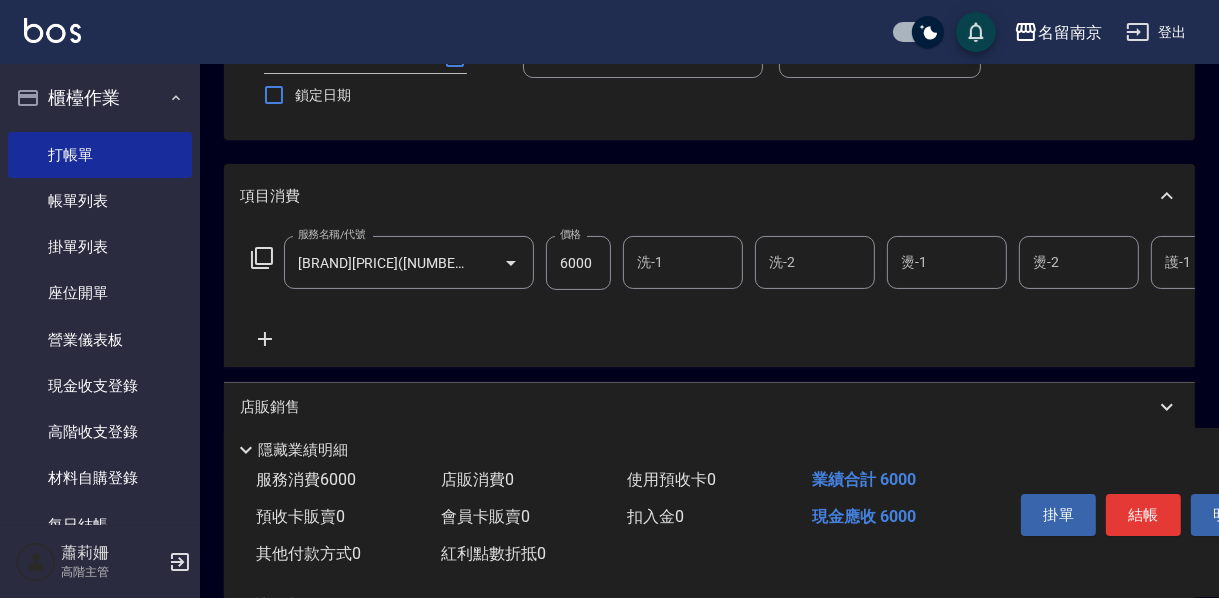 click on "6000" at bounding box center (578, 263) 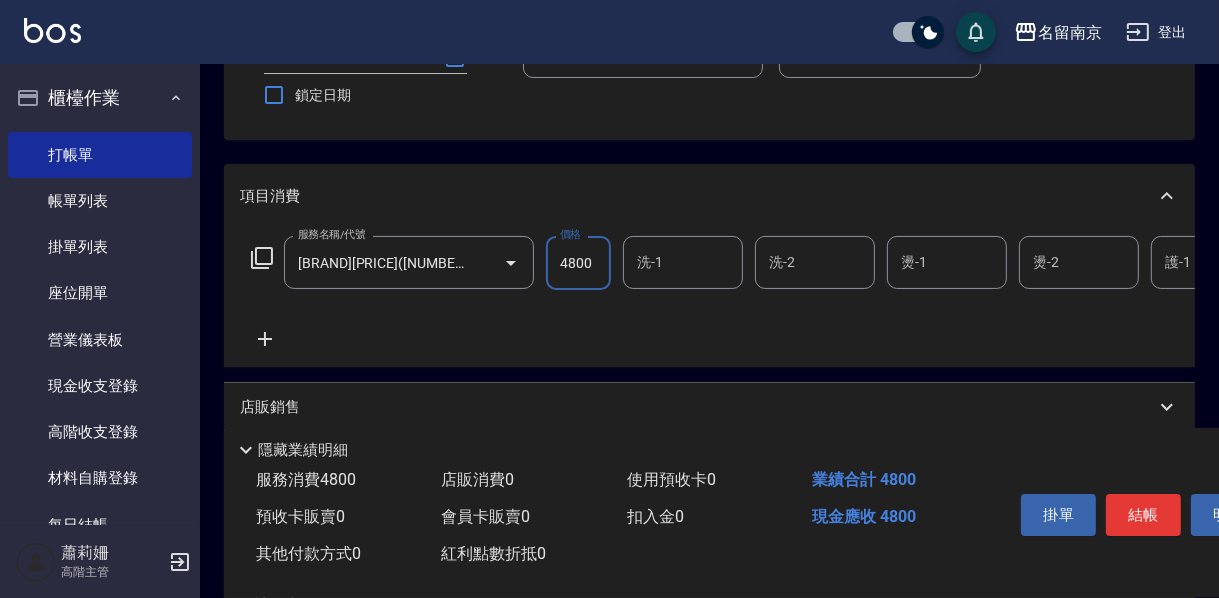 type on "4800" 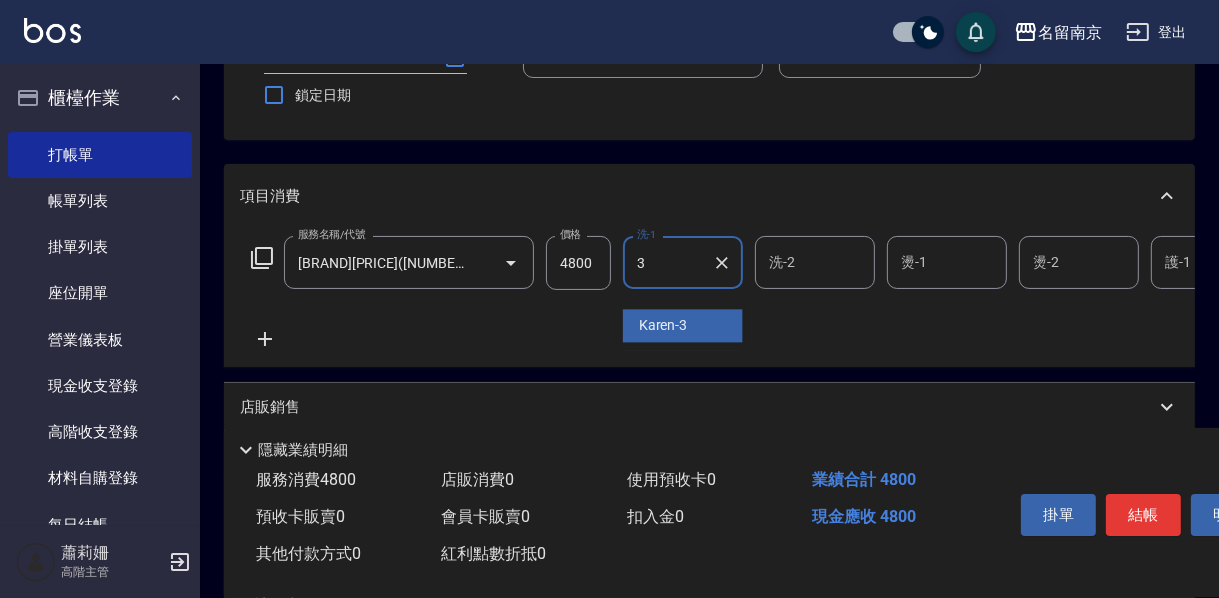 type on "[NAME]-[NUMBER]" 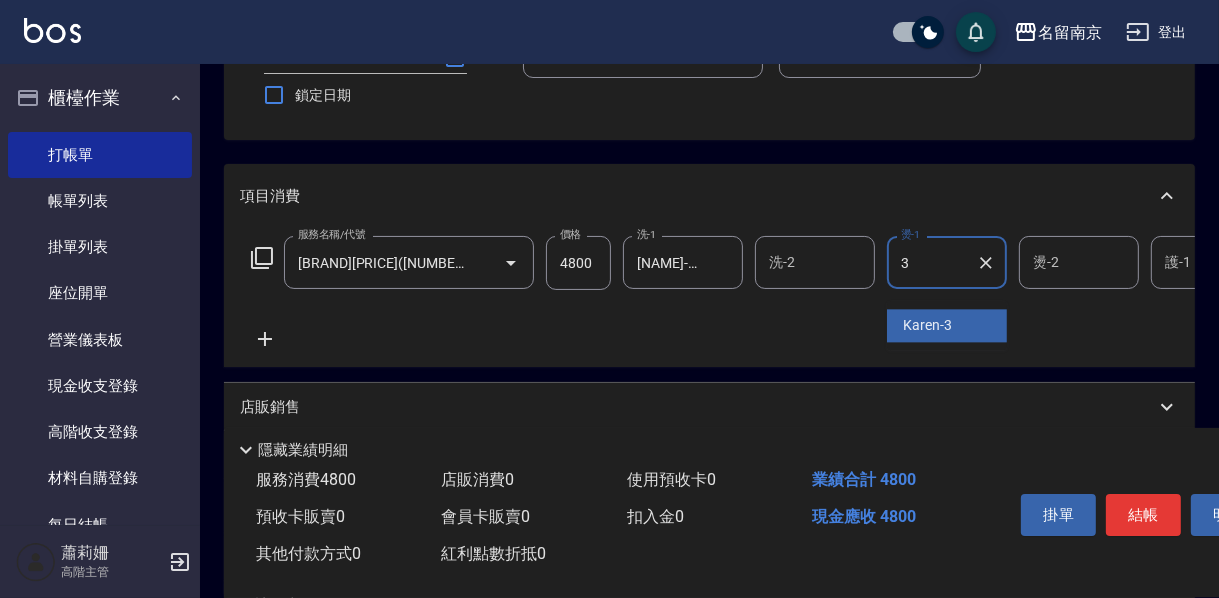type on "[NAME]-[NUMBER]" 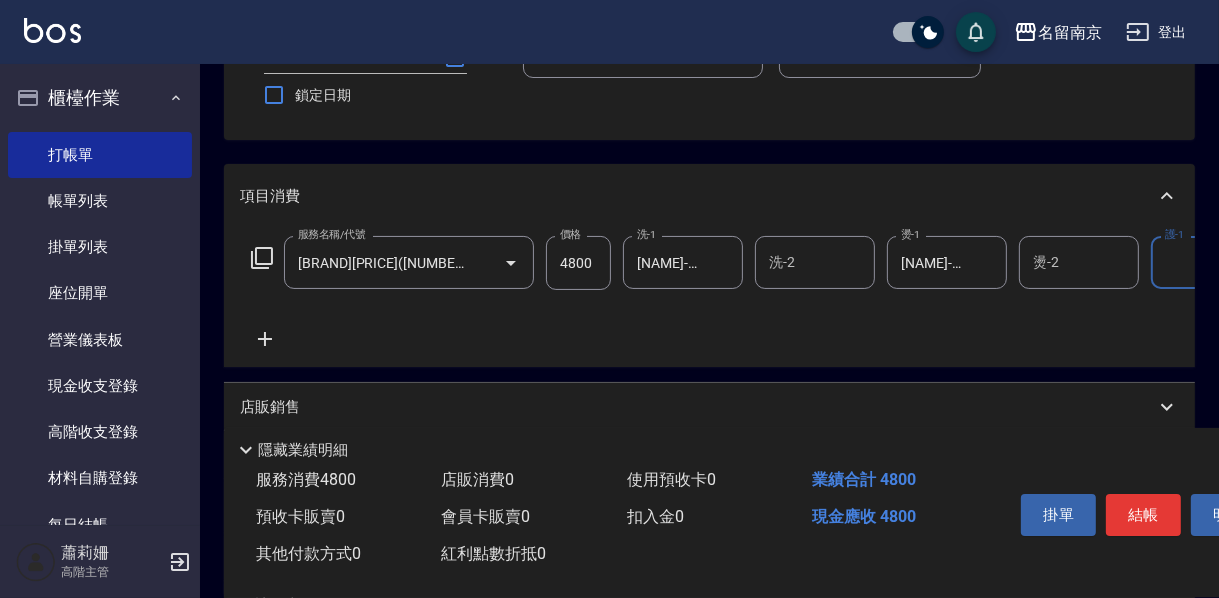 scroll, scrollTop: 0, scrollLeft: 66, axis: horizontal 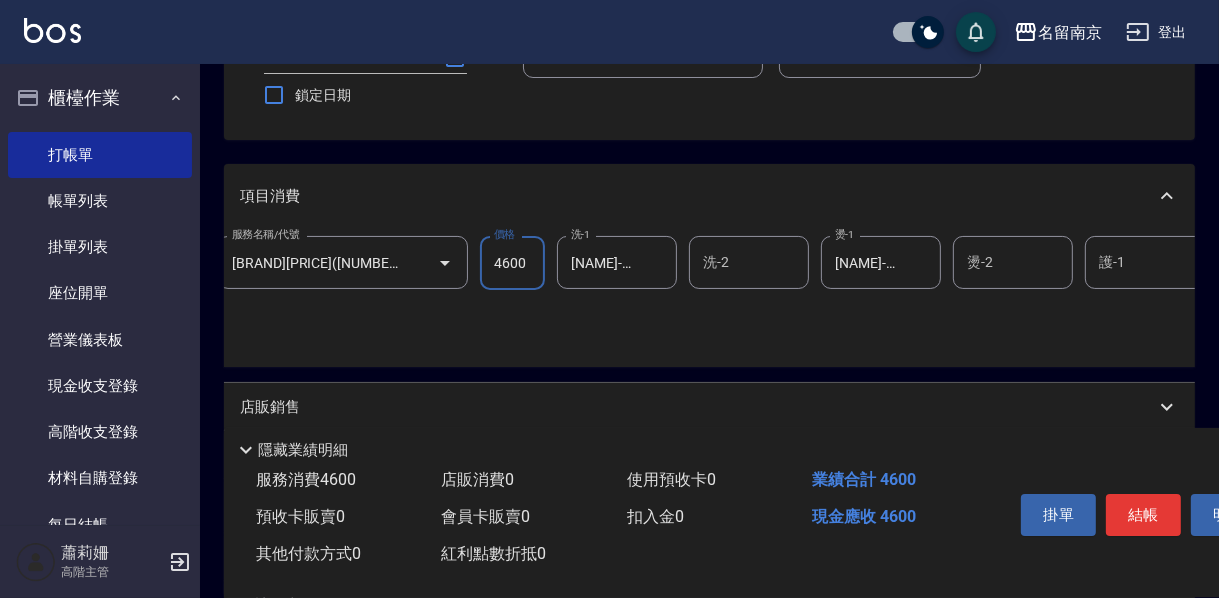 type on "4600" 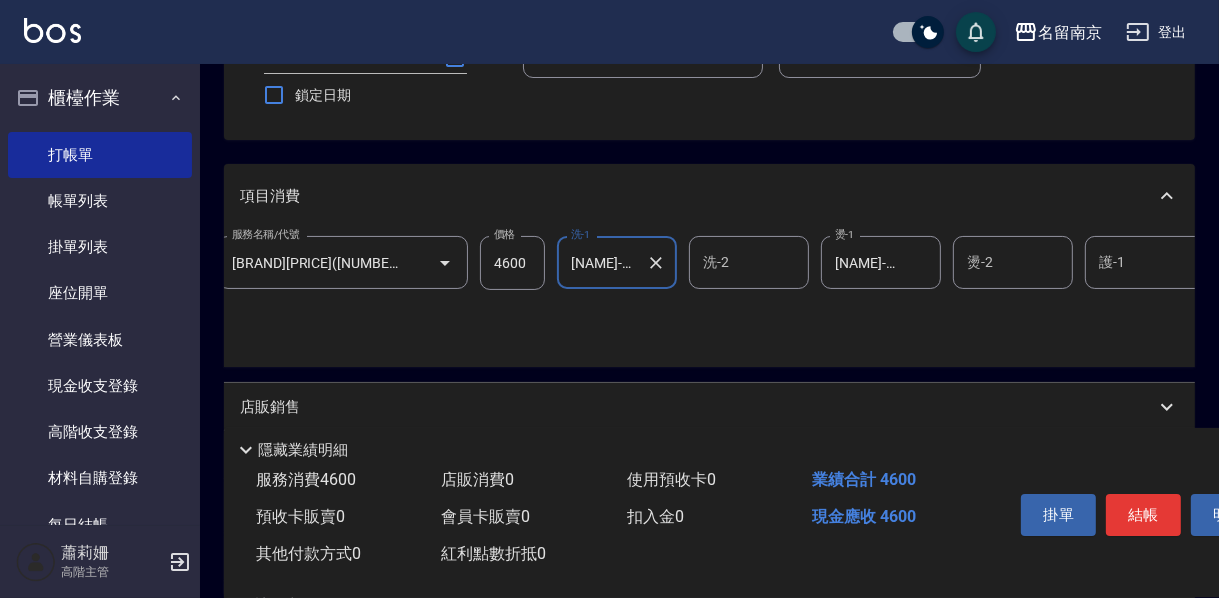 scroll, scrollTop: 400, scrollLeft: 0, axis: vertical 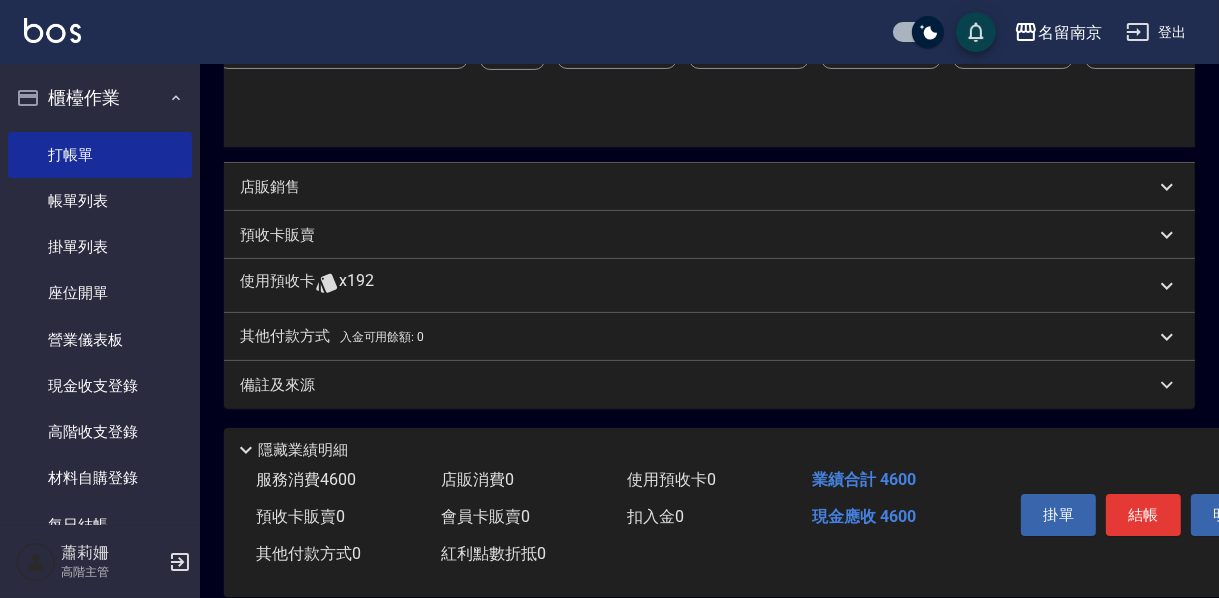 drag, startPoint x: 293, startPoint y: 205, endPoint x: 337, endPoint y: 237, distance: 54.405884 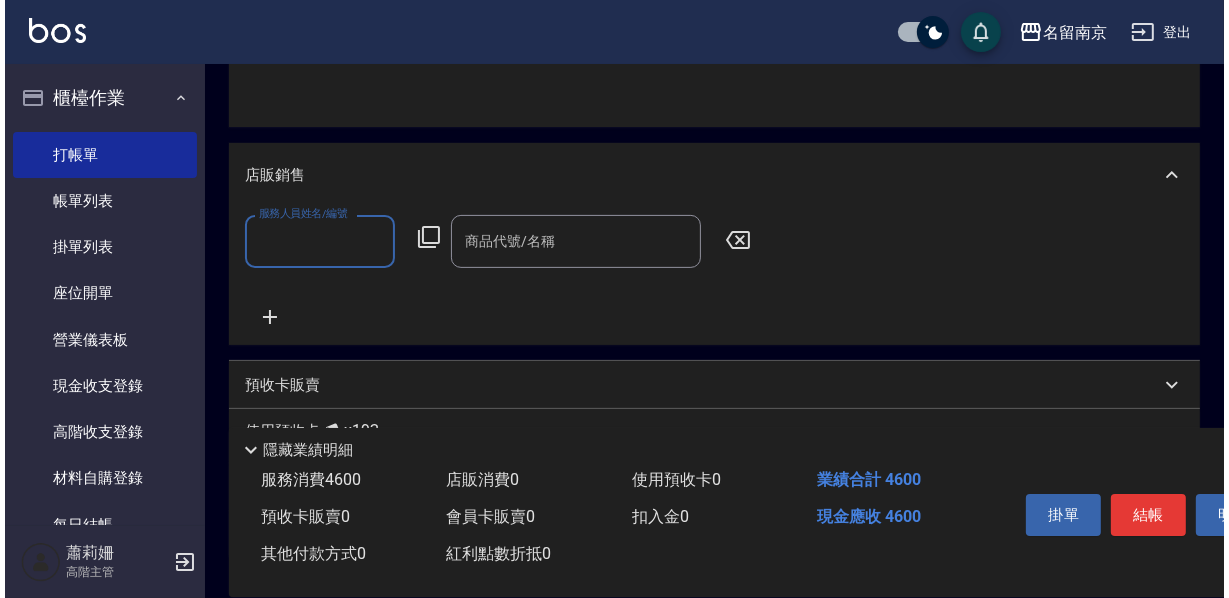 scroll, scrollTop: 0, scrollLeft: 0, axis: both 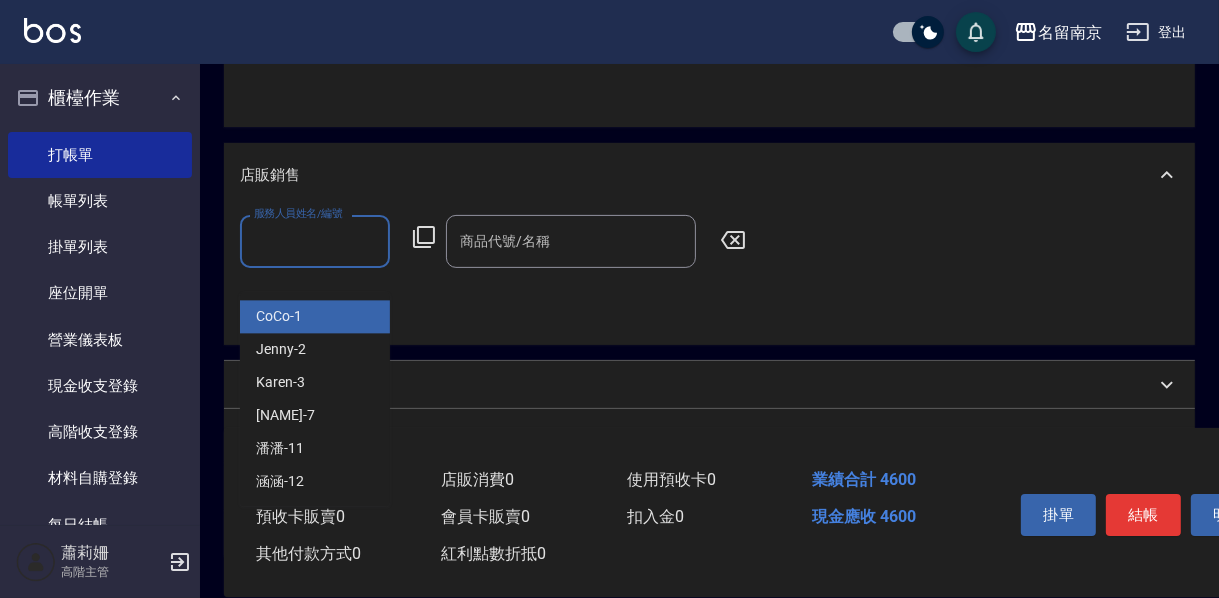 drag, startPoint x: 284, startPoint y: 258, endPoint x: 629, endPoint y: 384, distance: 367.28873 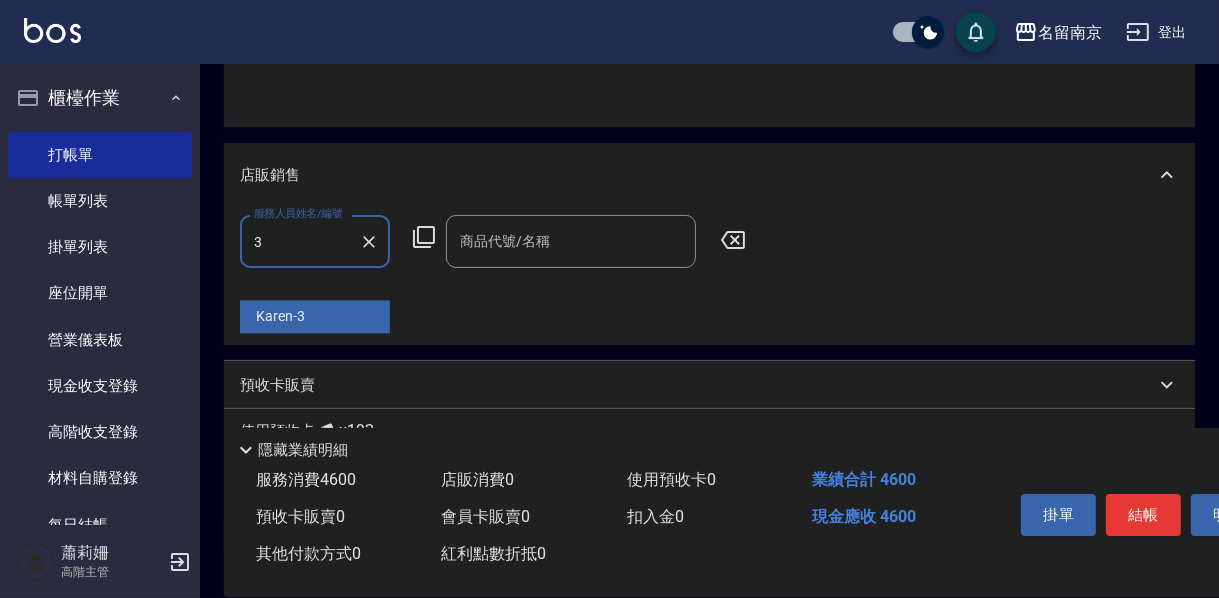 type on "[NAME]-[NUMBER]" 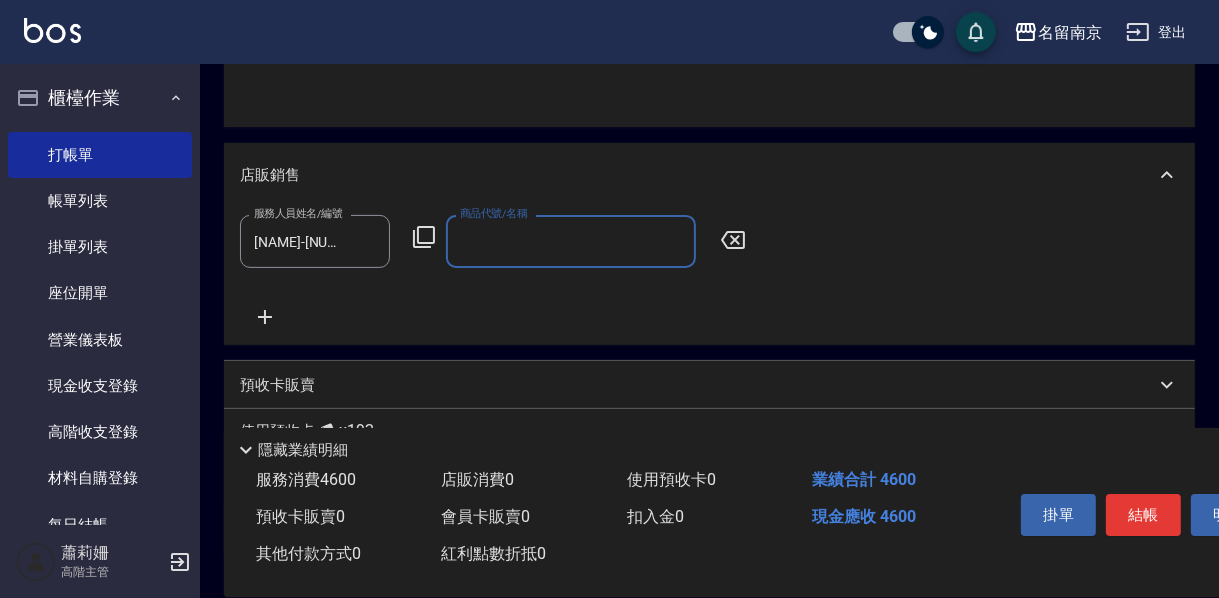 click 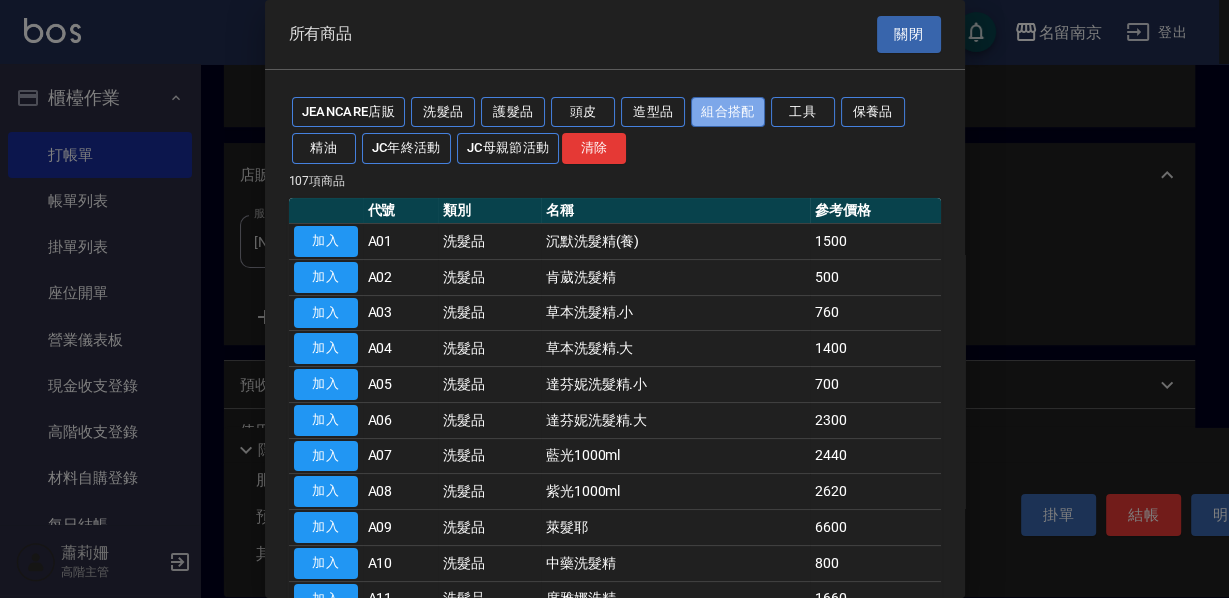 click on "組合搭配" at bounding box center [728, 112] 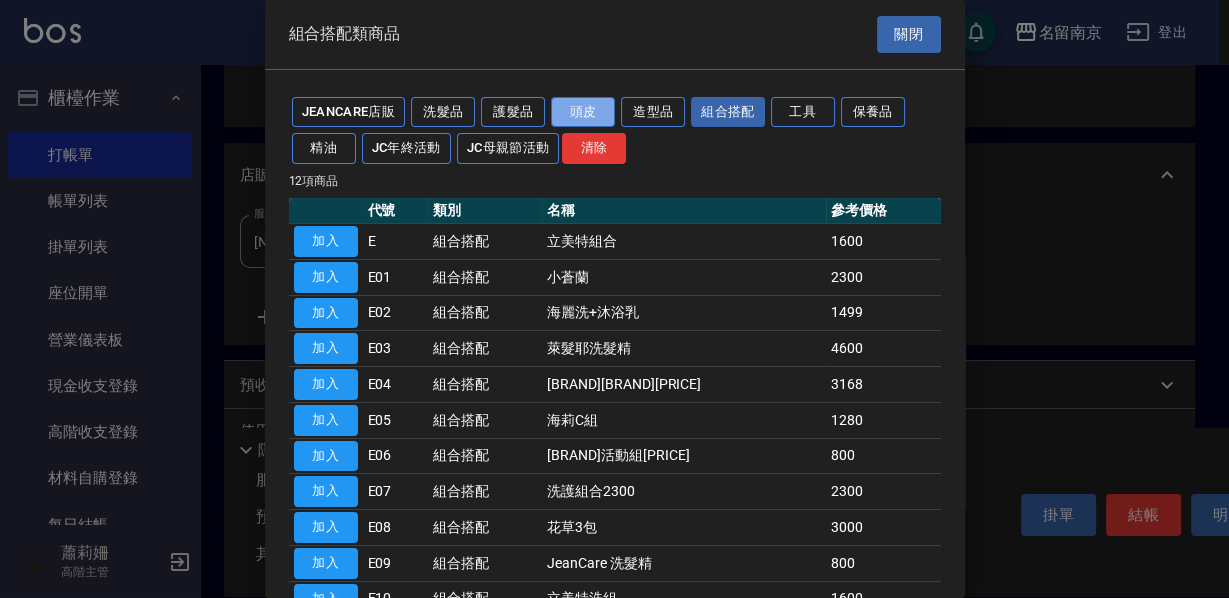click on "頭皮" at bounding box center [583, 112] 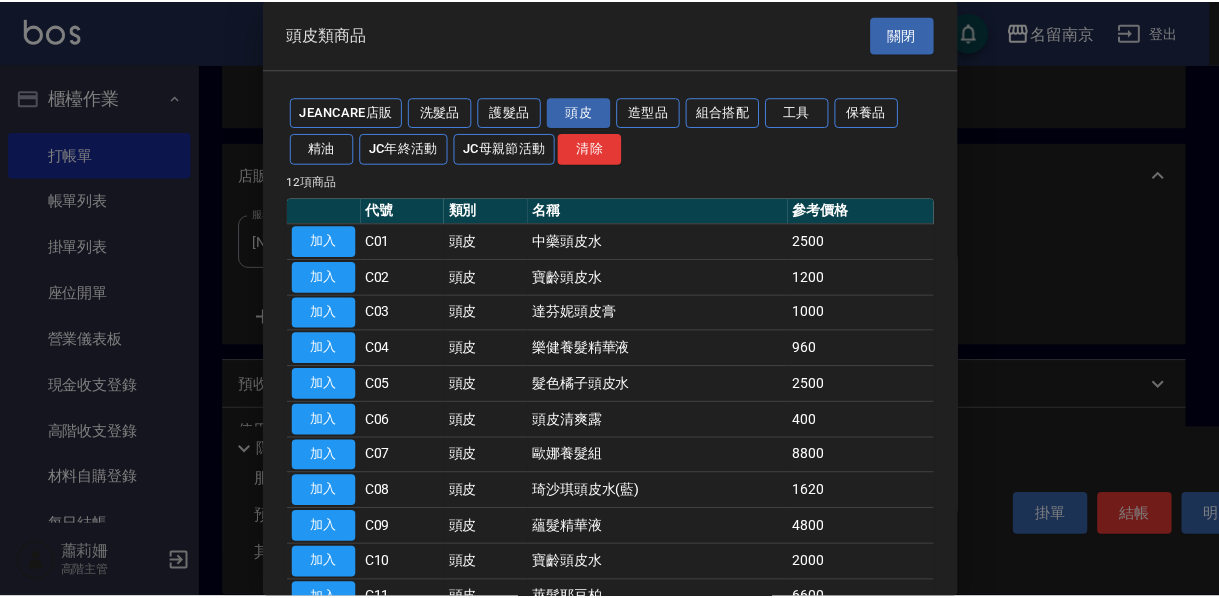 scroll, scrollTop: 160, scrollLeft: 0, axis: vertical 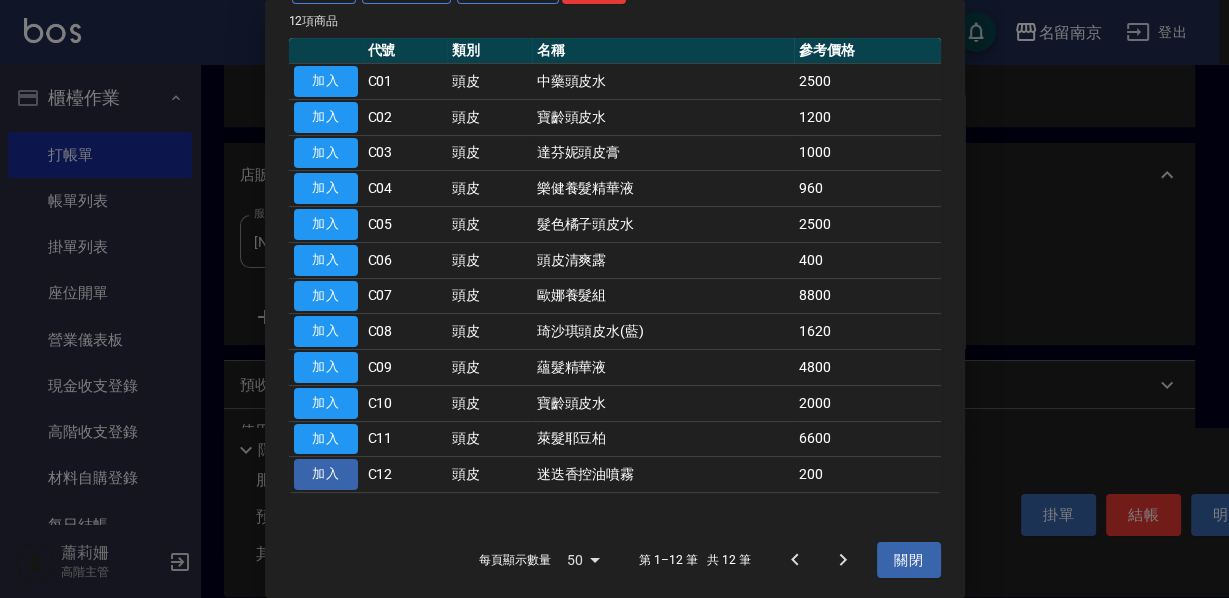 drag, startPoint x: 328, startPoint y: 471, endPoint x: 662, endPoint y: 488, distance: 334.43234 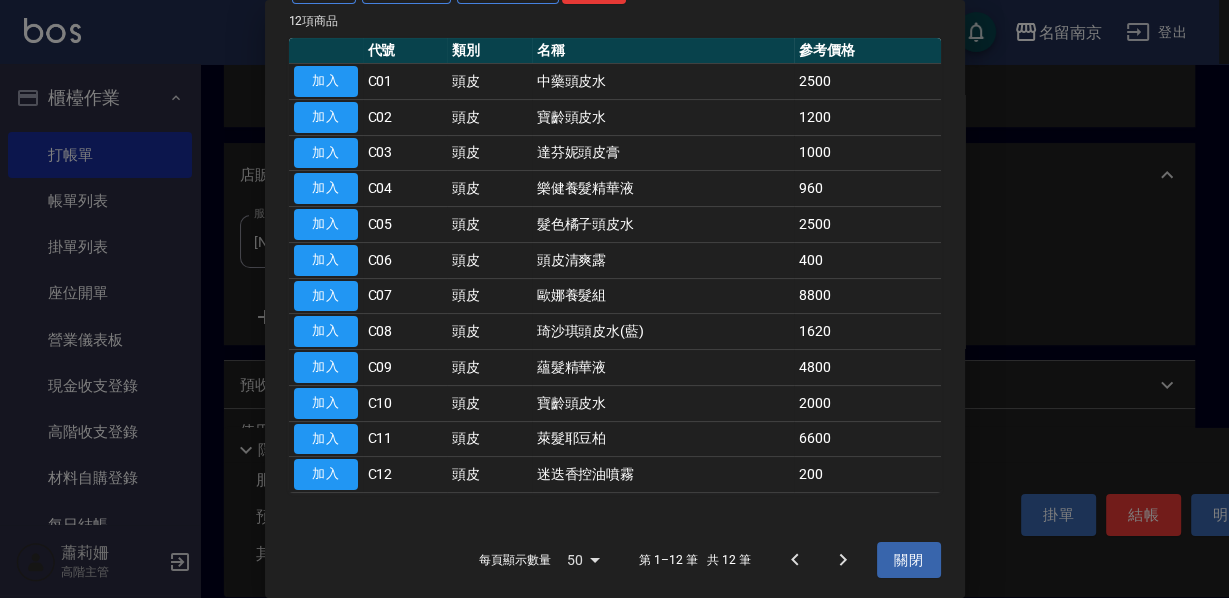 click on "加入" at bounding box center [326, 474] 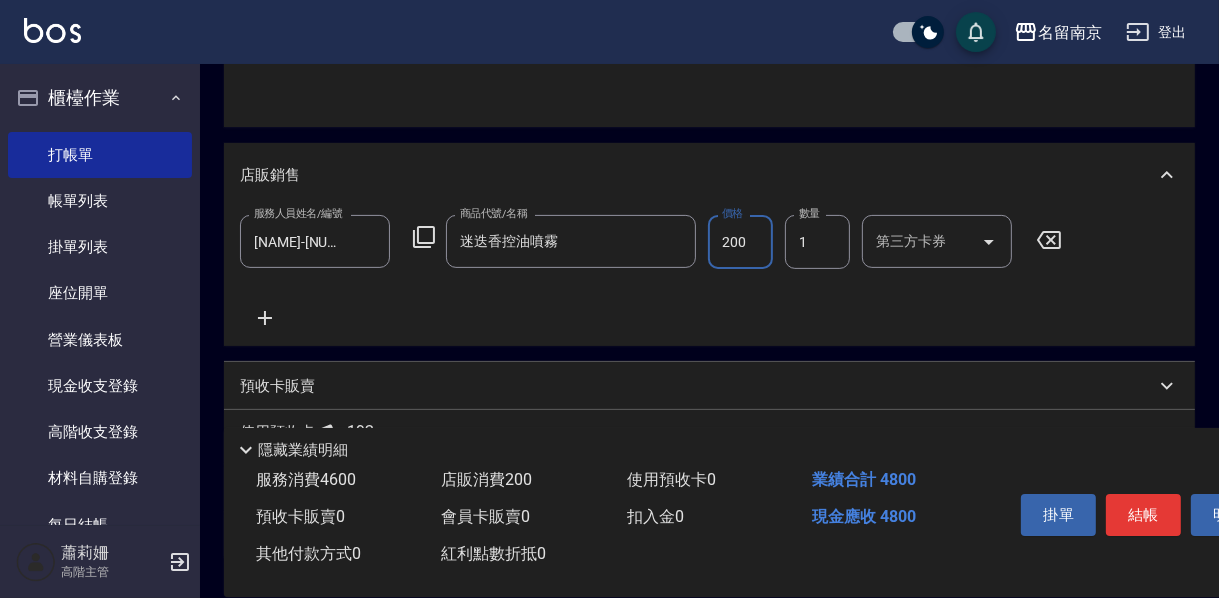 scroll, scrollTop: 560, scrollLeft: 0, axis: vertical 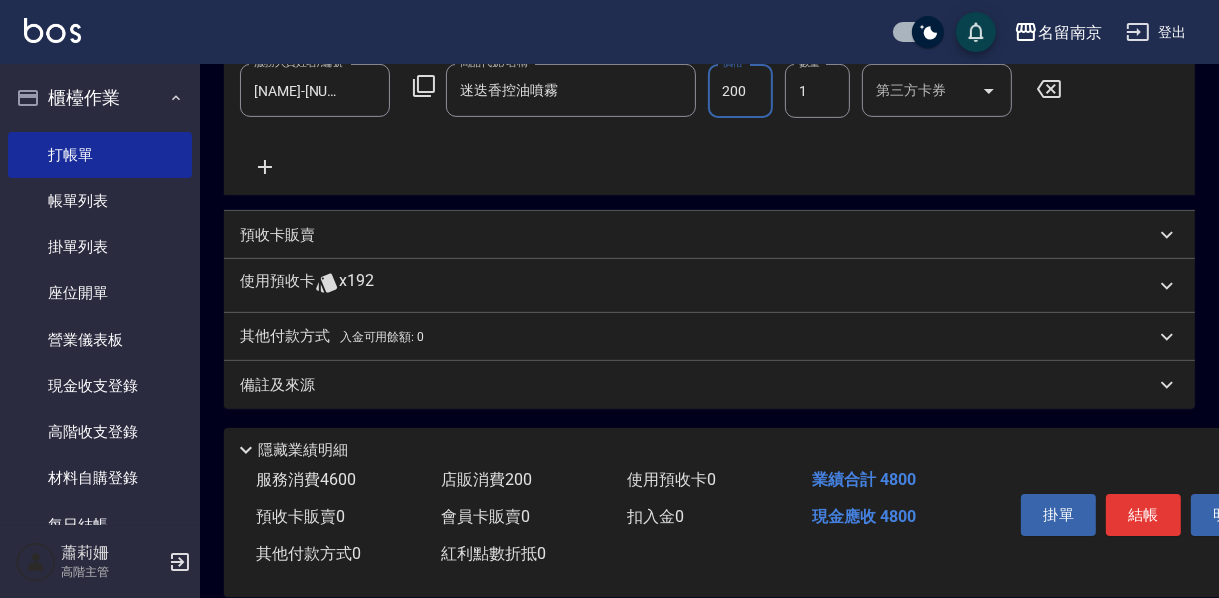 click on "預收卡販賣" at bounding box center [277, 235] 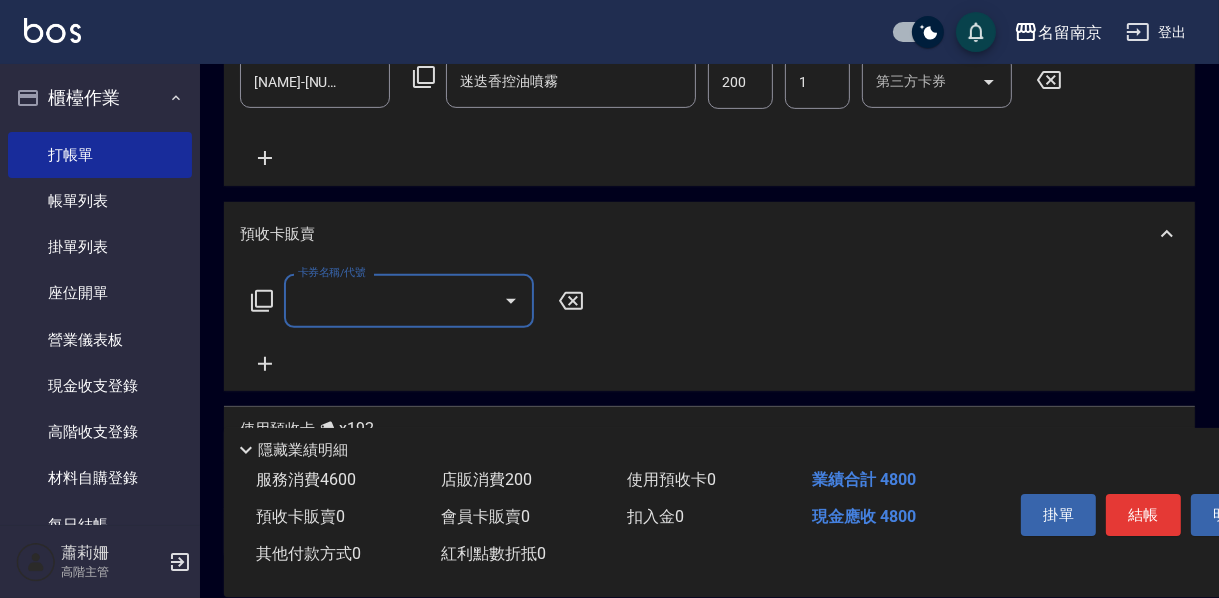 scroll, scrollTop: 0, scrollLeft: 0, axis: both 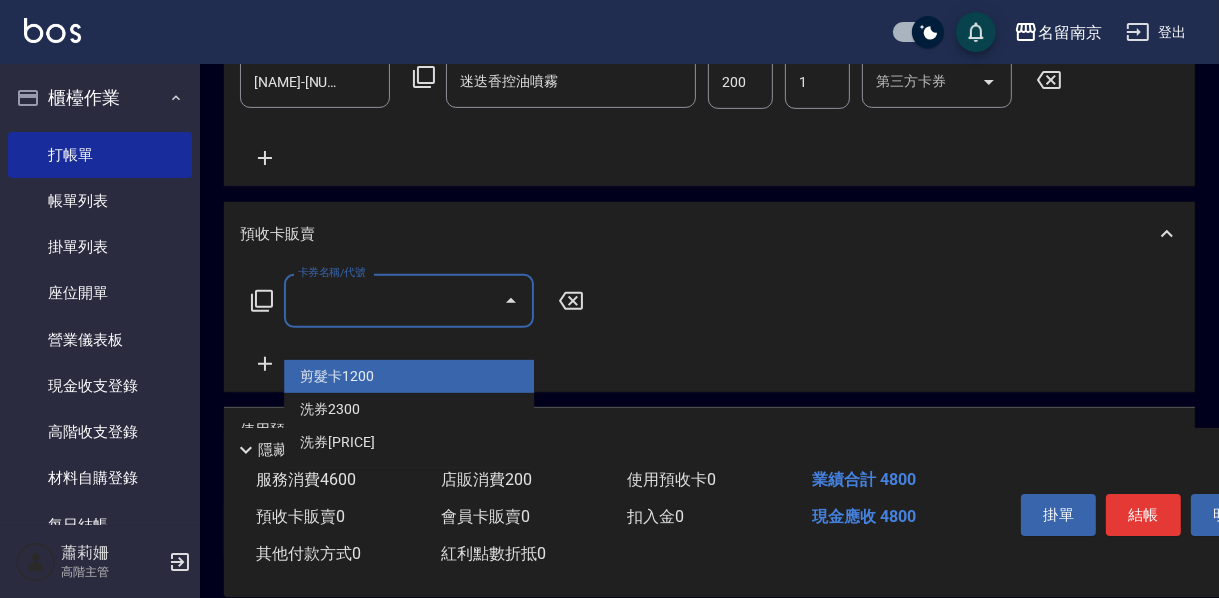 click on "卡券名稱/代號" at bounding box center (394, 300) 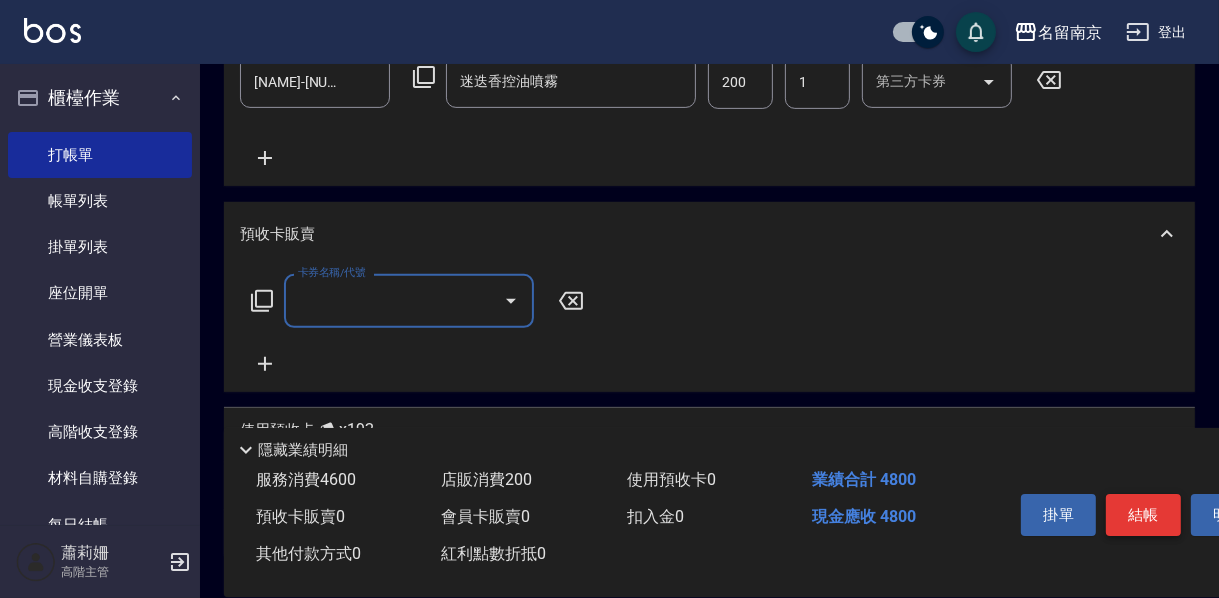 click on "結帳" at bounding box center (1143, 515) 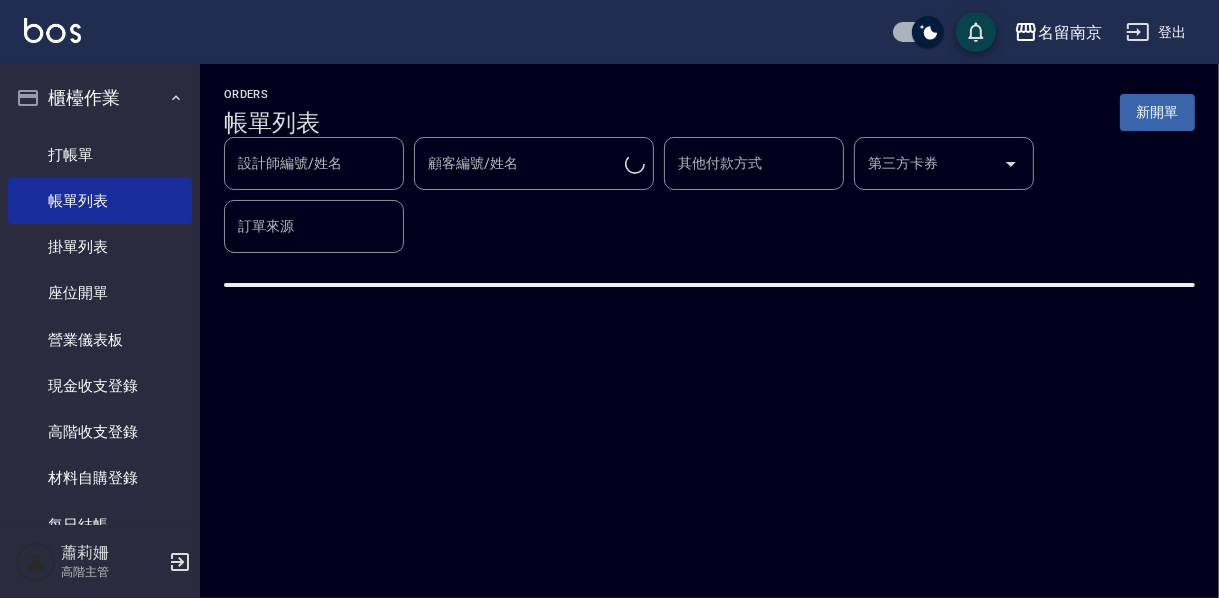 scroll, scrollTop: 0, scrollLeft: 0, axis: both 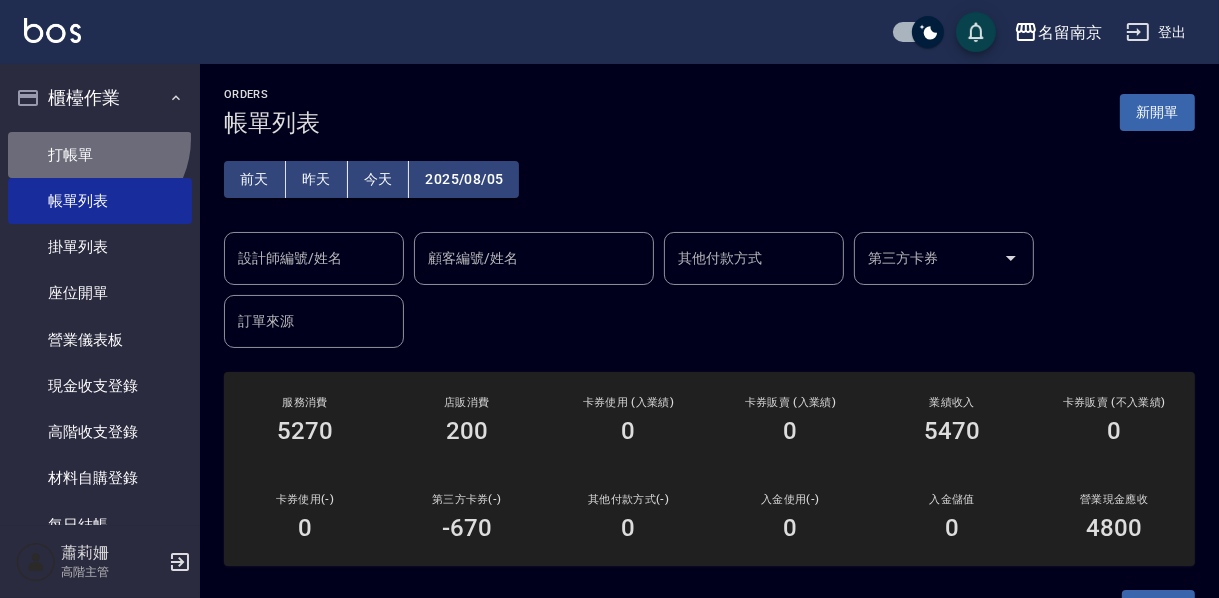 drag, startPoint x: 92, startPoint y: 138, endPoint x: 234, endPoint y: 140, distance: 142.01408 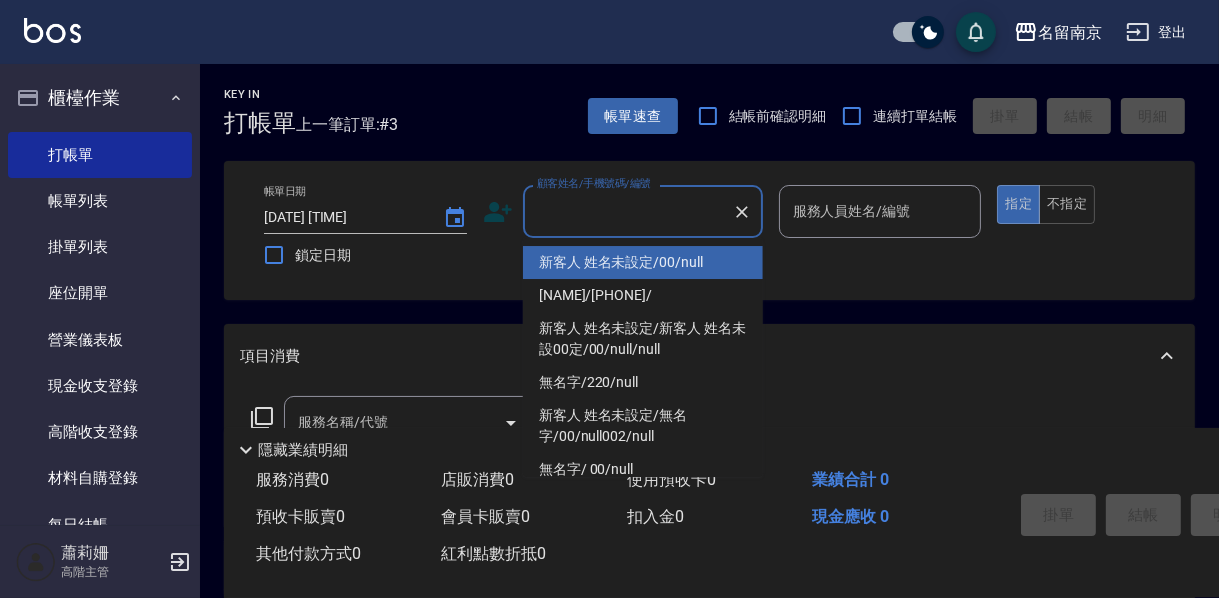 click on "顧客姓名/手機號碼/編號" at bounding box center [628, 211] 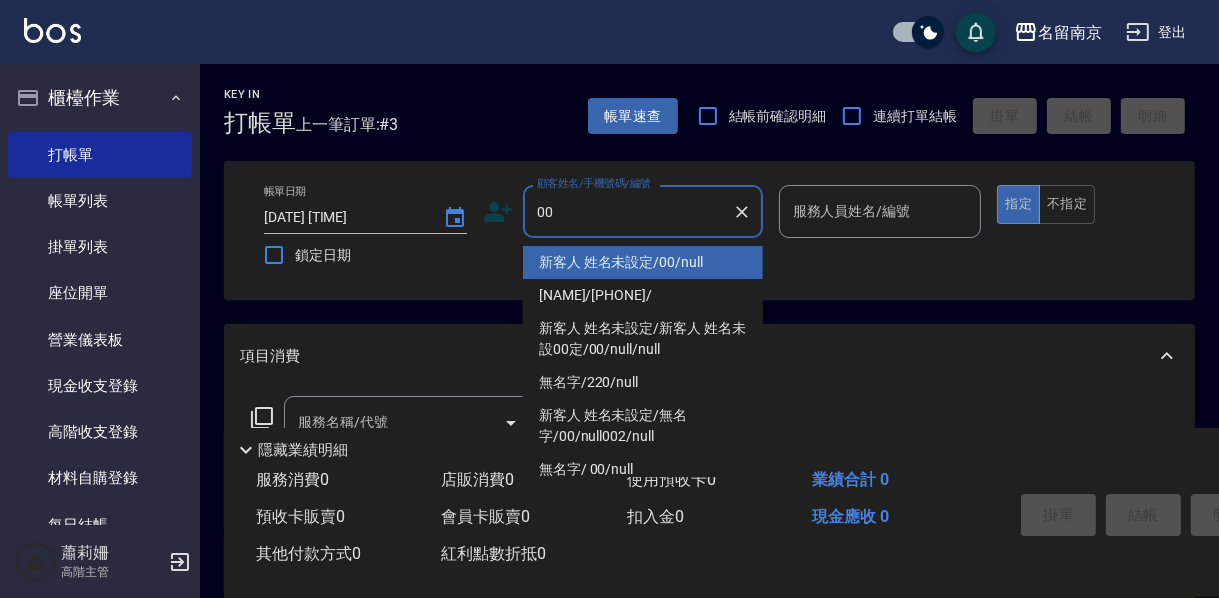 type on "新客人 姓名未設定/00/null" 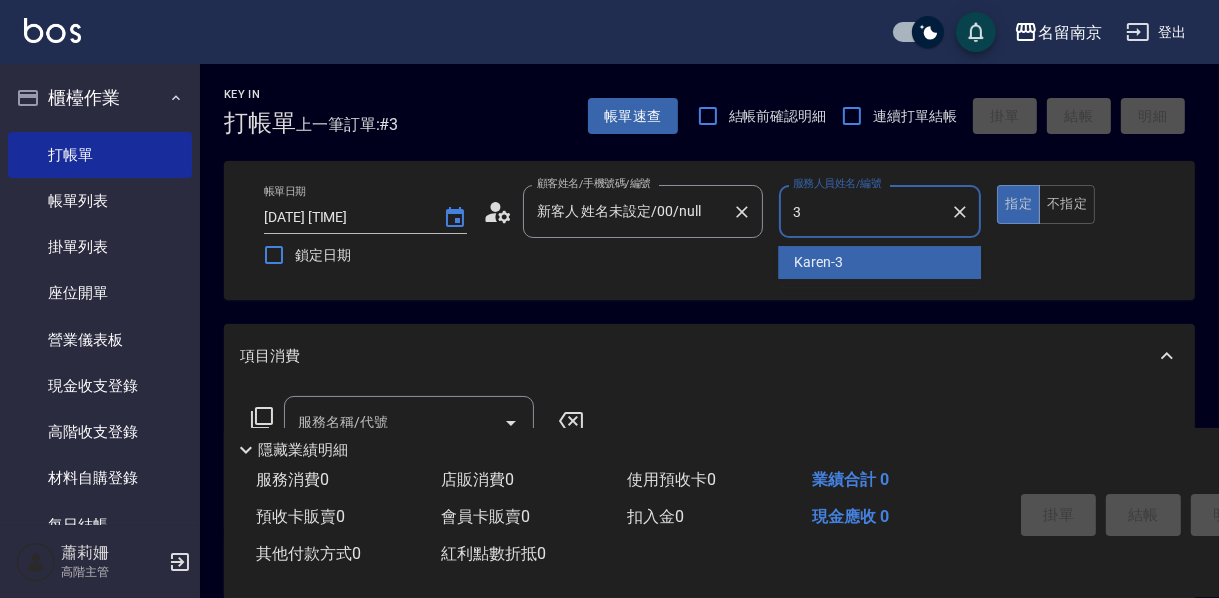 type on "[NAME]-[NUMBER]" 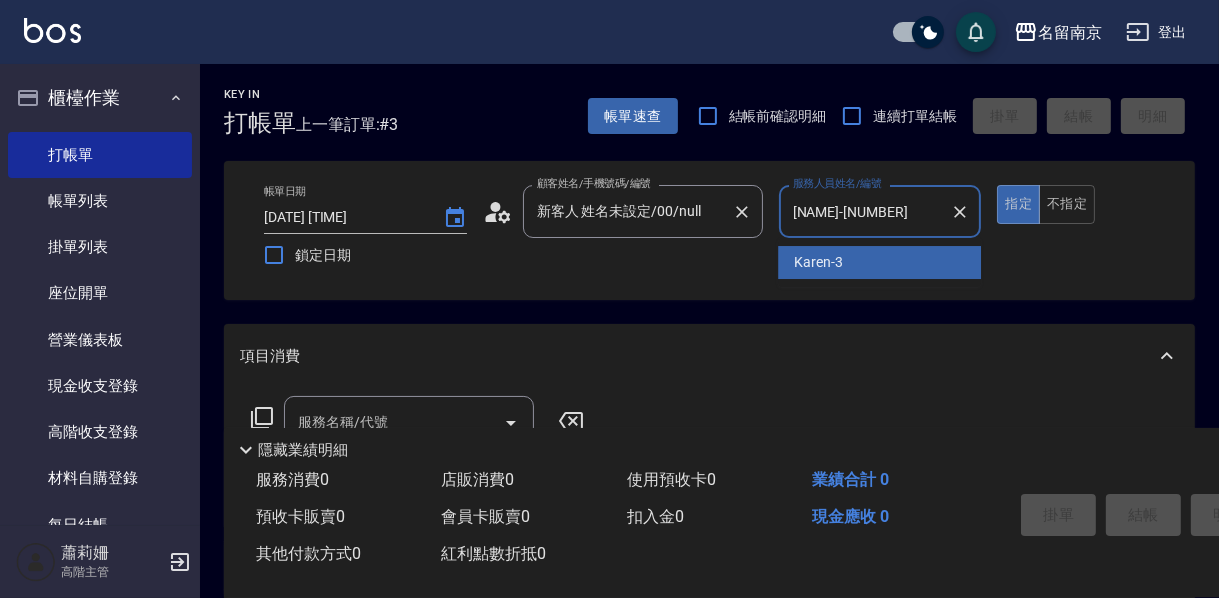 type on "true" 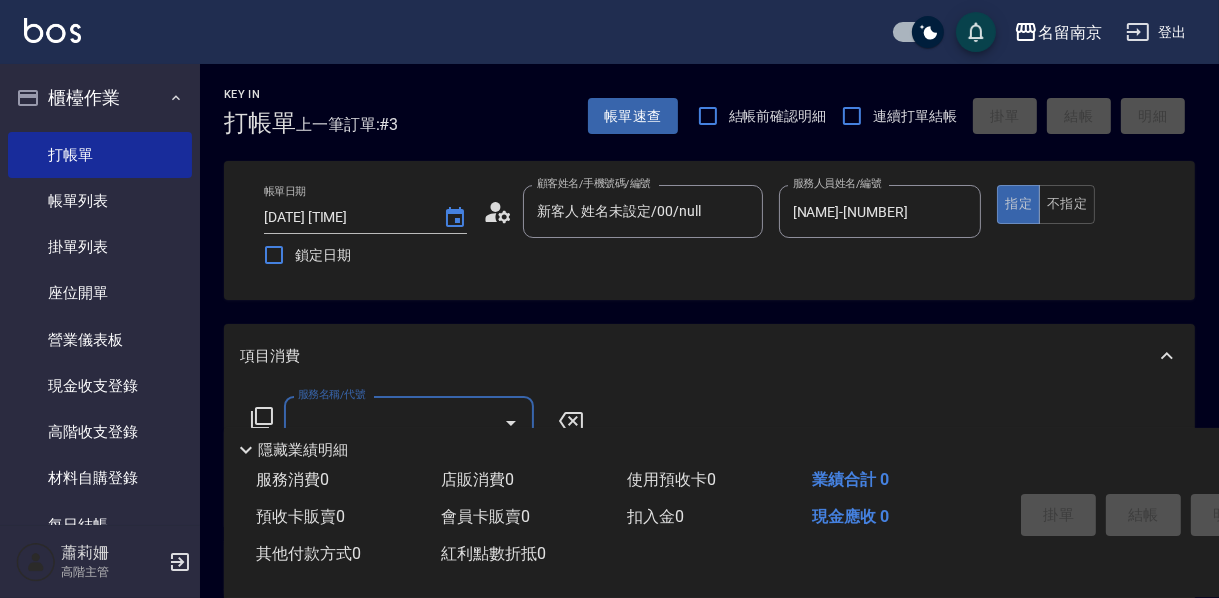 scroll, scrollTop: 240, scrollLeft: 0, axis: vertical 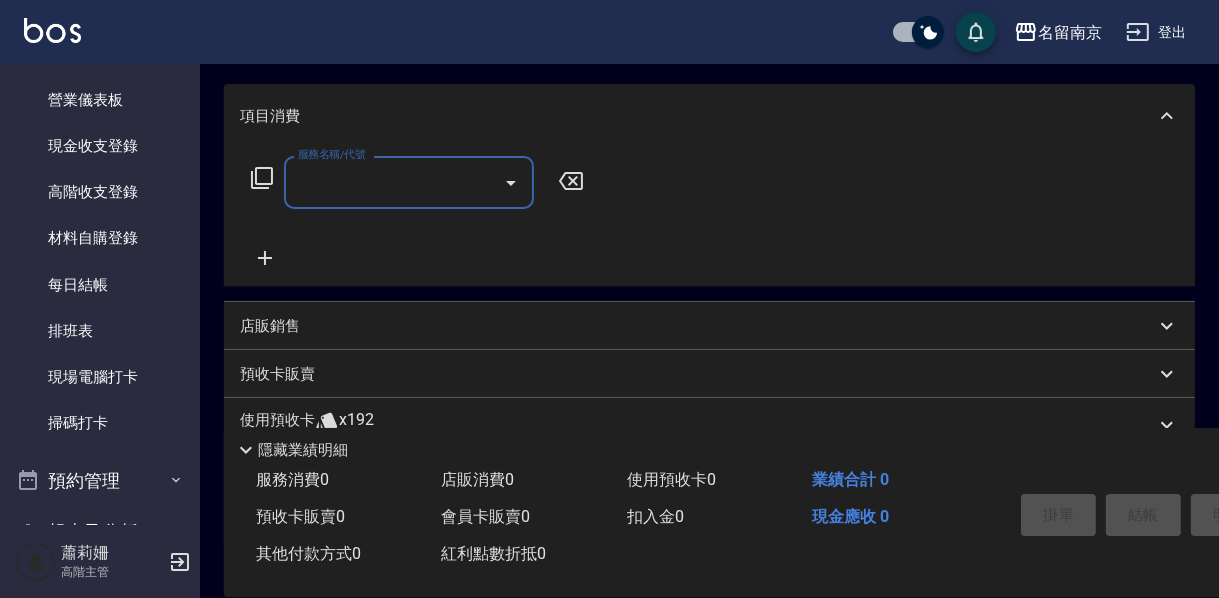click 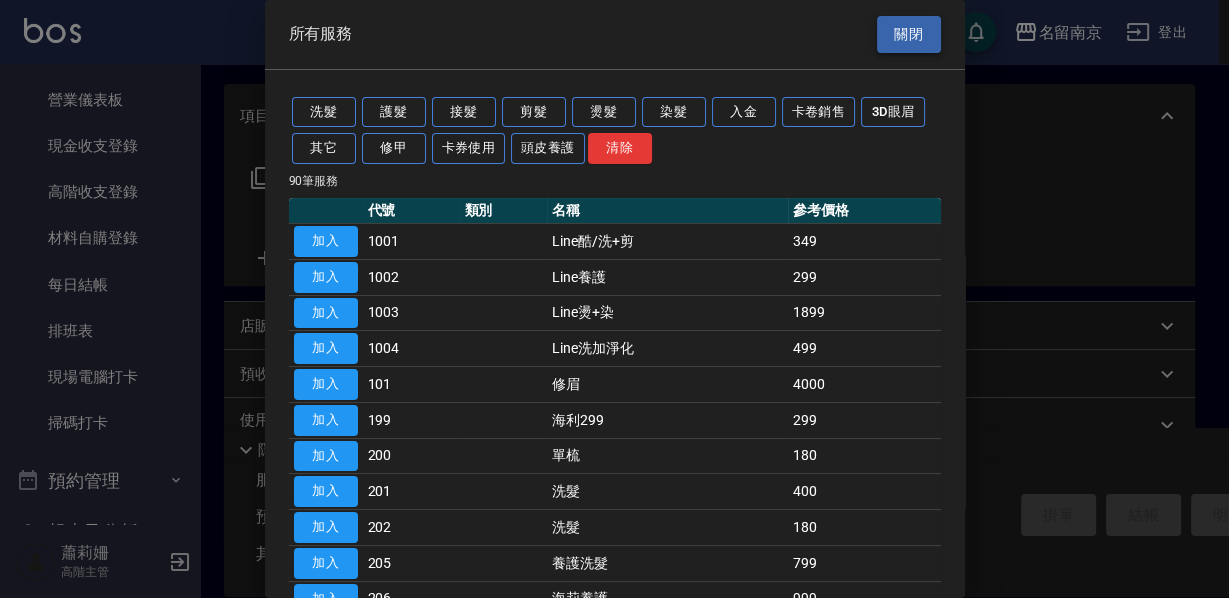 click on "關閉" at bounding box center [909, 34] 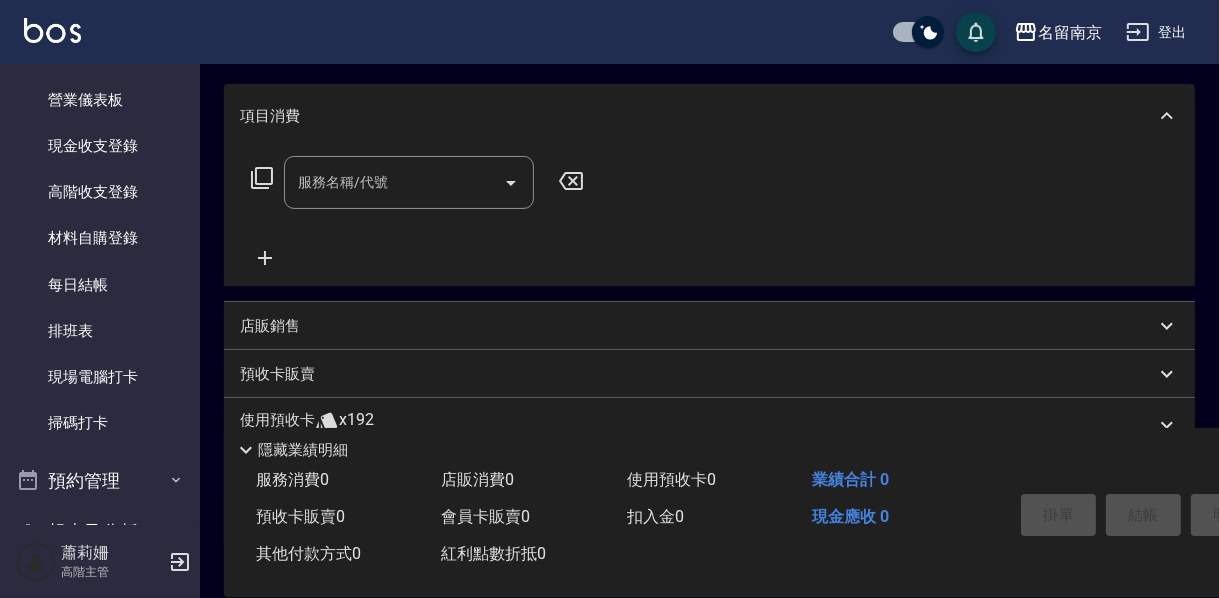 drag, startPoint x: 448, startPoint y: 199, endPoint x: 515, endPoint y: 187, distance: 68.06615 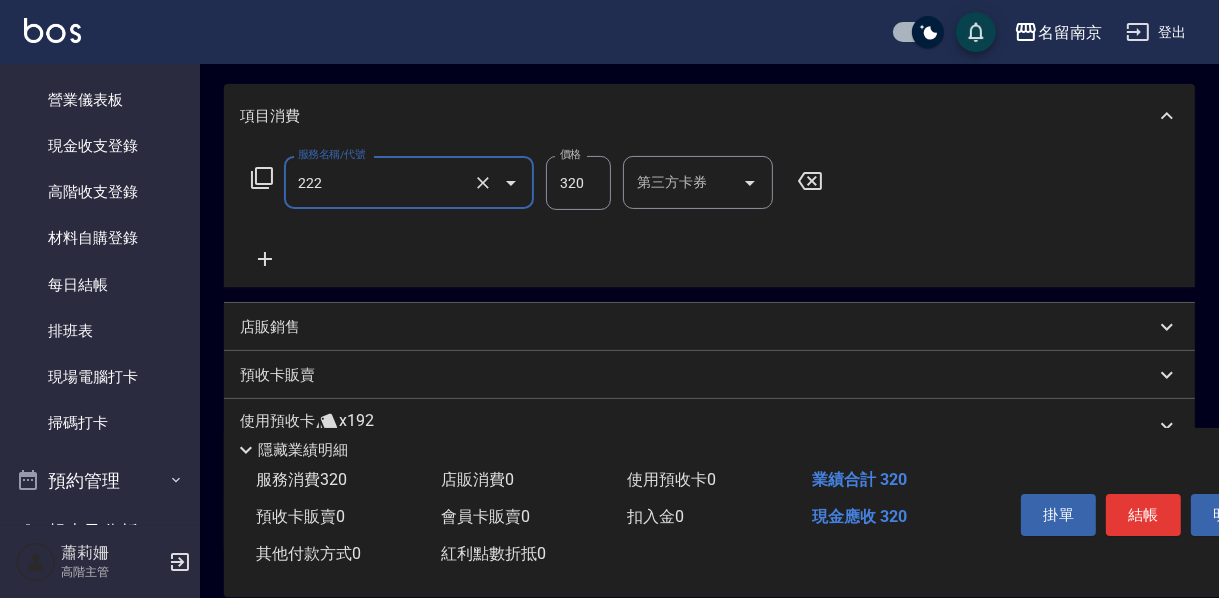 type on "洗券[PRICE]([NUMBER])" 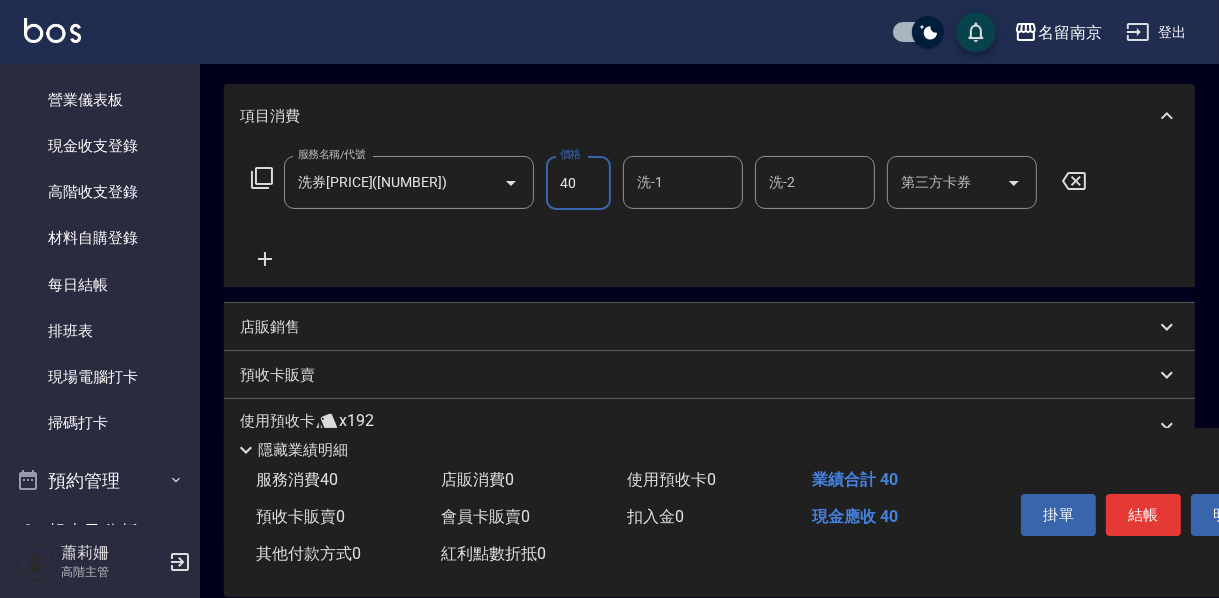type on "40" 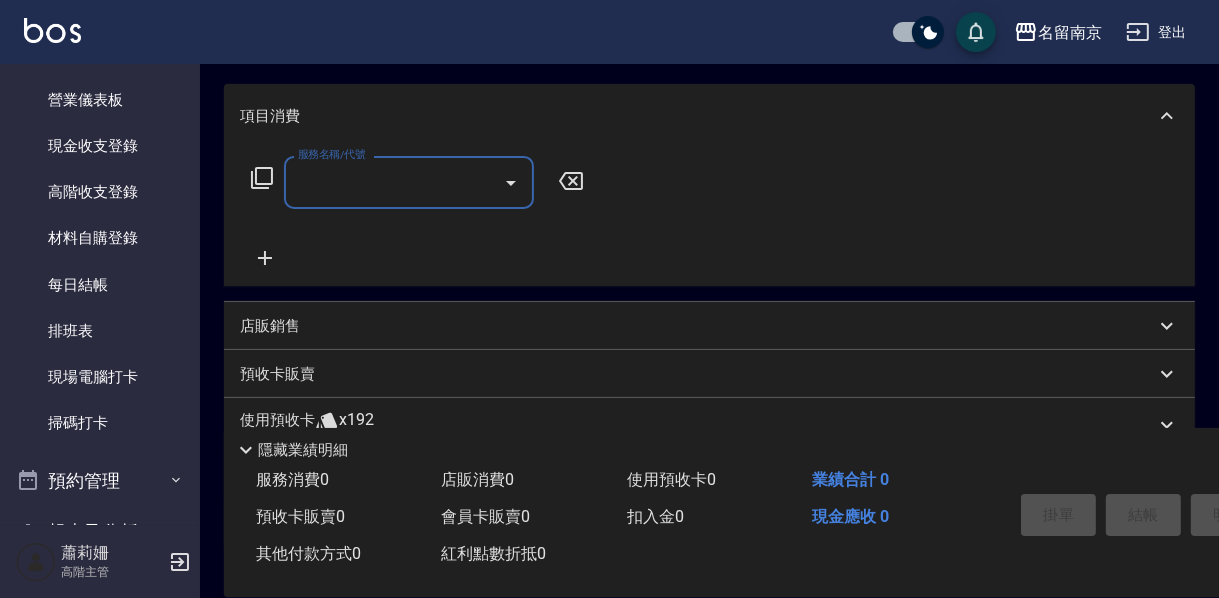 drag, startPoint x: 475, startPoint y: 209, endPoint x: 952, endPoint y: 116, distance: 485.98148 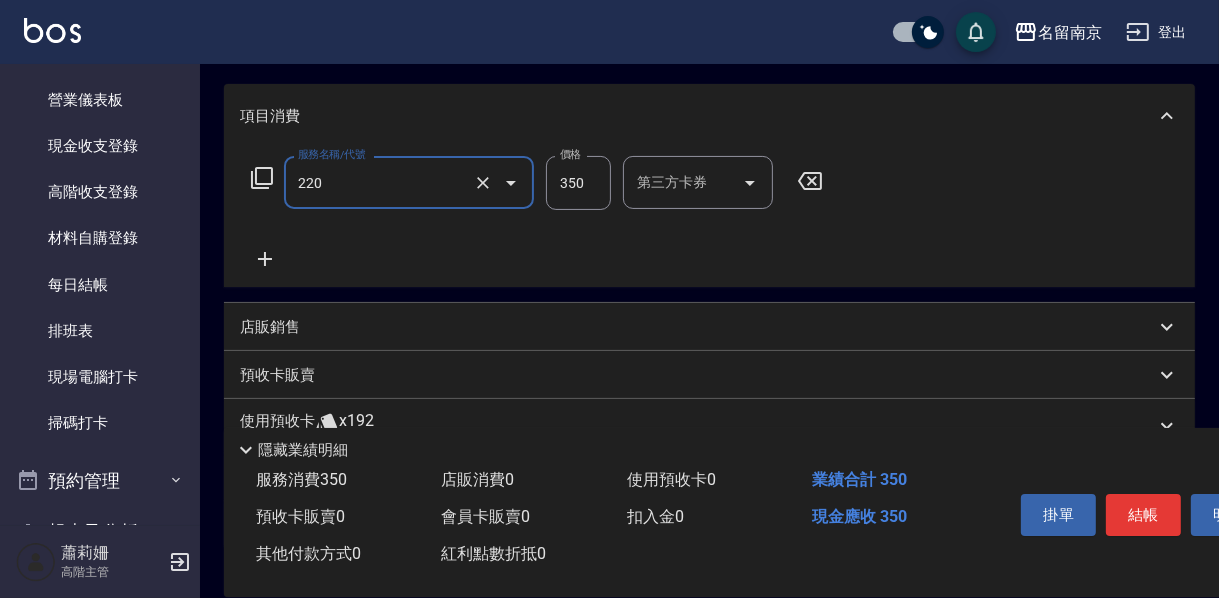 type on "洗髮(220)" 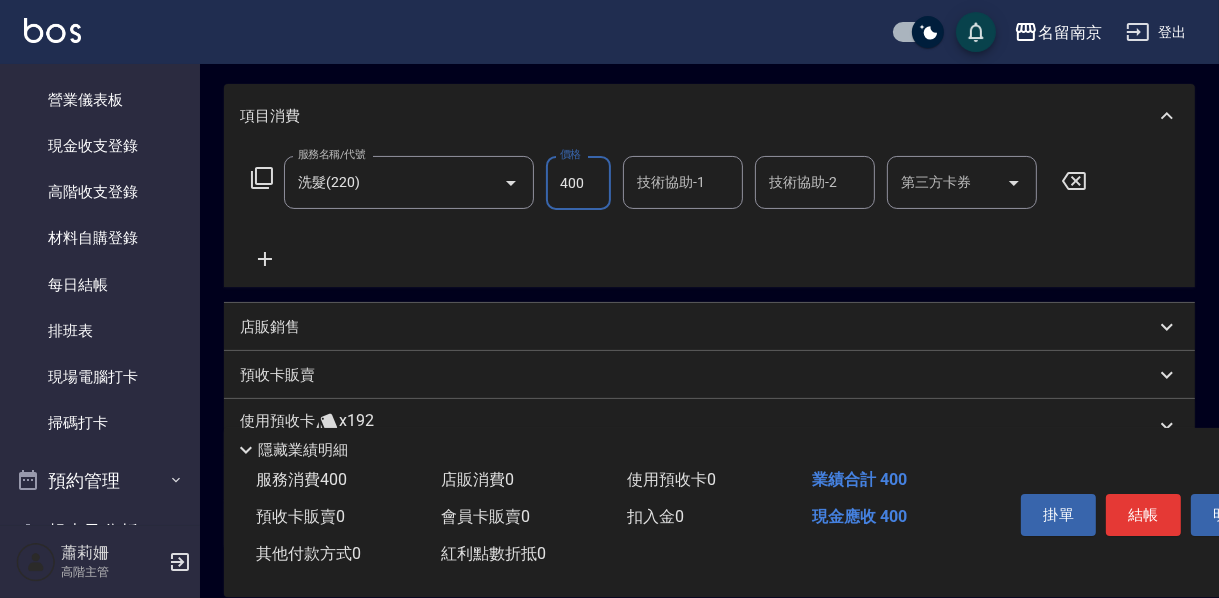 type on "400" 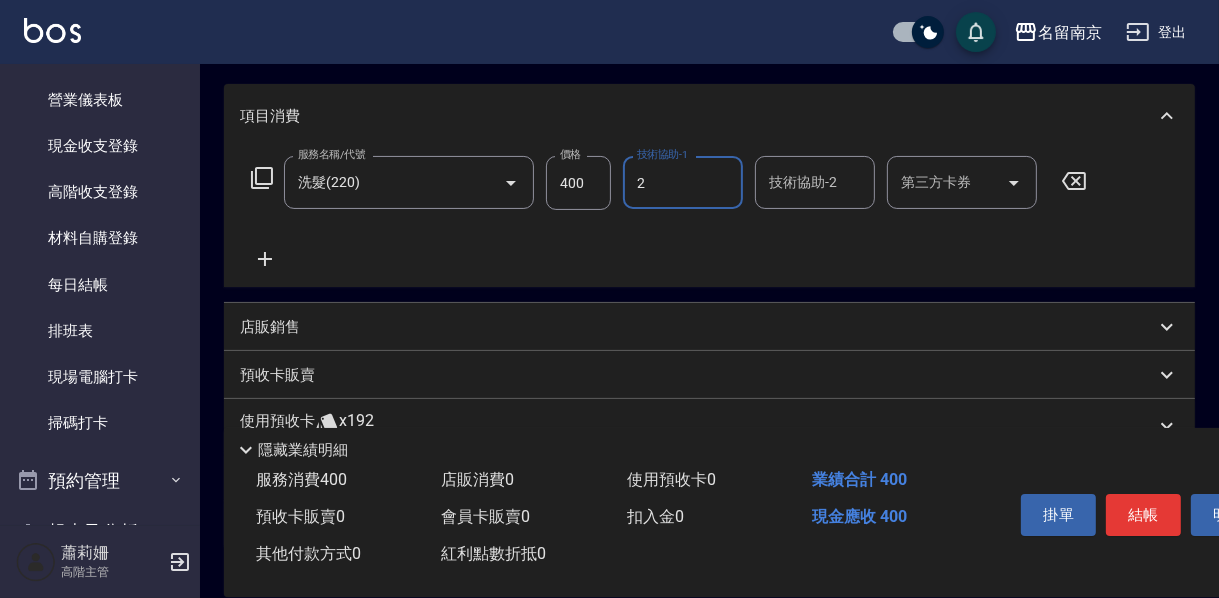 type on "[NAME]-[NUMBER]" 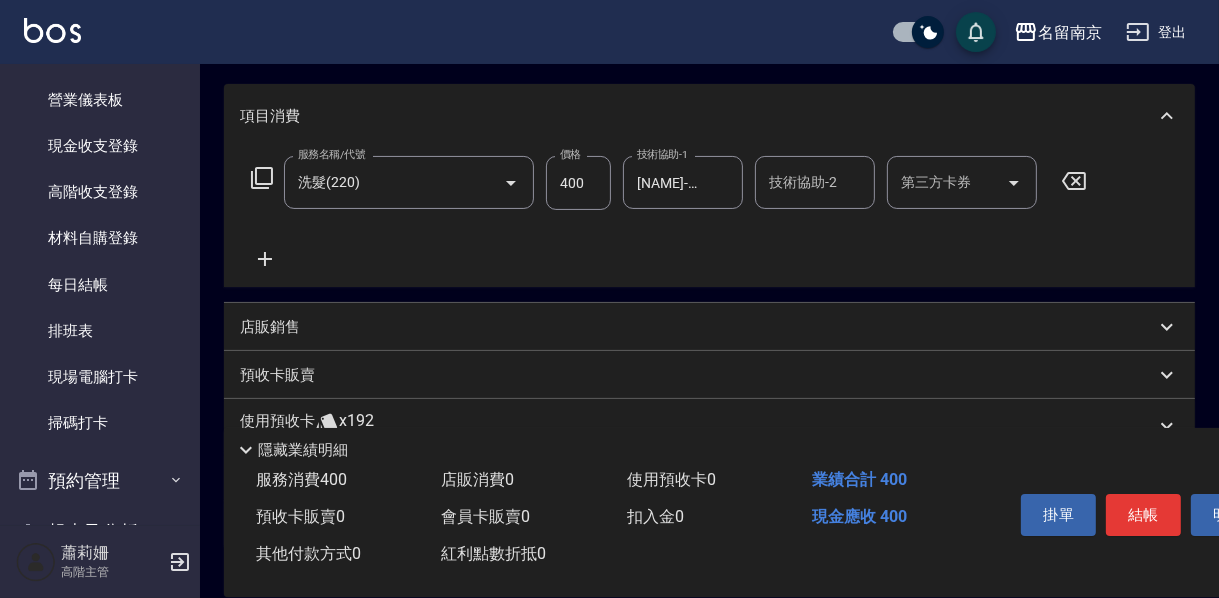 drag, startPoint x: 268, startPoint y: 269, endPoint x: 278, endPoint y: 268, distance: 10.049875 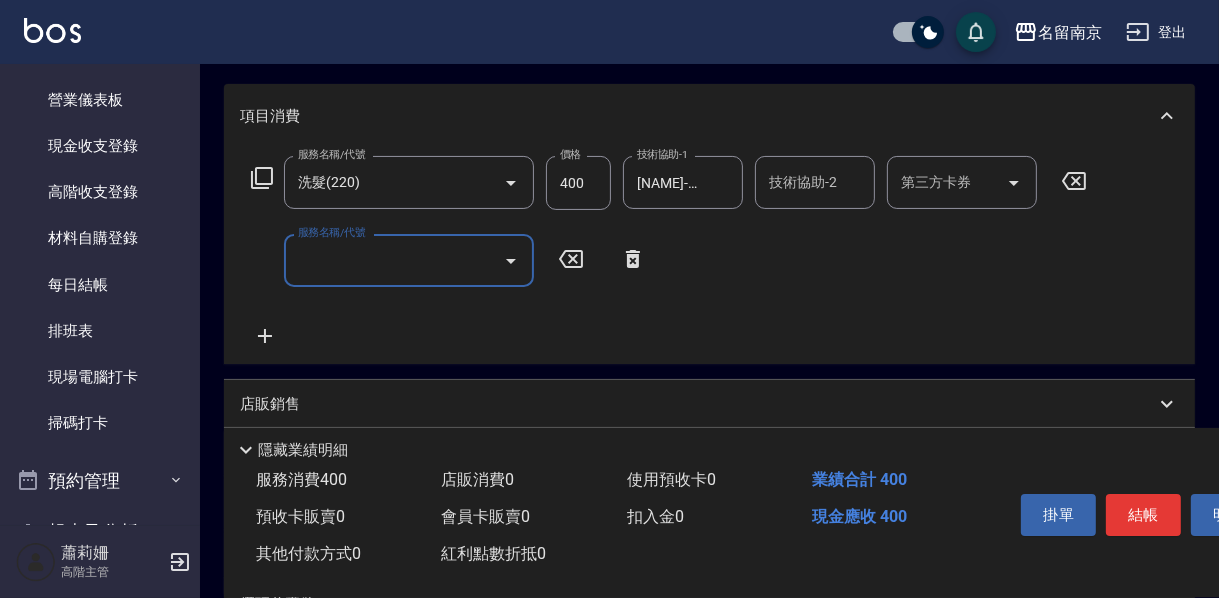click on "服務名稱/代號" at bounding box center (394, 260) 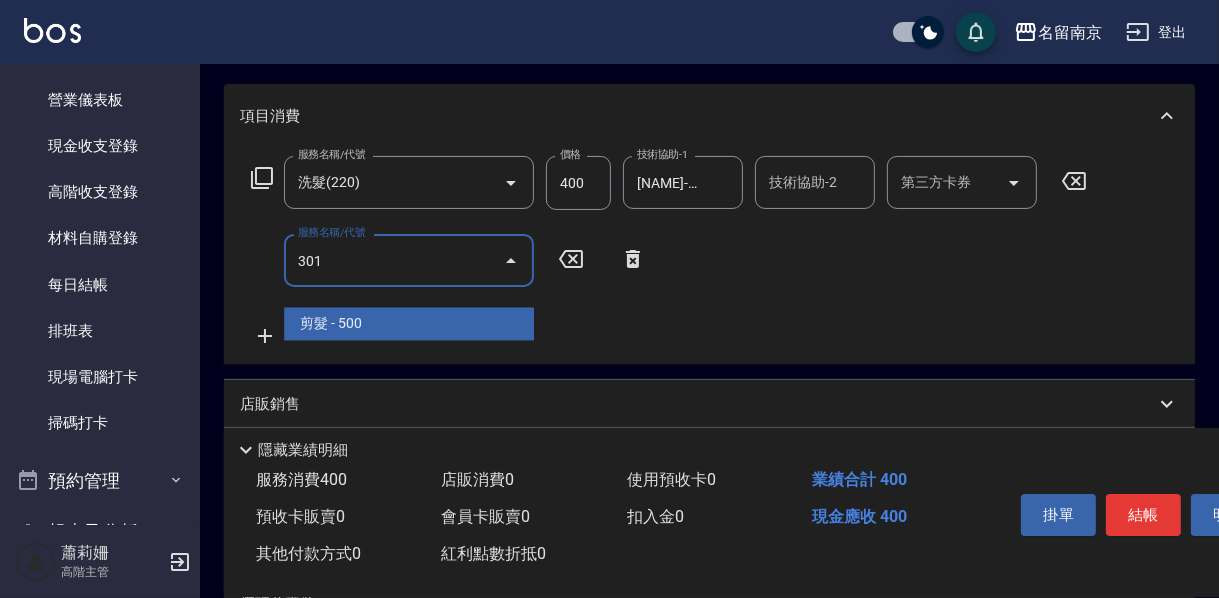 type on "剪髮(301)" 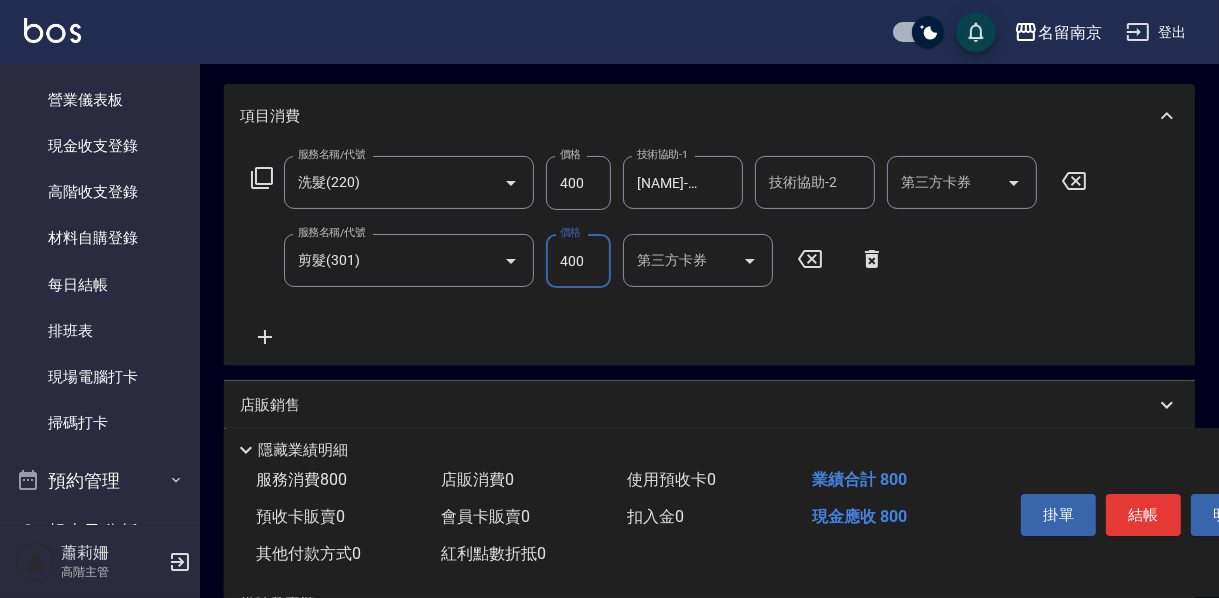 type on "400" 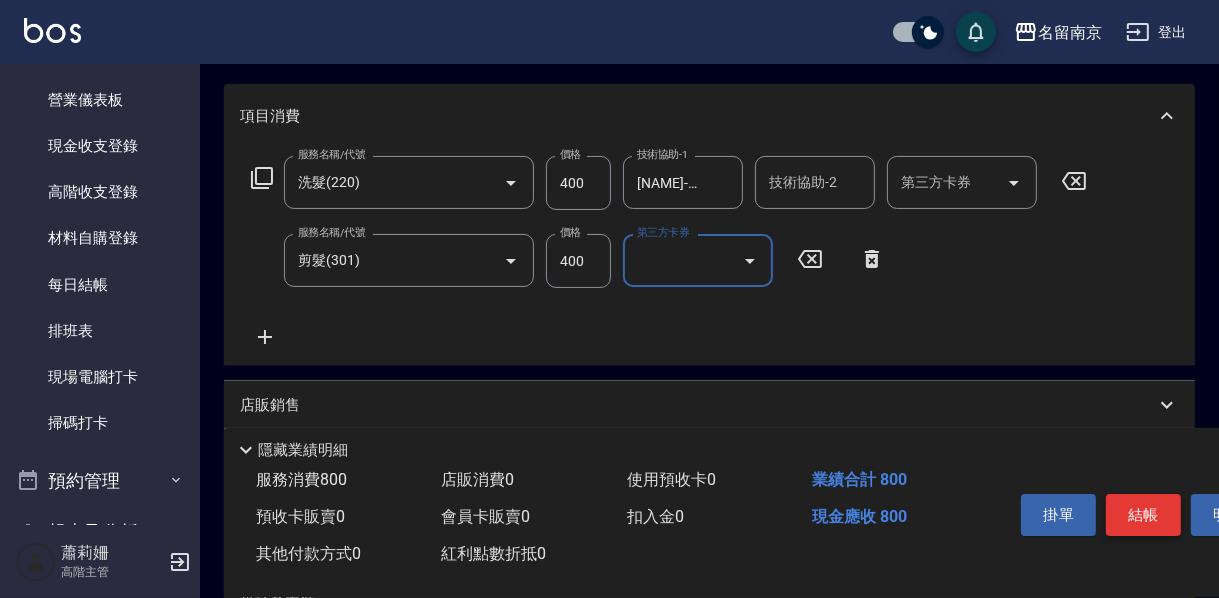 click on "結帳" at bounding box center [1143, 515] 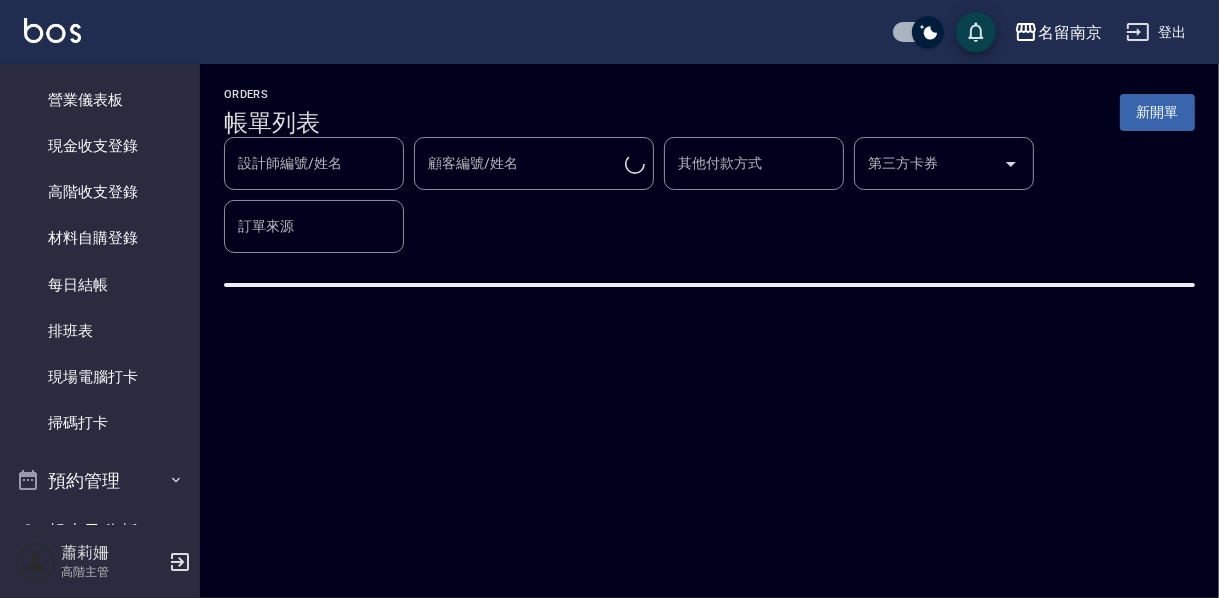 scroll, scrollTop: 0, scrollLeft: 0, axis: both 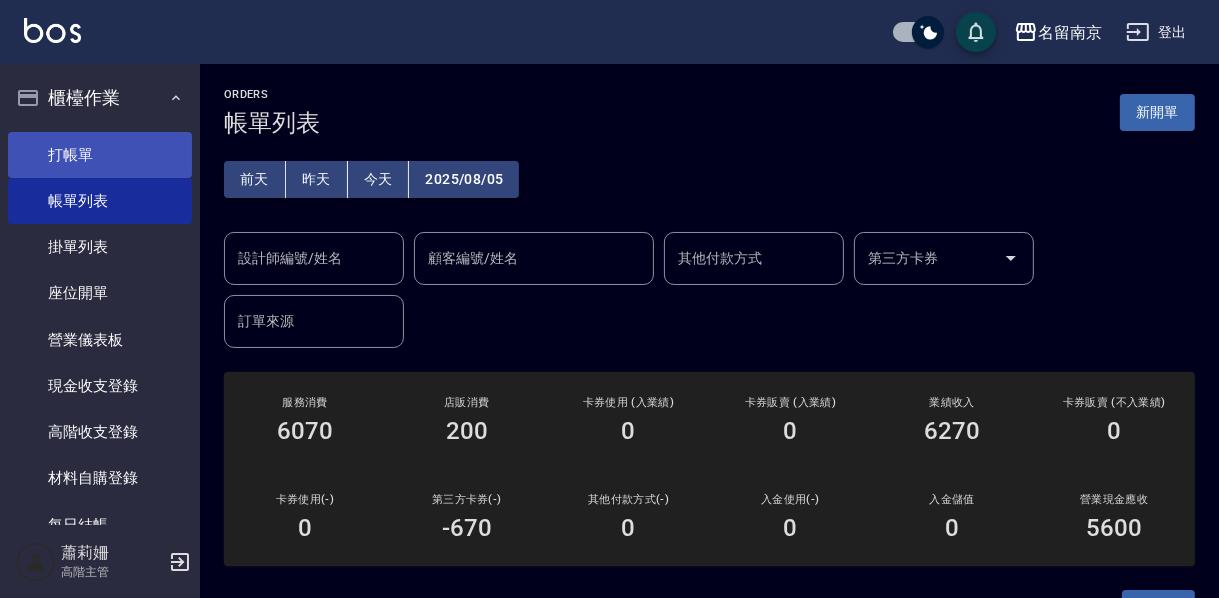 click on "打帳單" at bounding box center (100, 155) 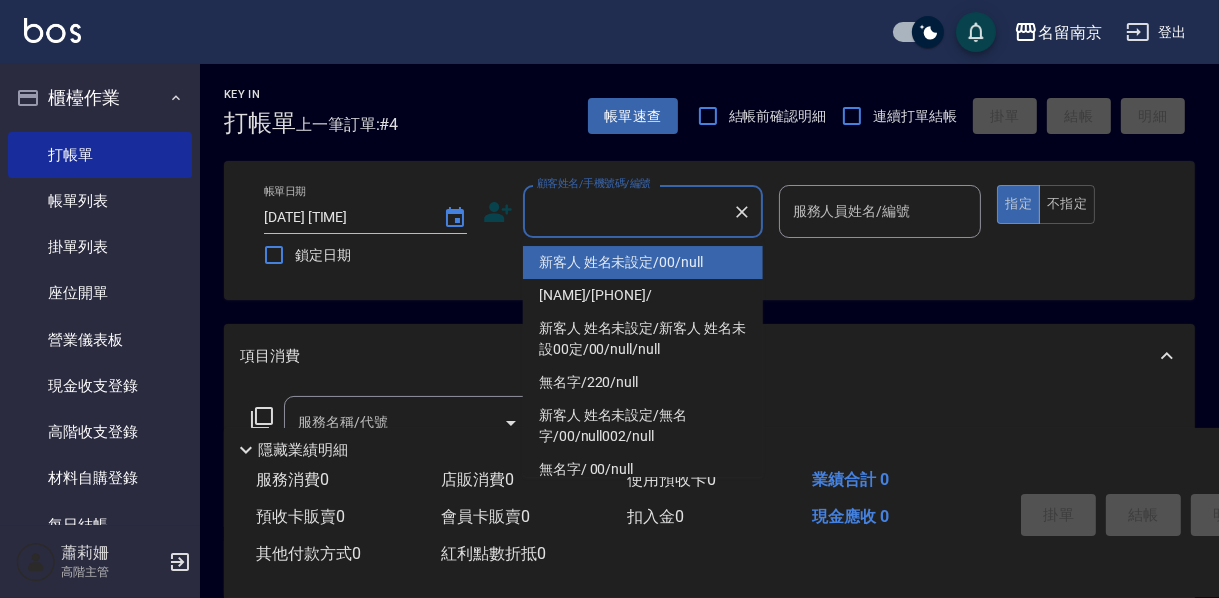 click on "顧客姓名/手機號碼/編號" at bounding box center (628, 211) 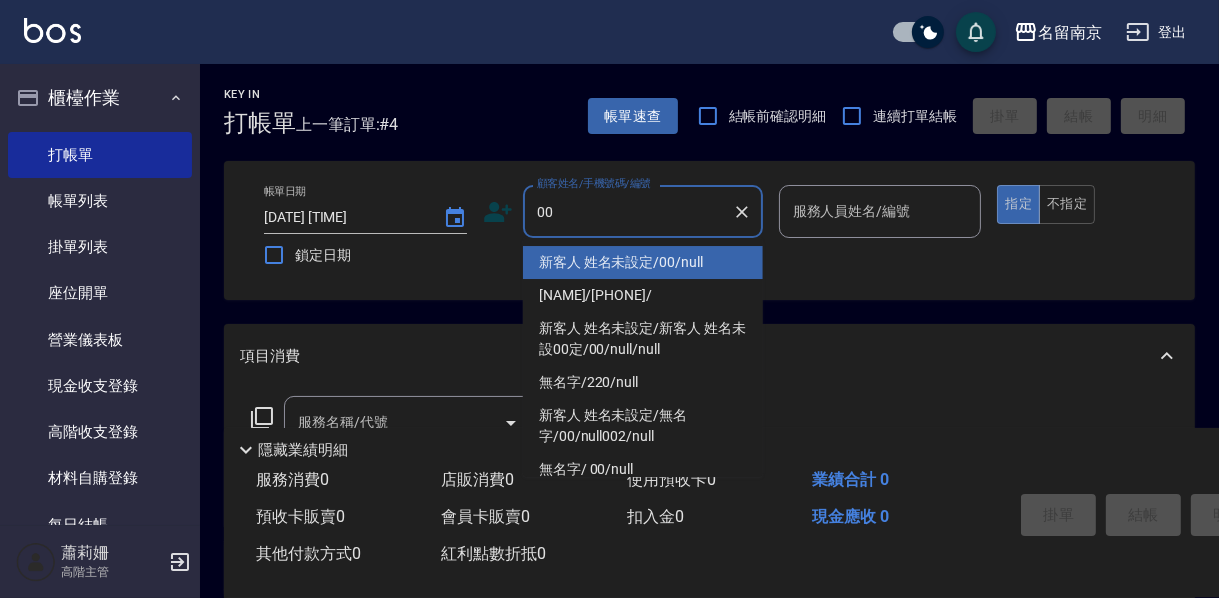 type on "新客人 姓名未設定/00/null" 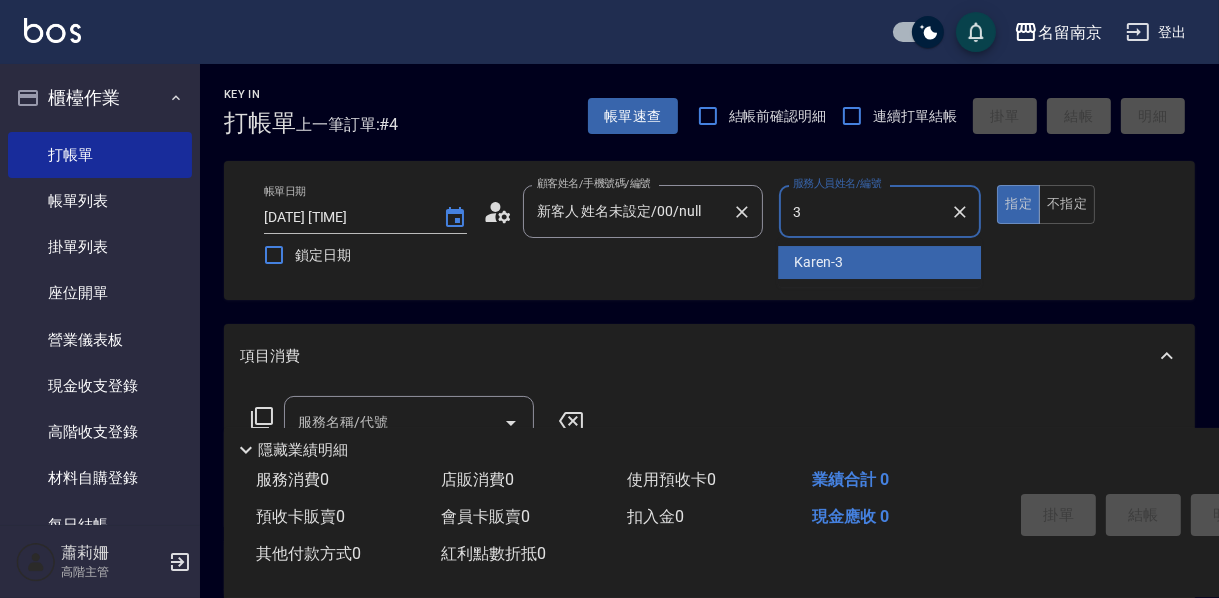 type on "[NAME]-[NUMBER]" 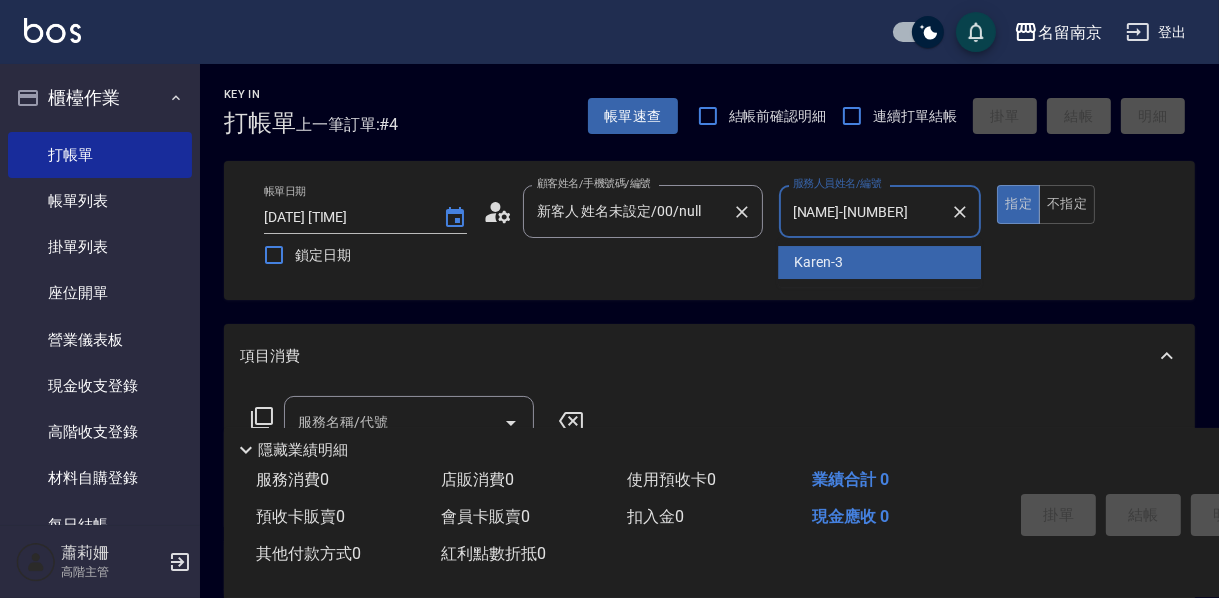 type on "true" 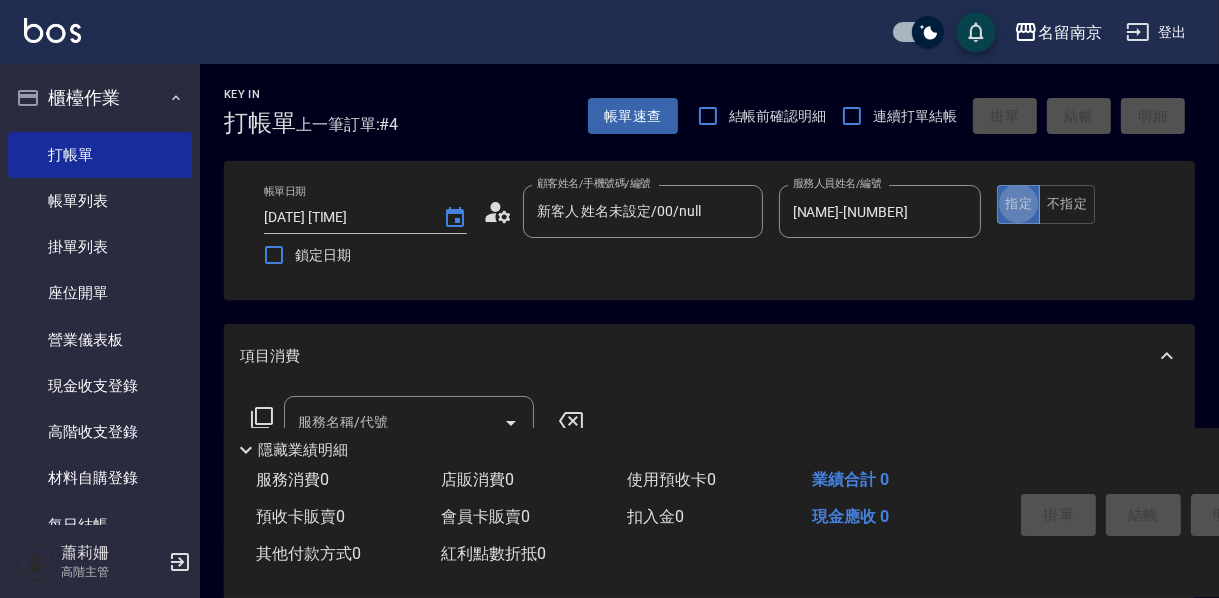 scroll, scrollTop: 240, scrollLeft: 0, axis: vertical 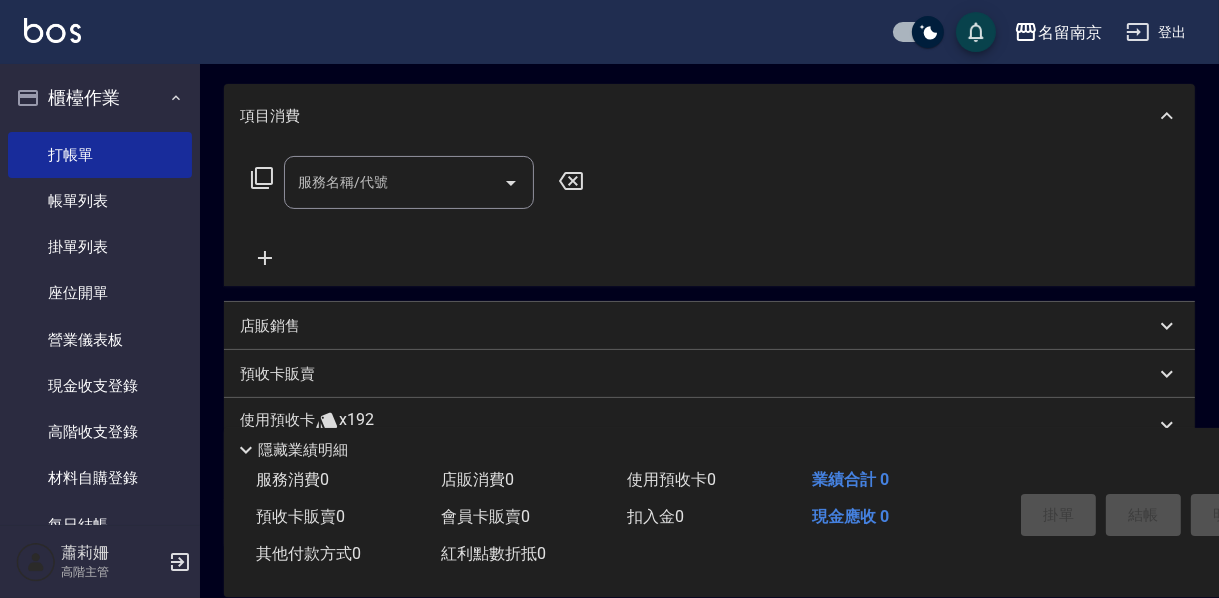 click on "服務名稱/代號" at bounding box center [394, 182] 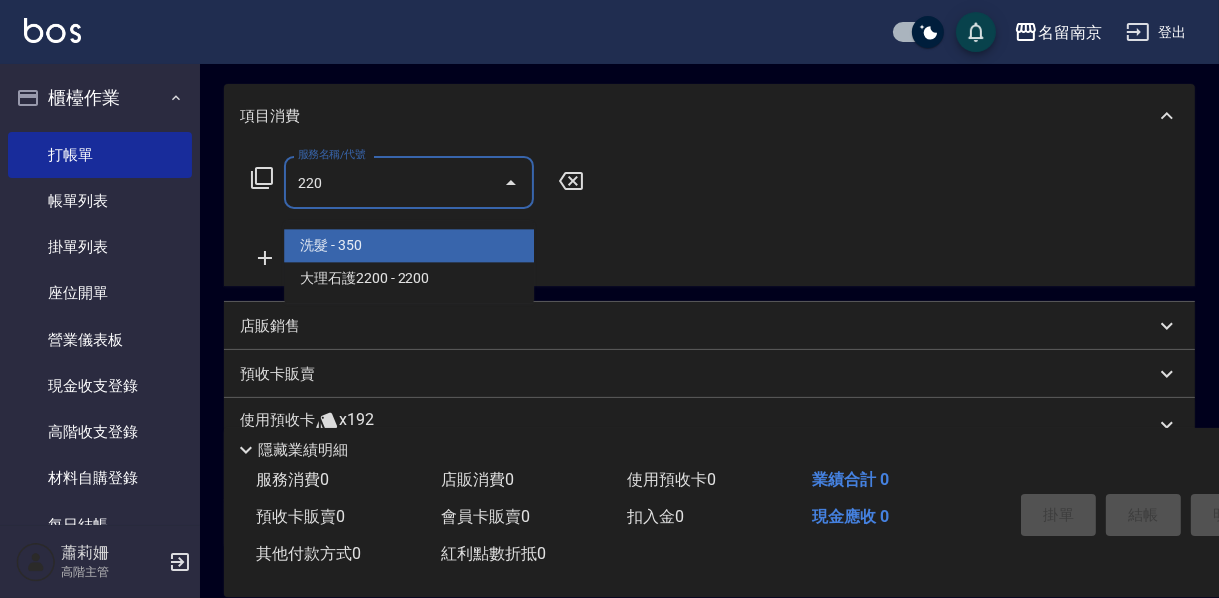 type on "洗髮(220)" 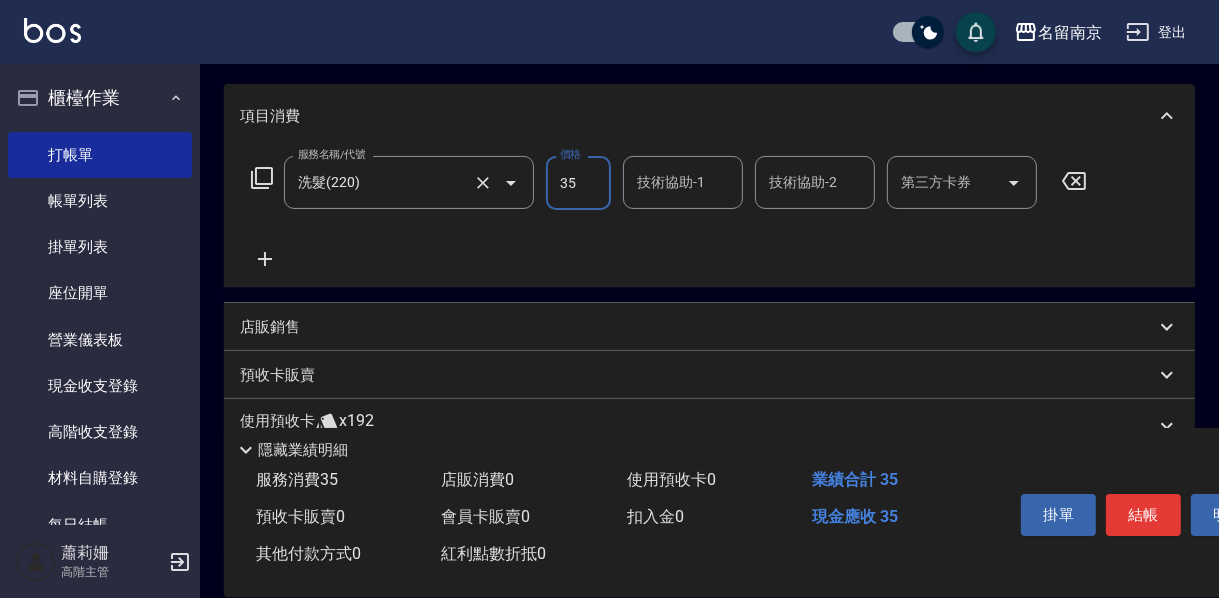 type on "350" 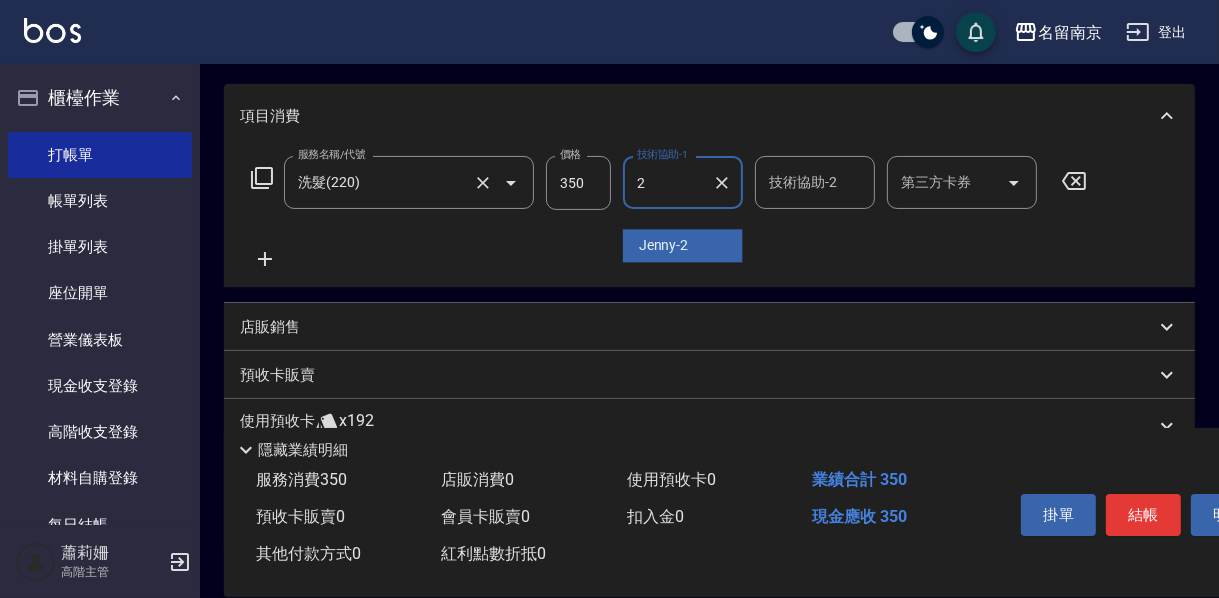 type on "[NAME]-[NUMBER]" 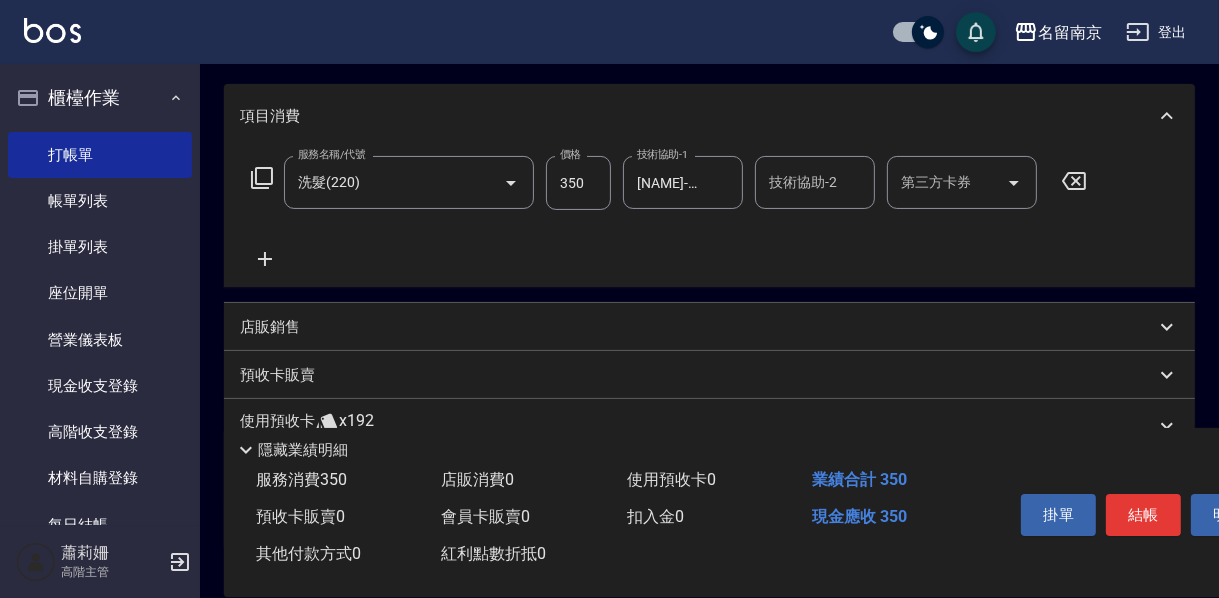 click 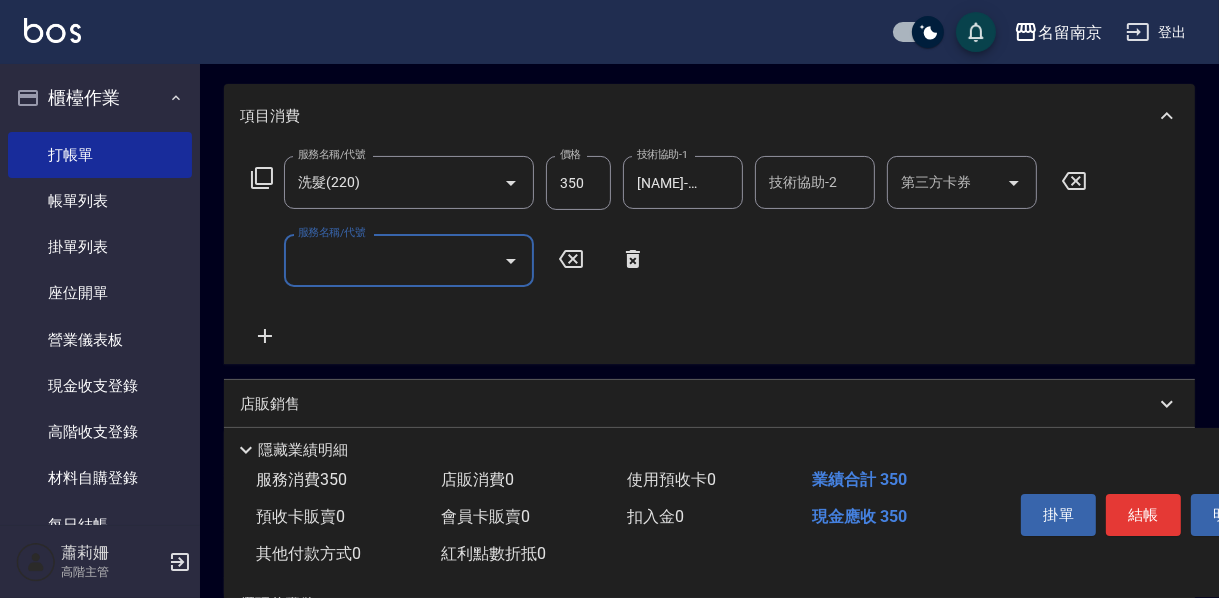 click on "服務名稱/代號" at bounding box center (394, 260) 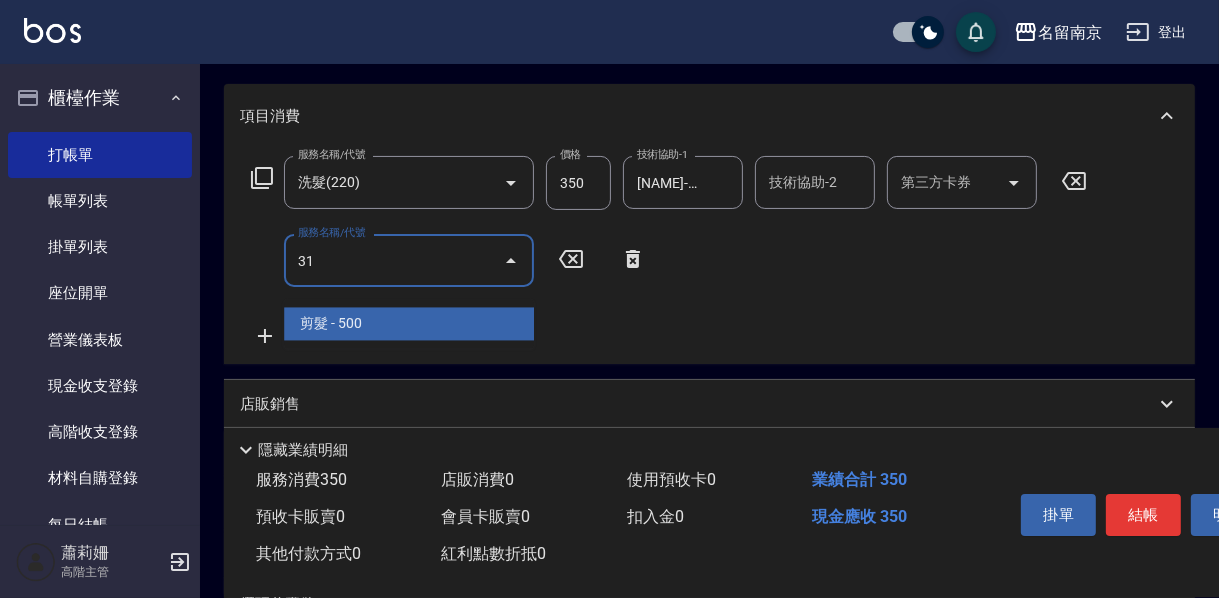 type on "3" 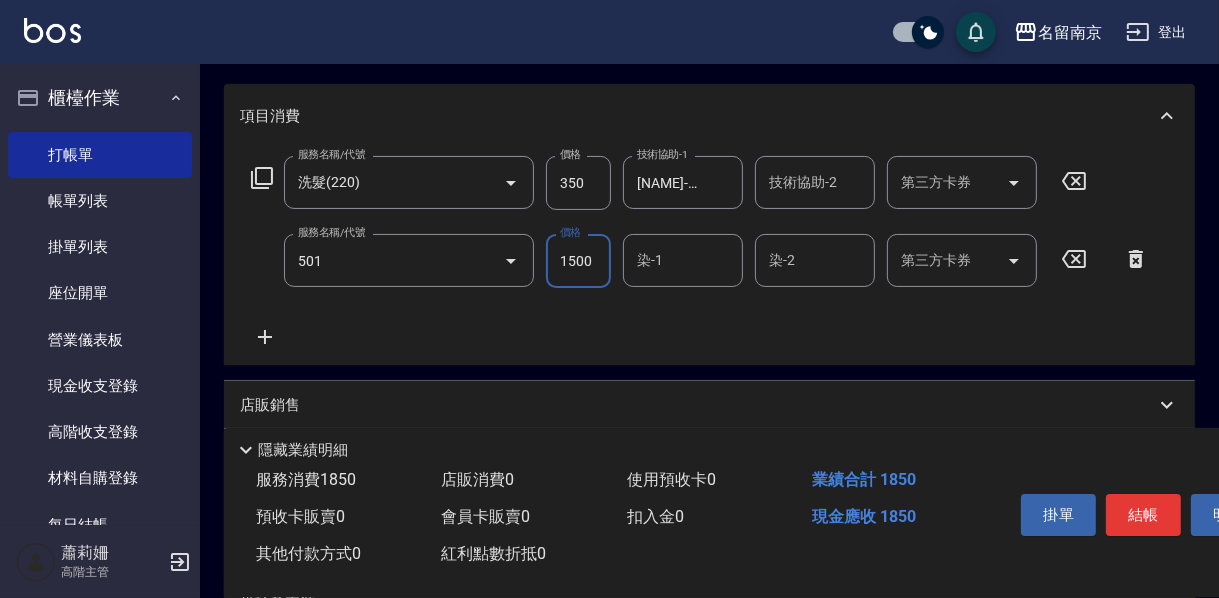 type on "染髮(1500)(501)" 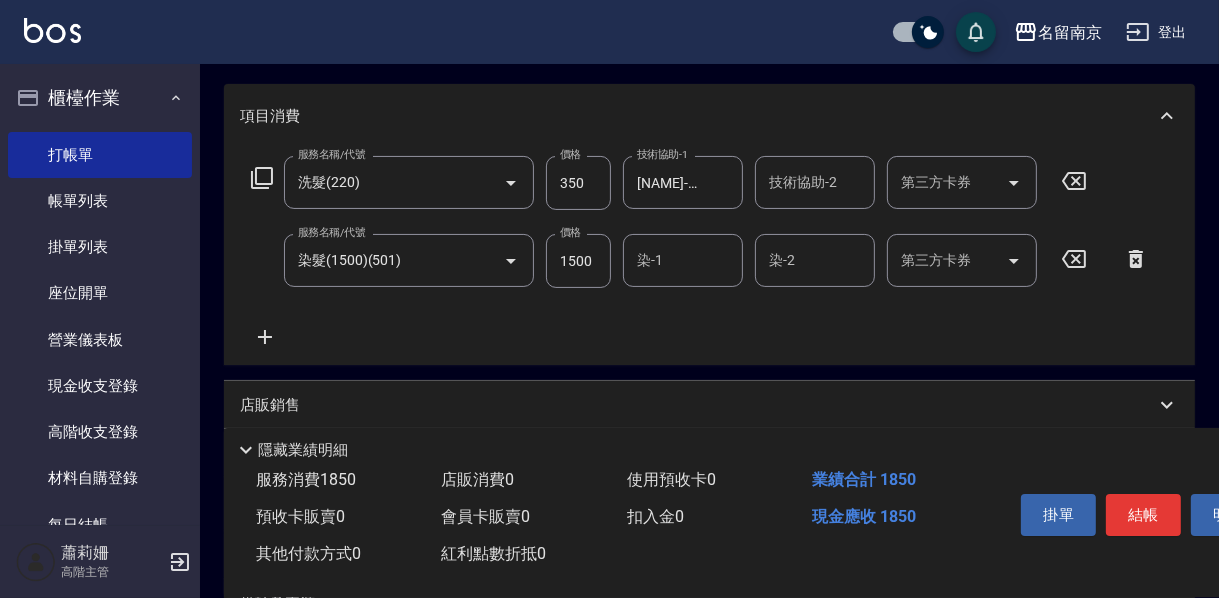 click 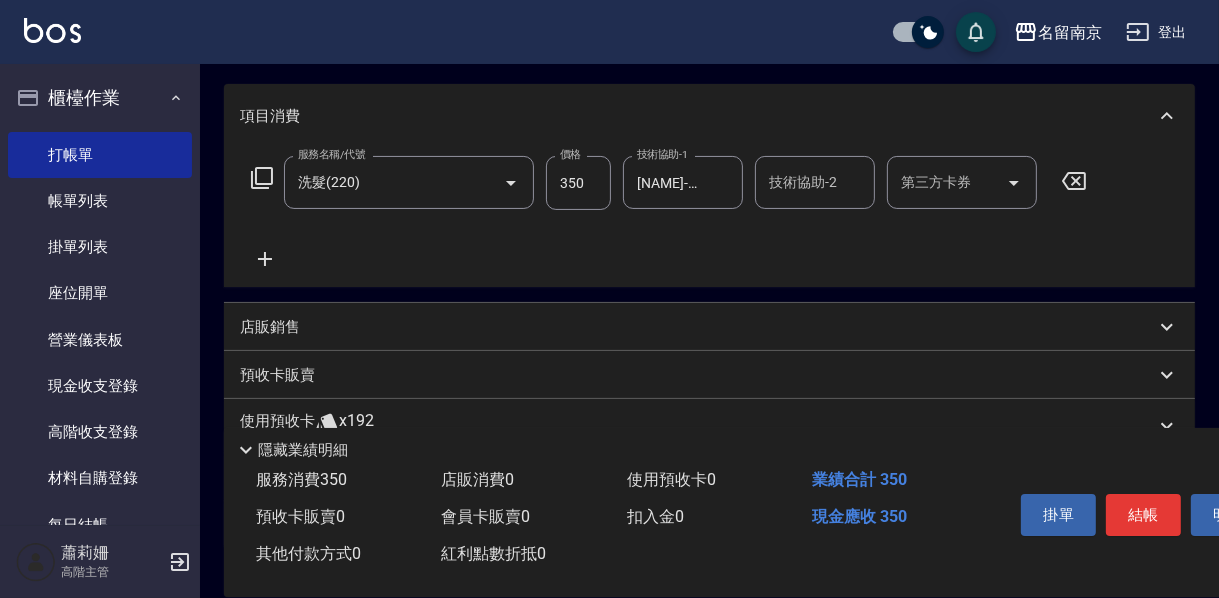 drag, startPoint x: 266, startPoint y: 271, endPoint x: 282, endPoint y: 270, distance: 16.03122 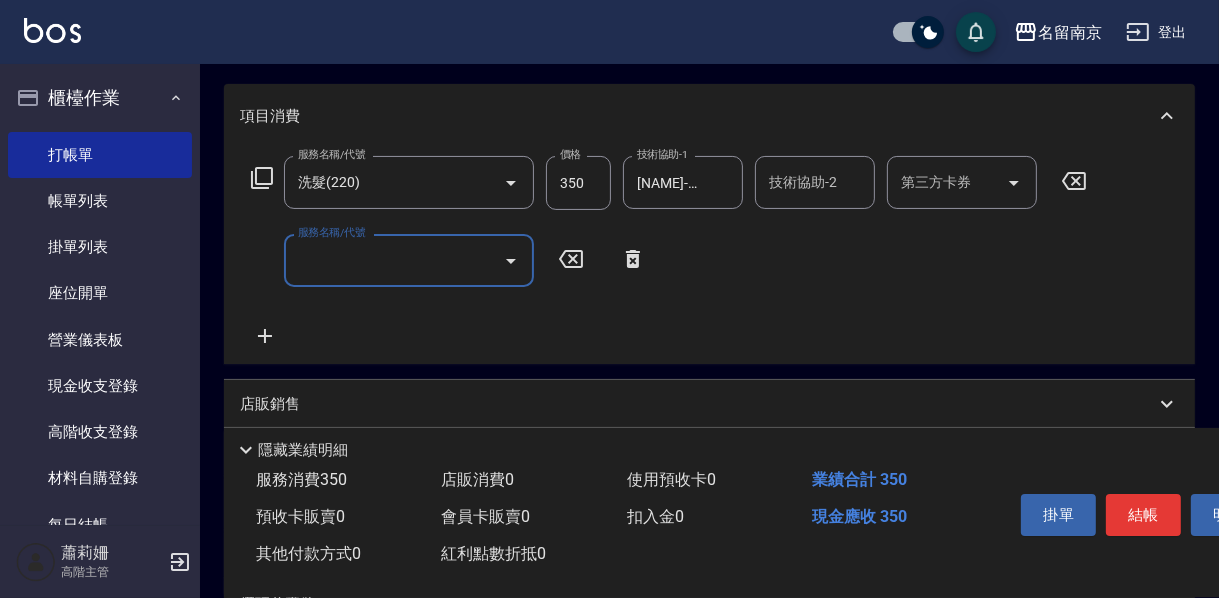 click on "服務名稱/代號" at bounding box center [394, 260] 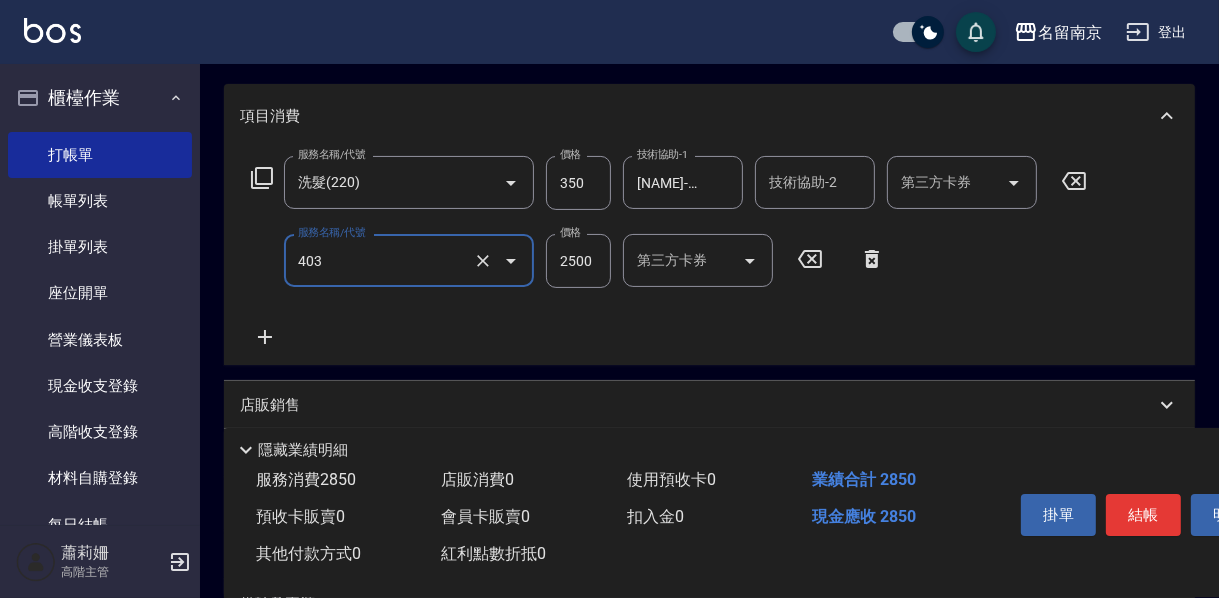 type on "自備燙[PRICE]([NUMBER])" 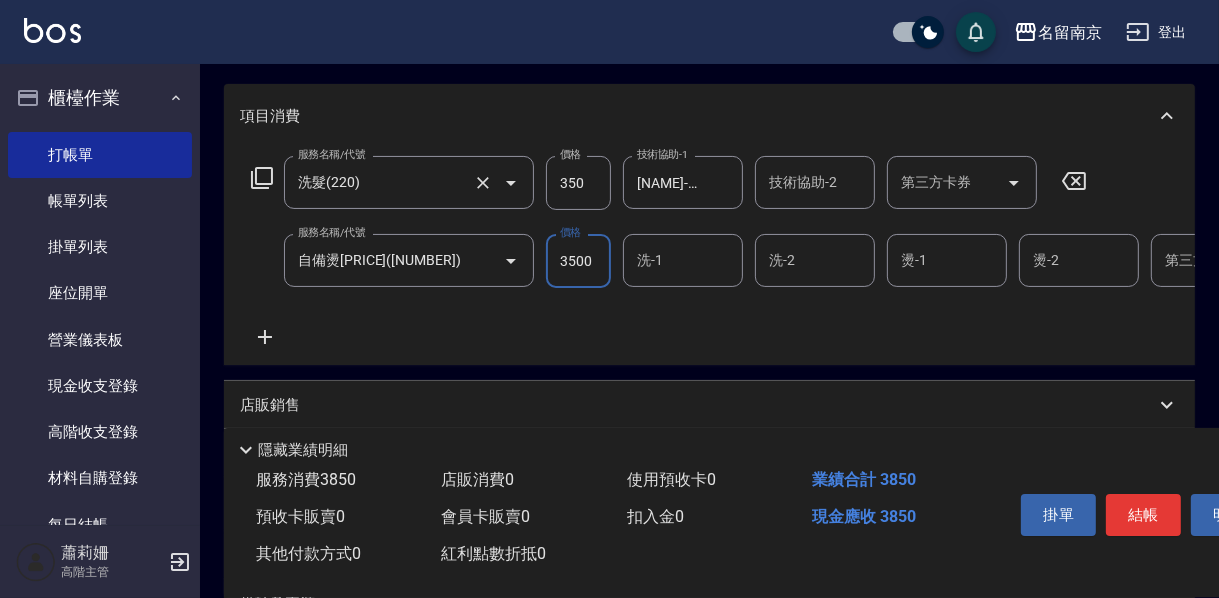 type on "3500" 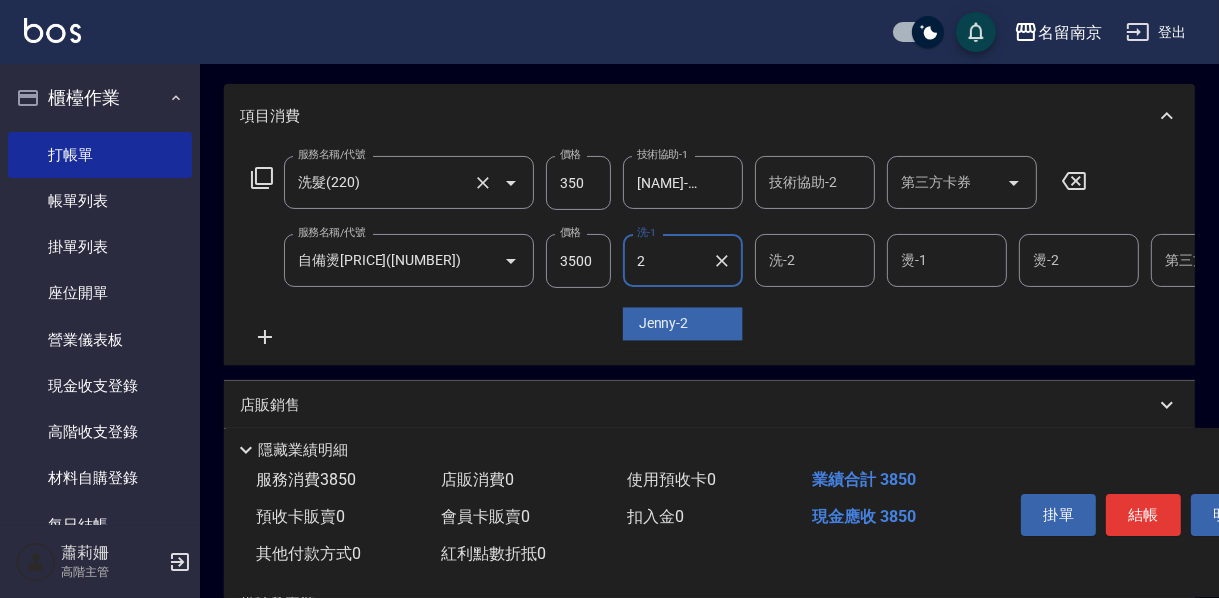 type on "[NAME]-[NUMBER]" 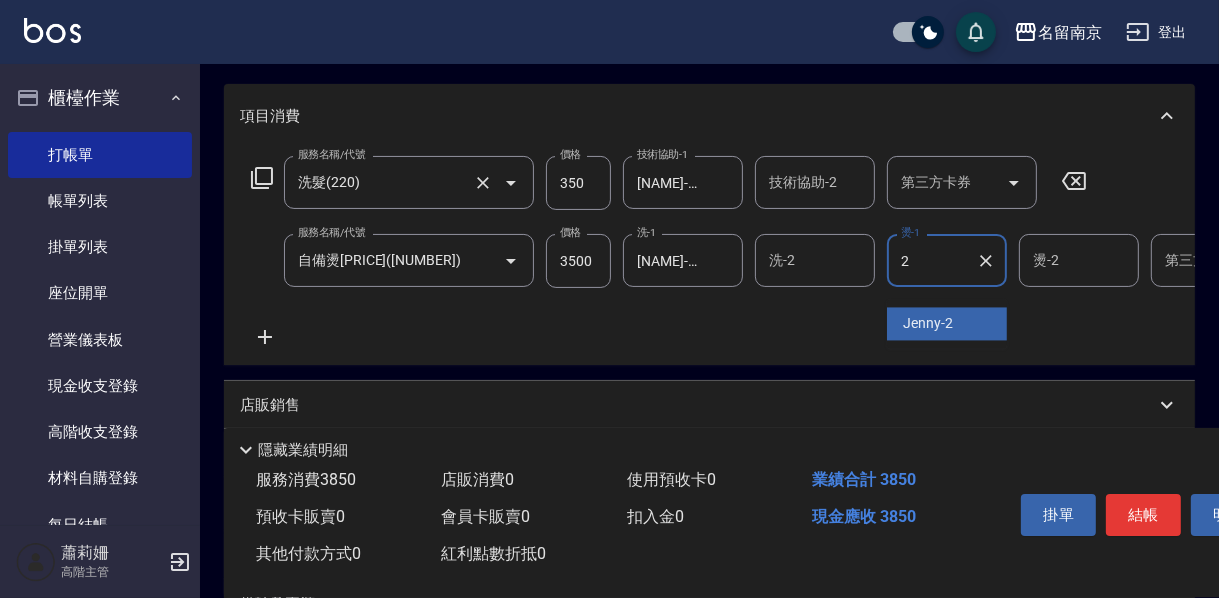 type on "[NAME]-[NUMBER]" 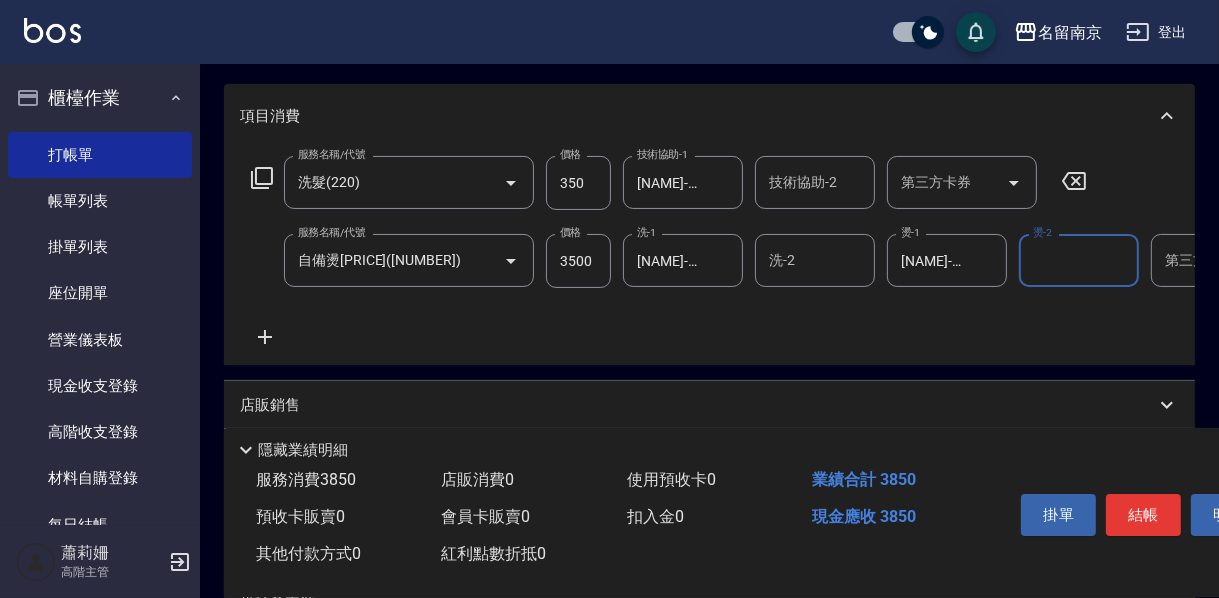 scroll, scrollTop: 400, scrollLeft: 0, axis: vertical 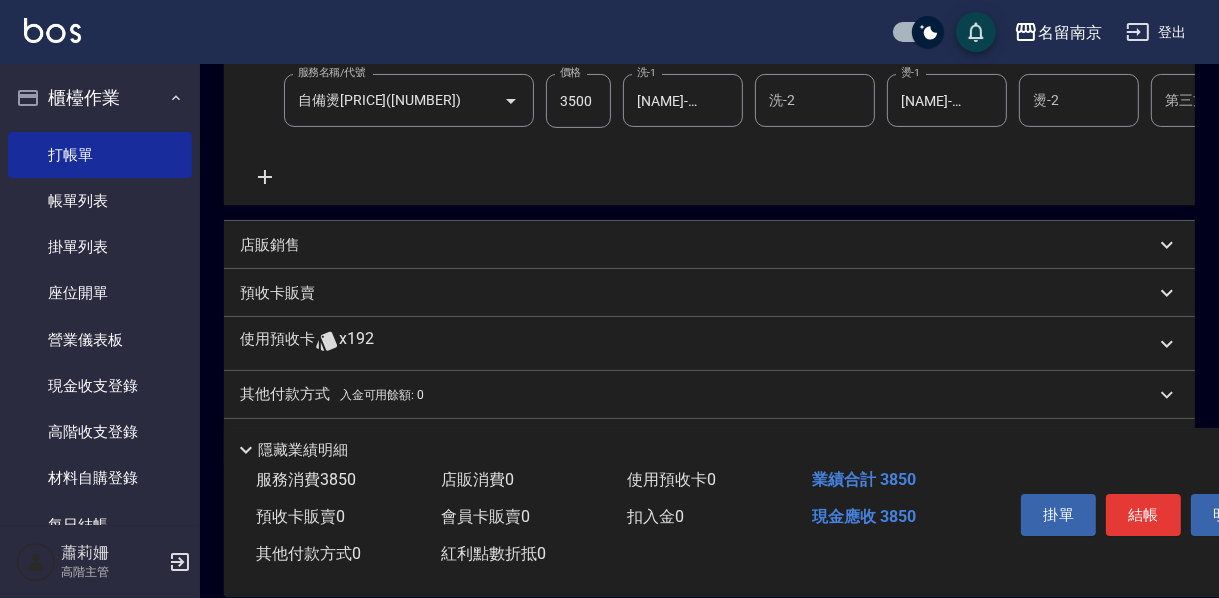 click 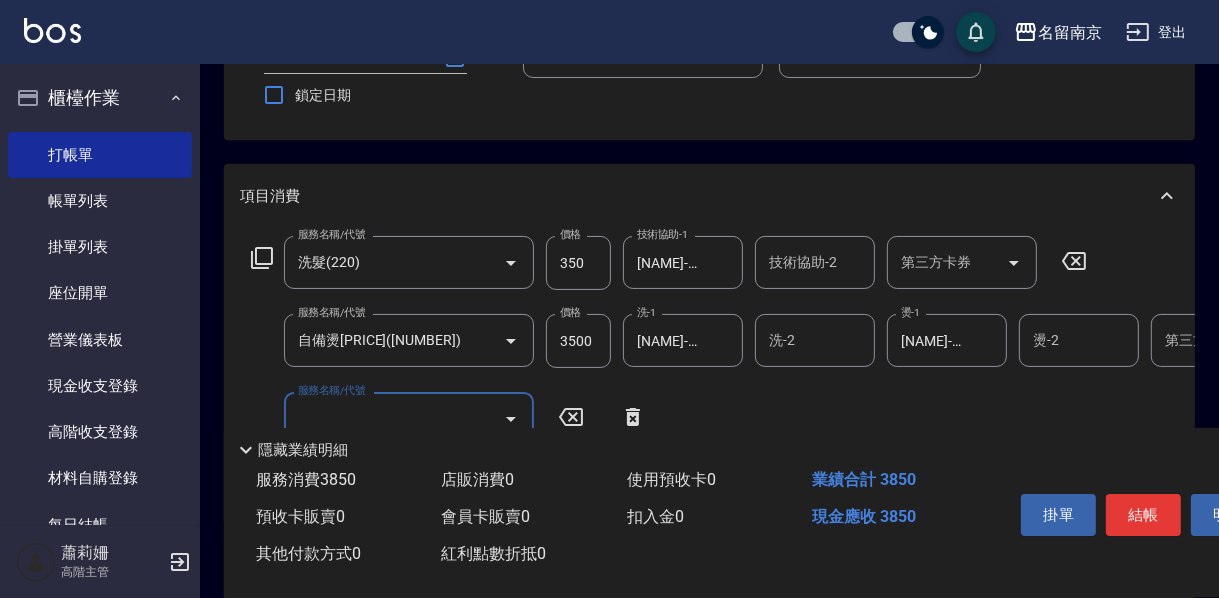 scroll, scrollTop: 320, scrollLeft: 0, axis: vertical 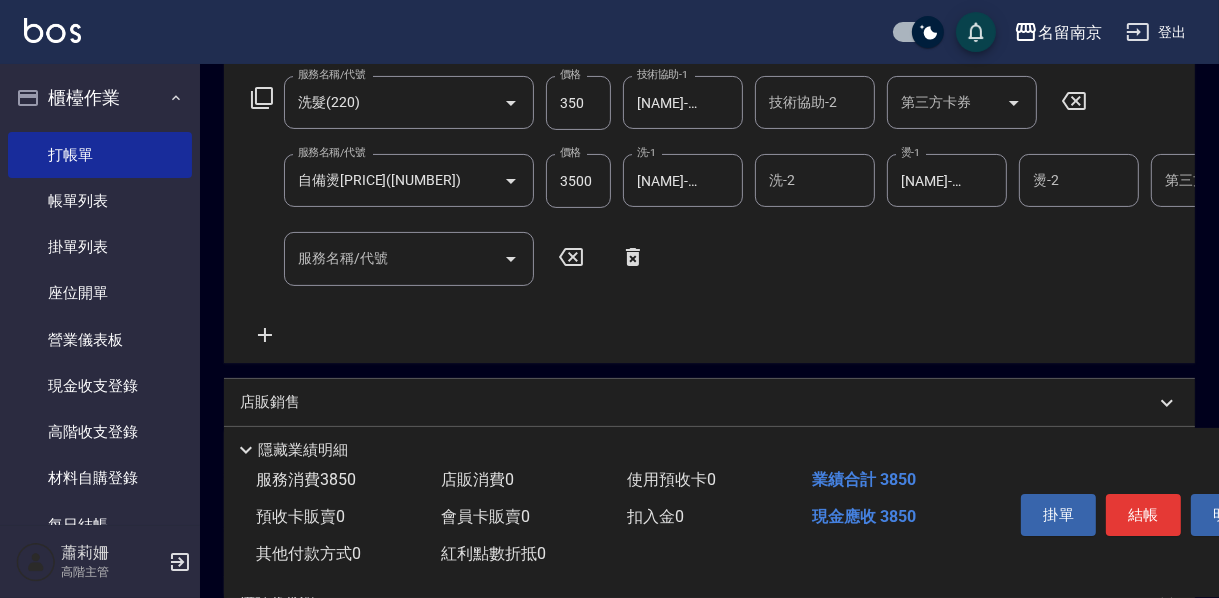 click 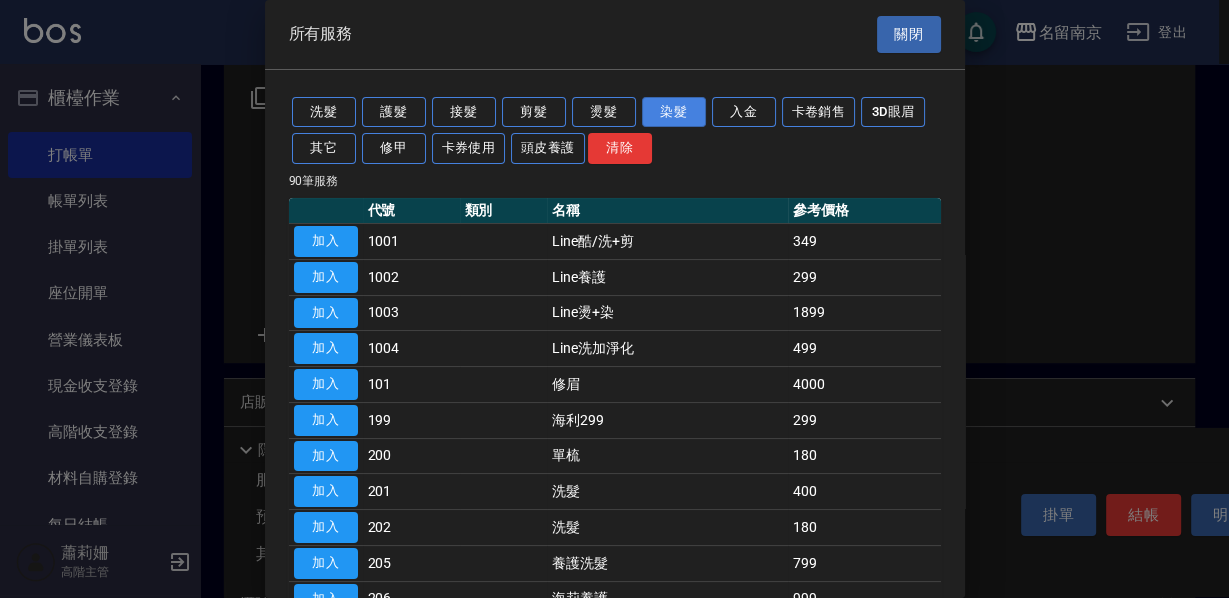 click on "染髮" at bounding box center [674, 112] 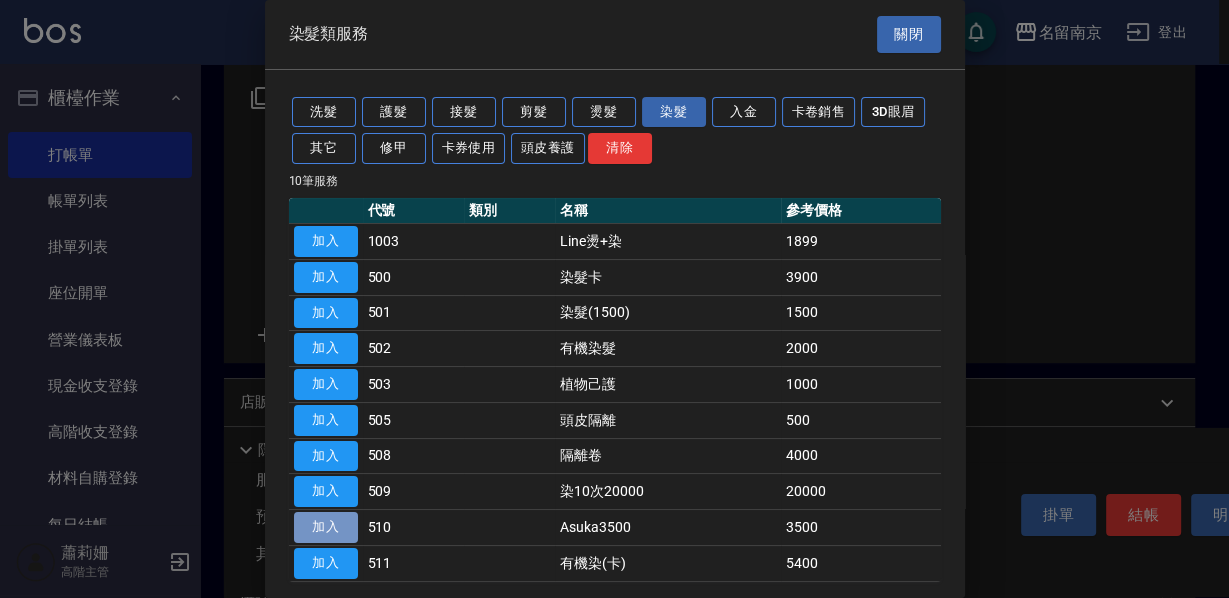 click on "加入" at bounding box center [326, 527] 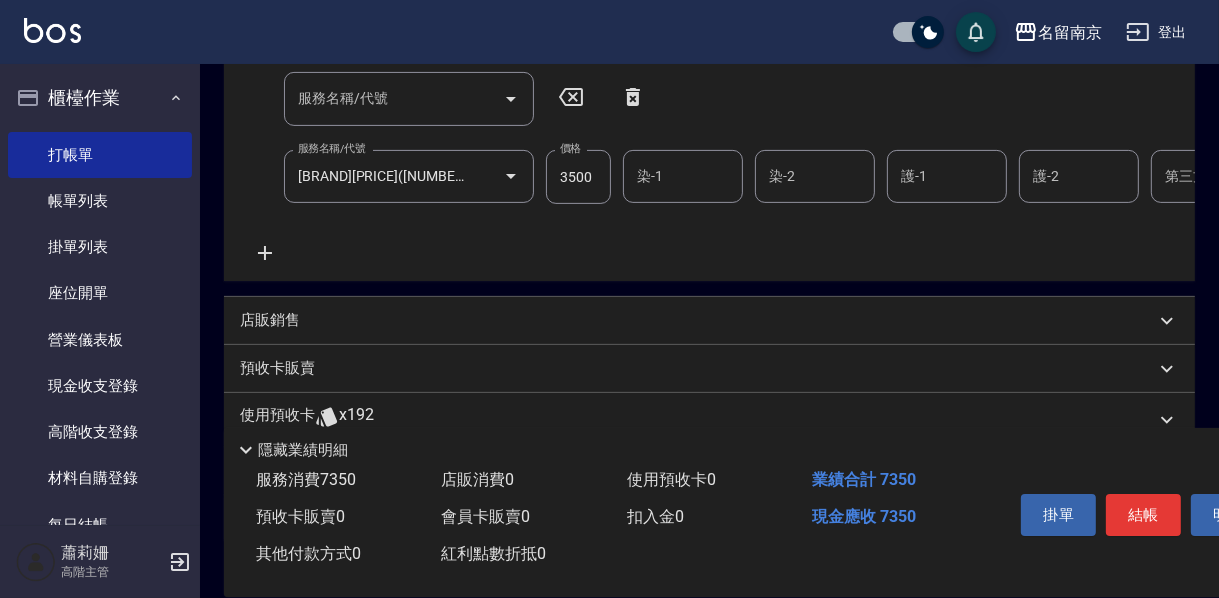 drag, startPoint x: 577, startPoint y: 187, endPoint x: 766, endPoint y: 188, distance: 189.00264 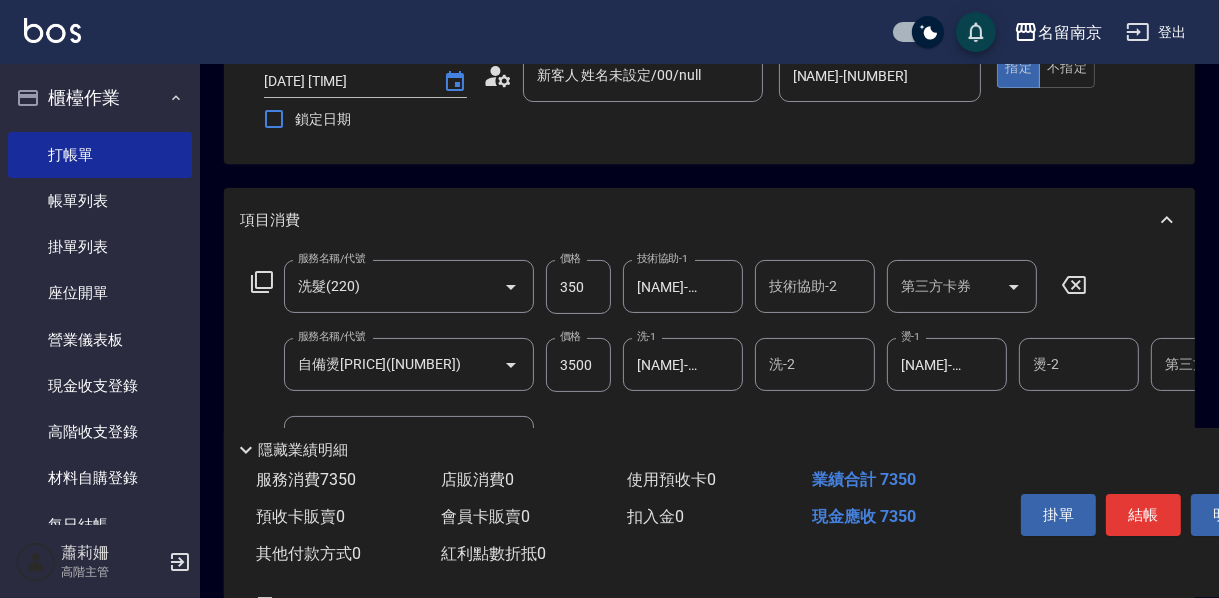 scroll, scrollTop: 376, scrollLeft: 0, axis: vertical 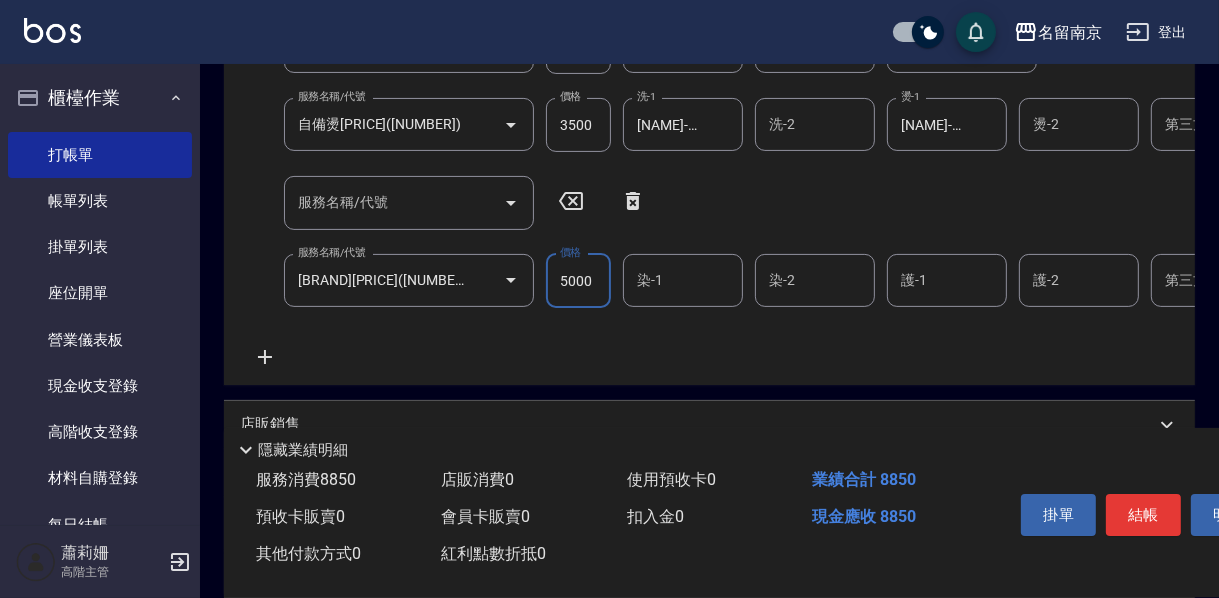type on "5000" 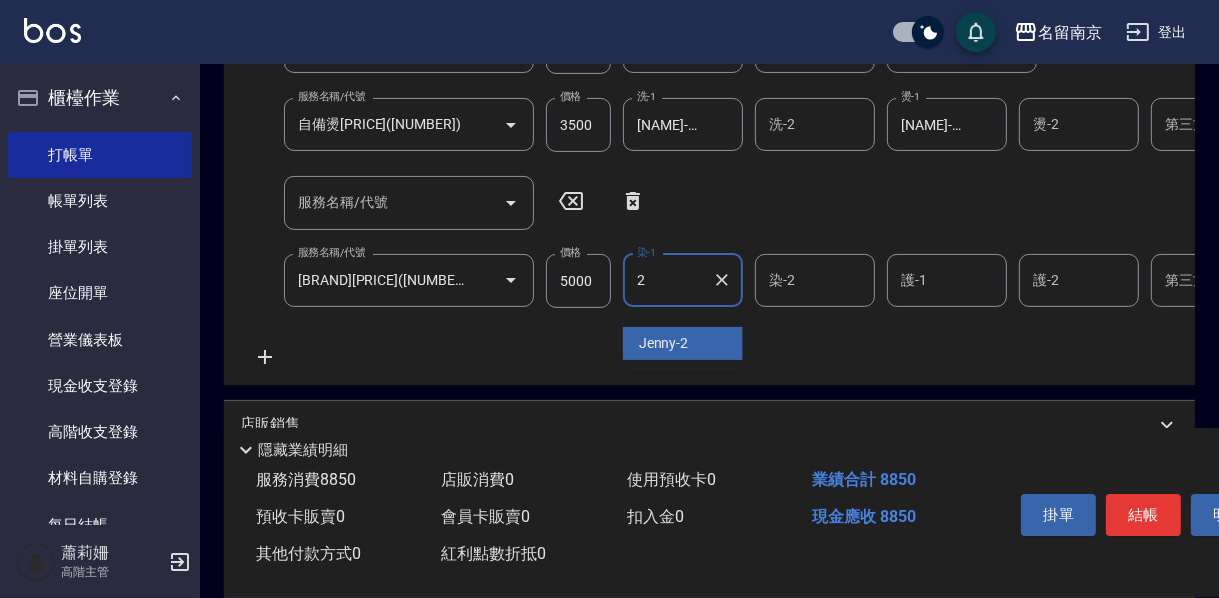 type on "[NAME]-[NUMBER]" 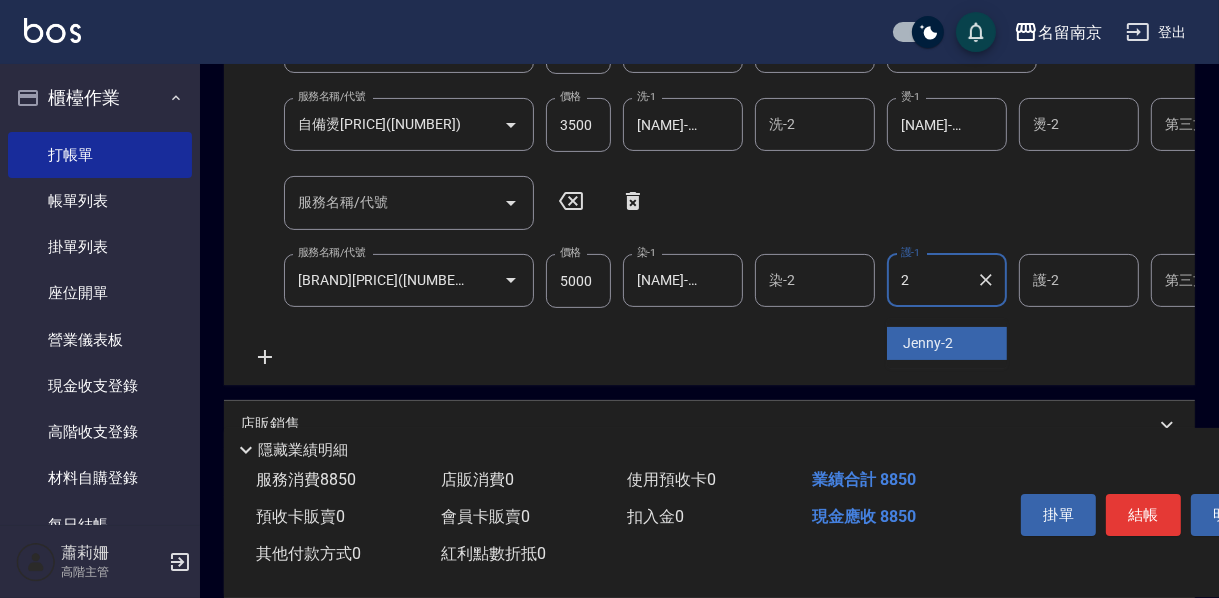 type on "[NAME]-[NUMBER]" 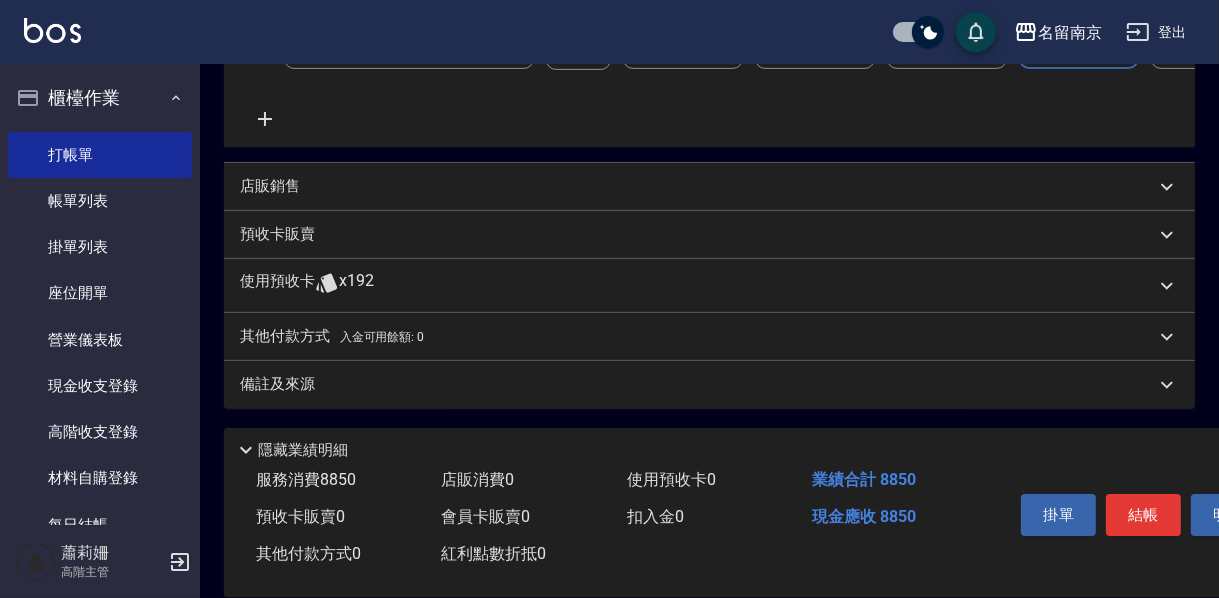 scroll, scrollTop: 557, scrollLeft: 0, axis: vertical 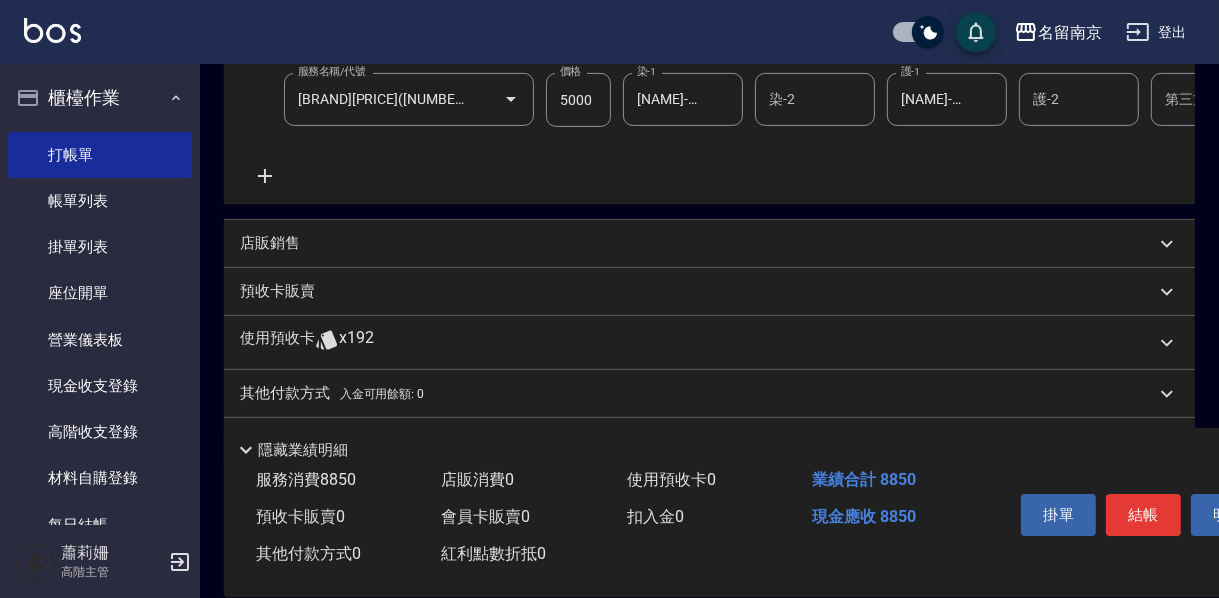 click 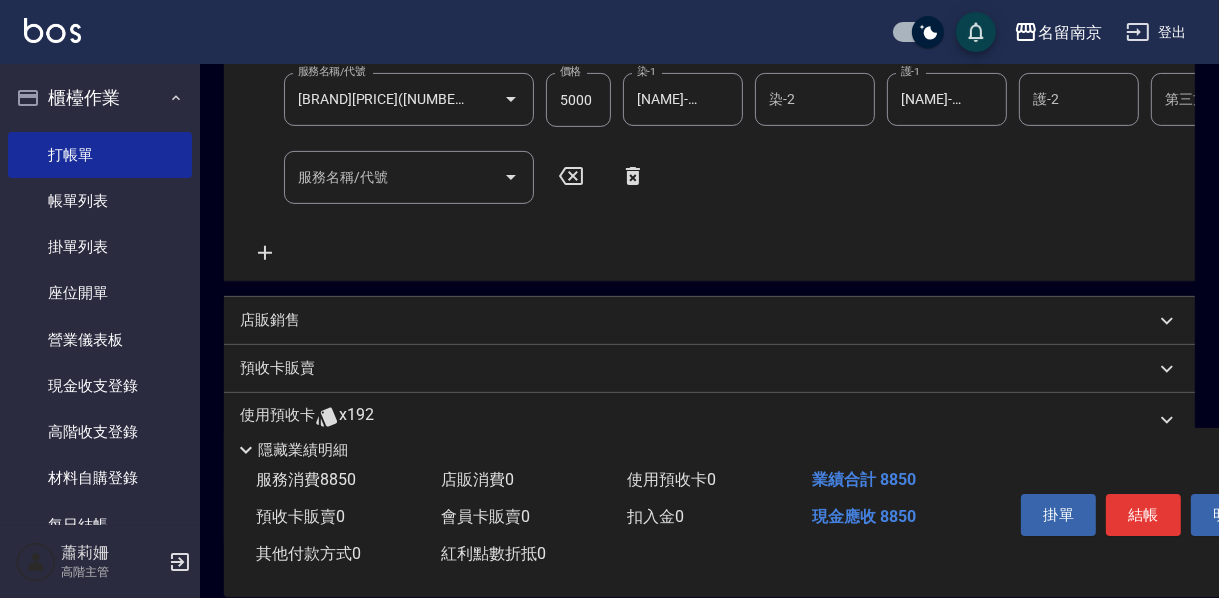 scroll, scrollTop: 317, scrollLeft: 0, axis: vertical 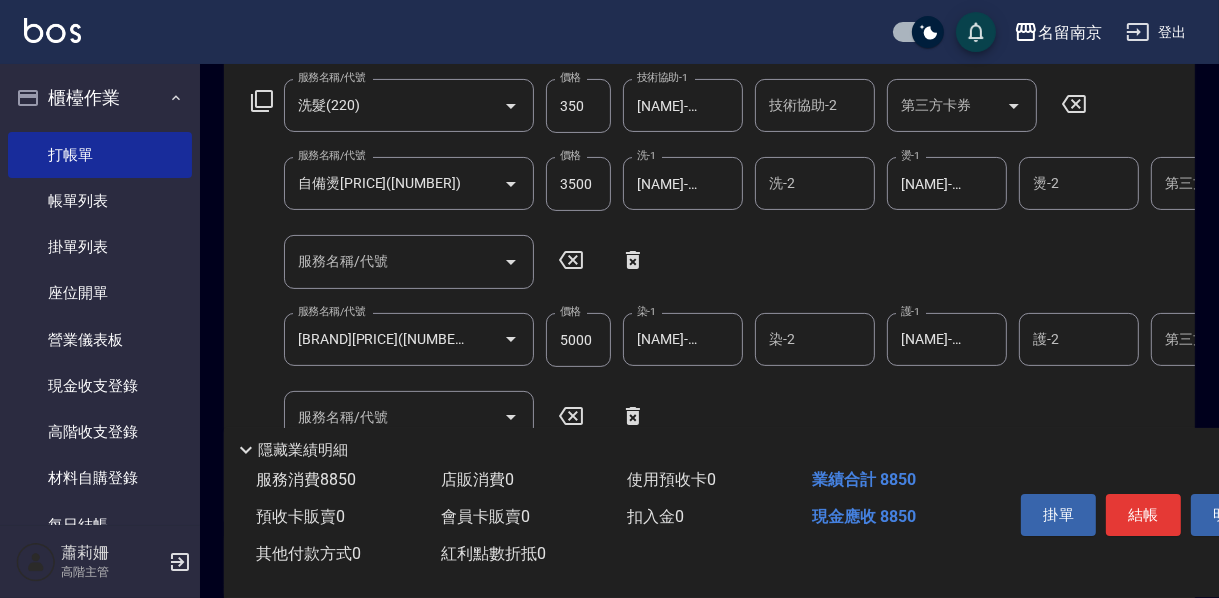 click 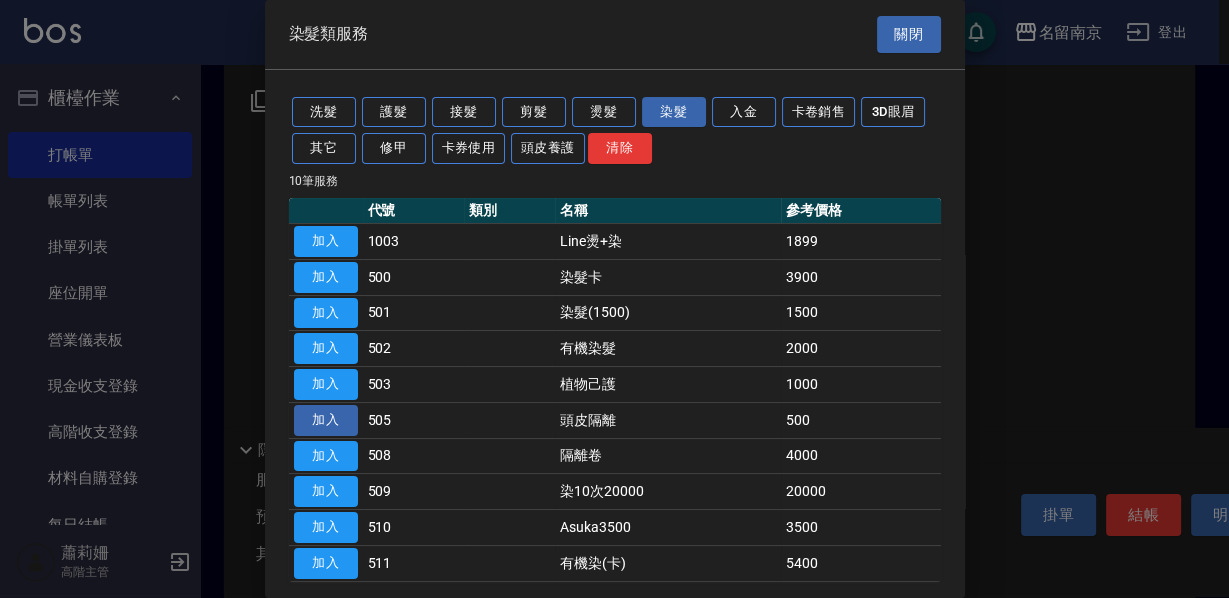 click on "加入" at bounding box center [326, 420] 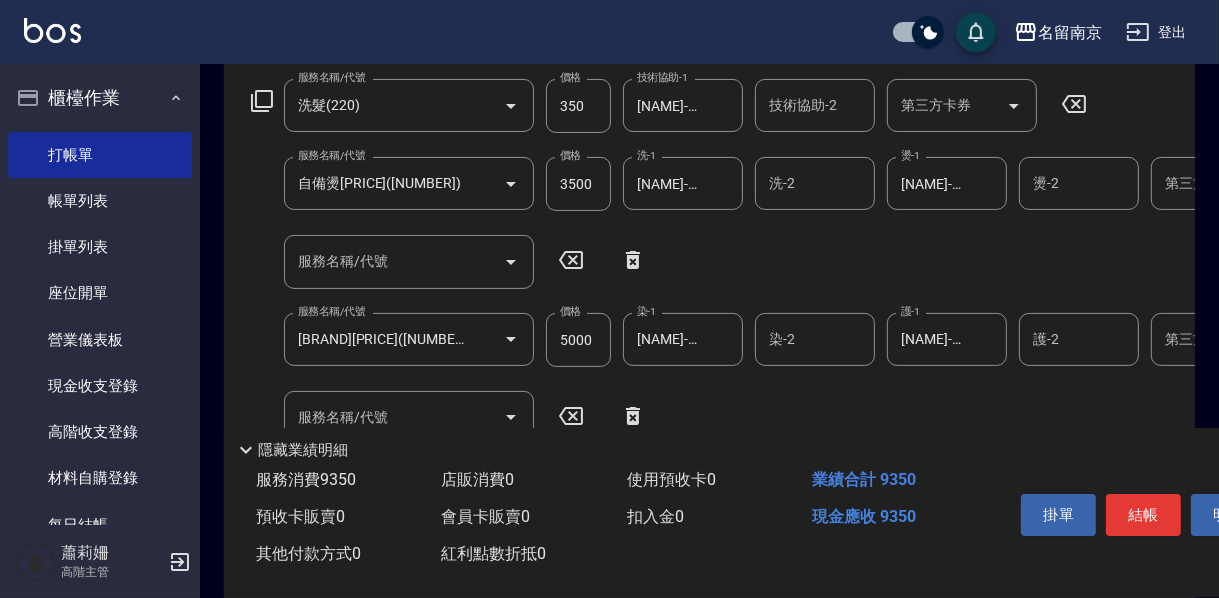 click on "5000" at bounding box center [578, 340] 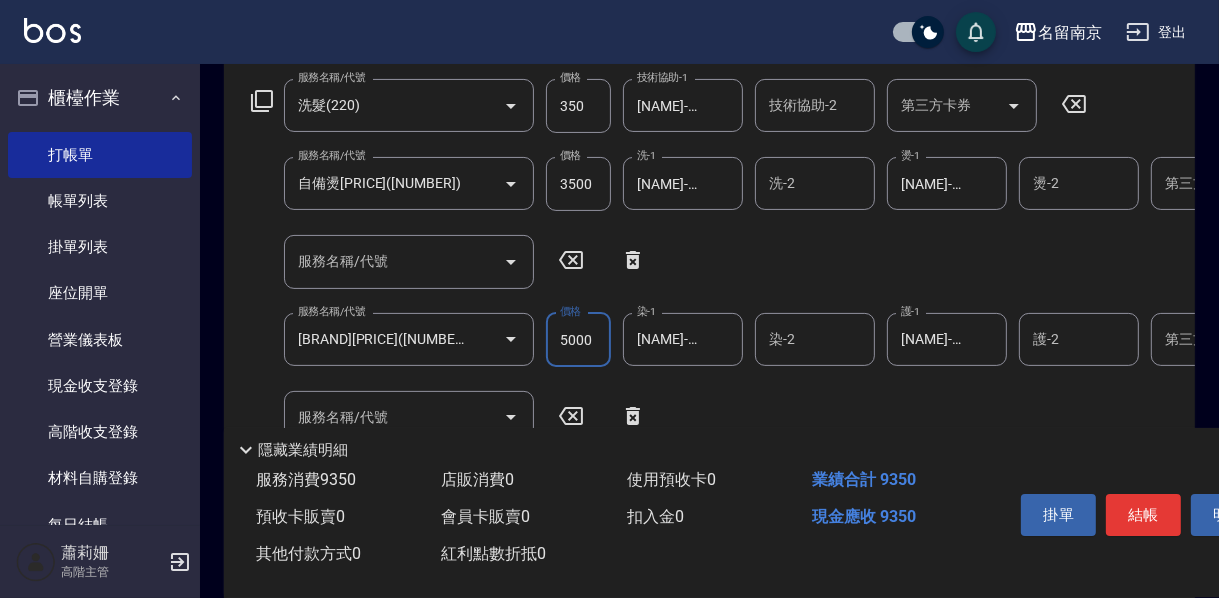 click on "5000" at bounding box center [578, 340] 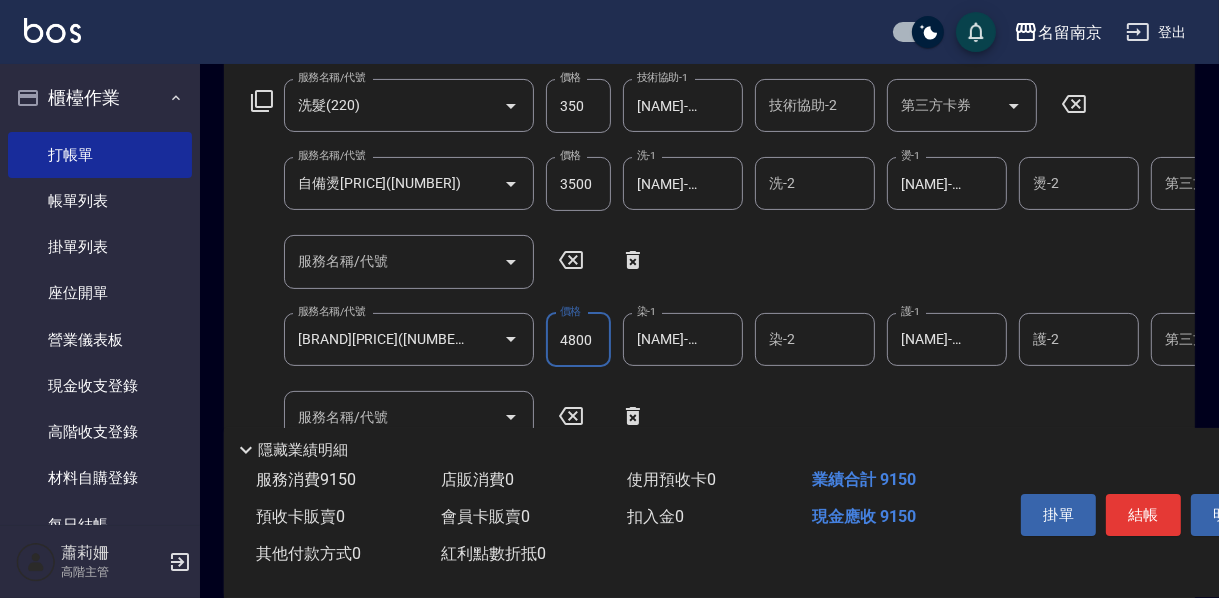 scroll, scrollTop: 637, scrollLeft: 0, axis: vertical 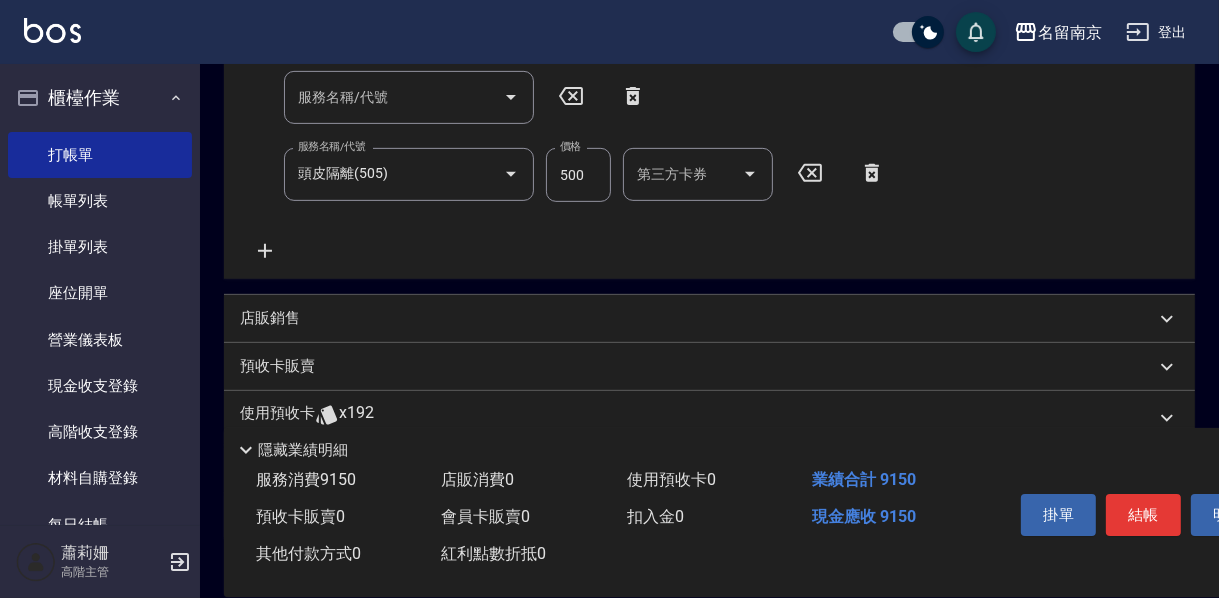 type on "4800" 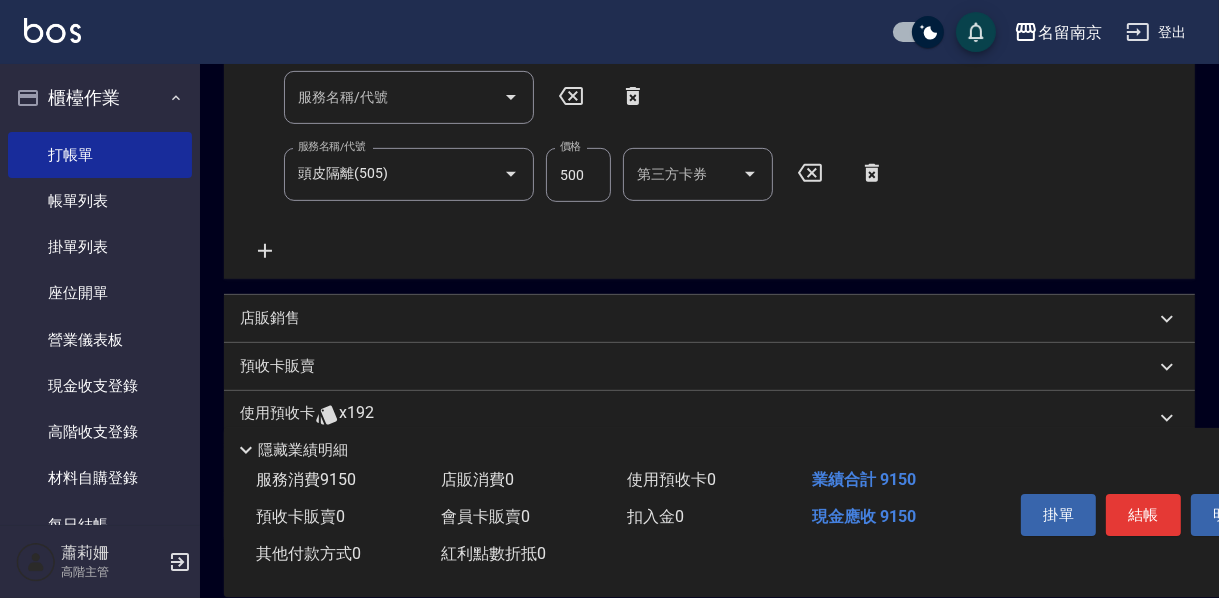 drag, startPoint x: 266, startPoint y: 341, endPoint x: 295, endPoint y: 346, distance: 29.427877 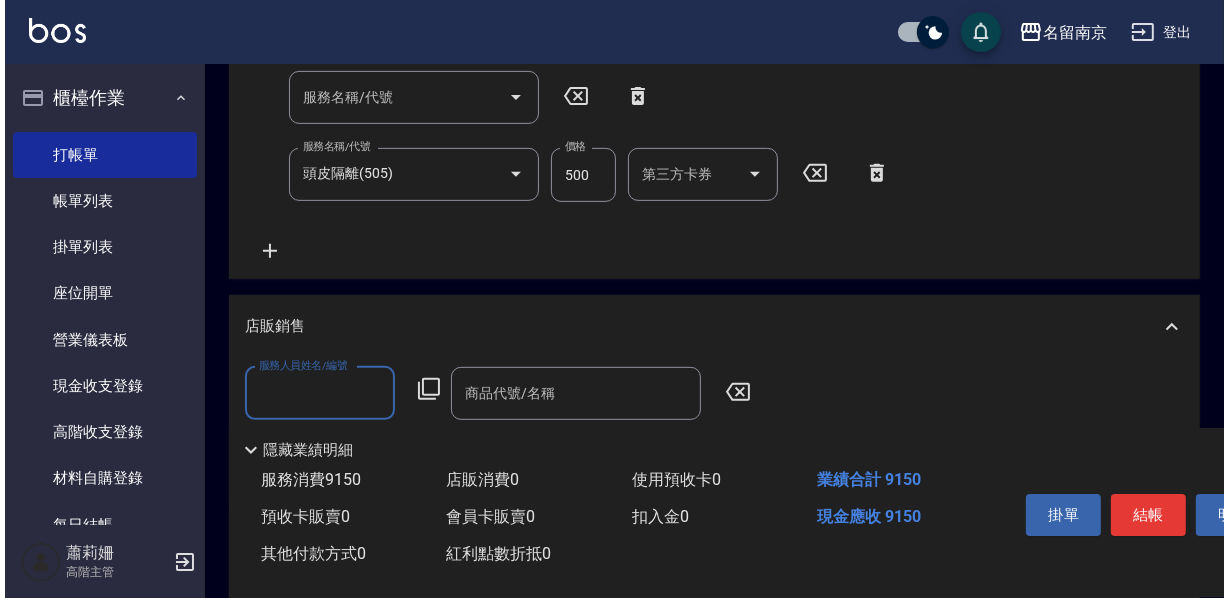 scroll, scrollTop: 0, scrollLeft: 0, axis: both 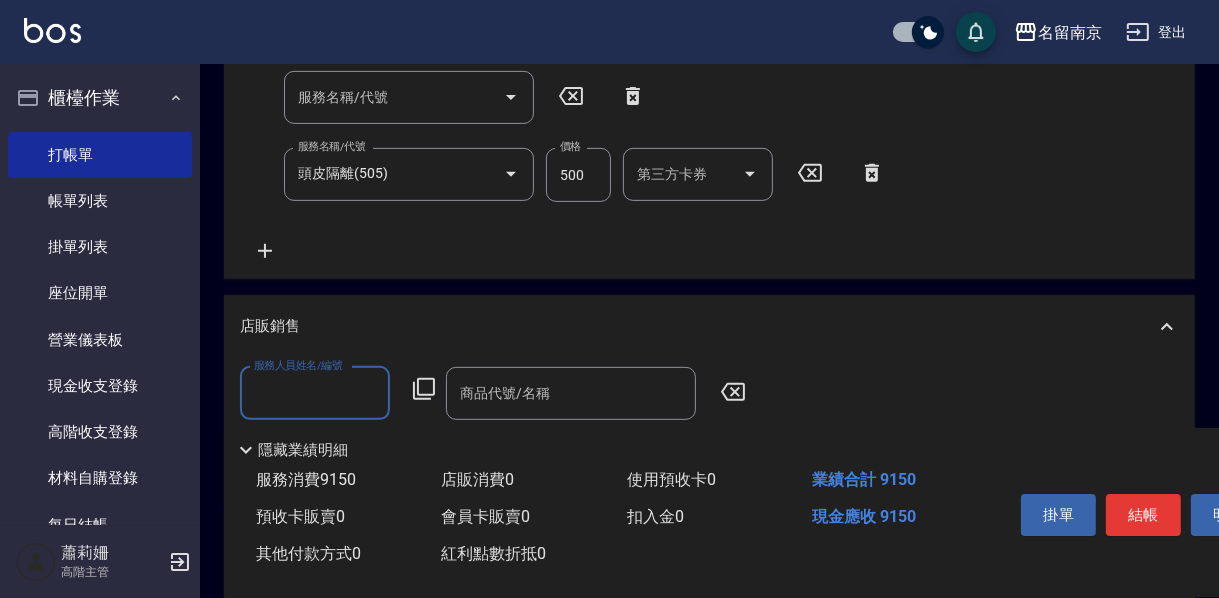 drag, startPoint x: 306, startPoint y: 419, endPoint x: 355, endPoint y: 412, distance: 49.497475 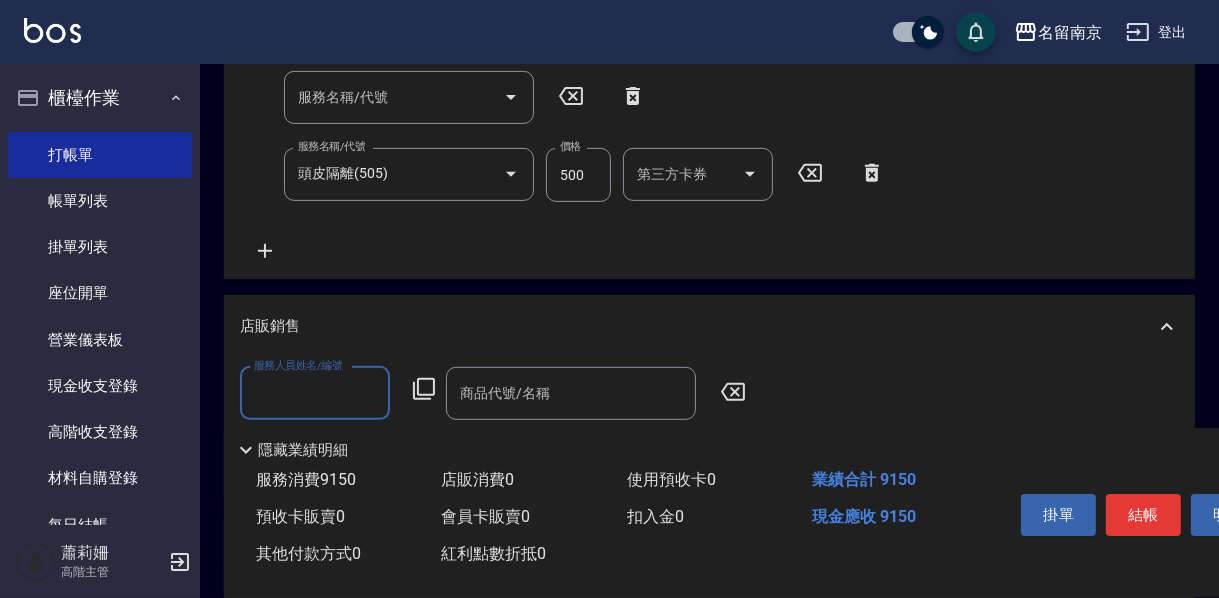 click on "服務人員姓名/編號" at bounding box center [315, 393] 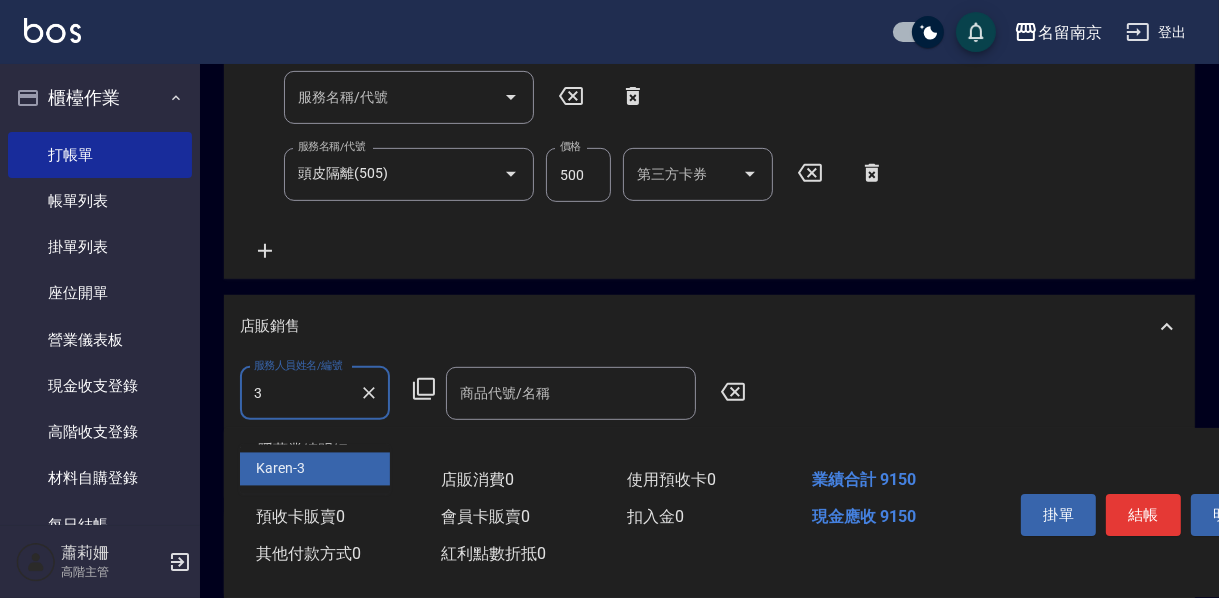 type on "[NAME]-[NUMBER]" 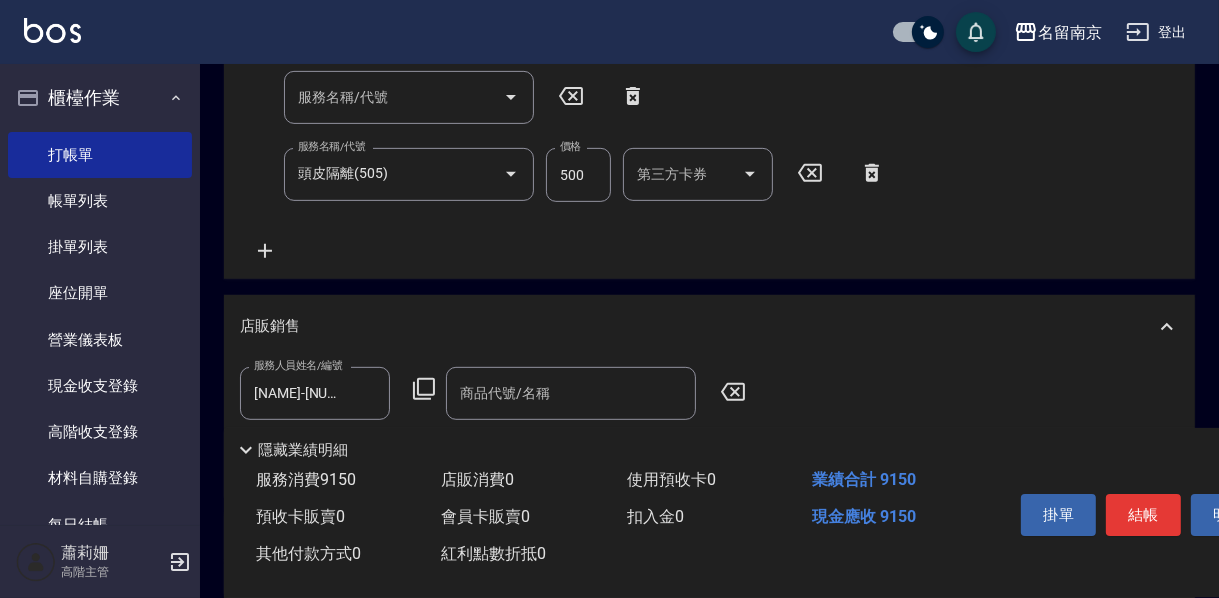 click 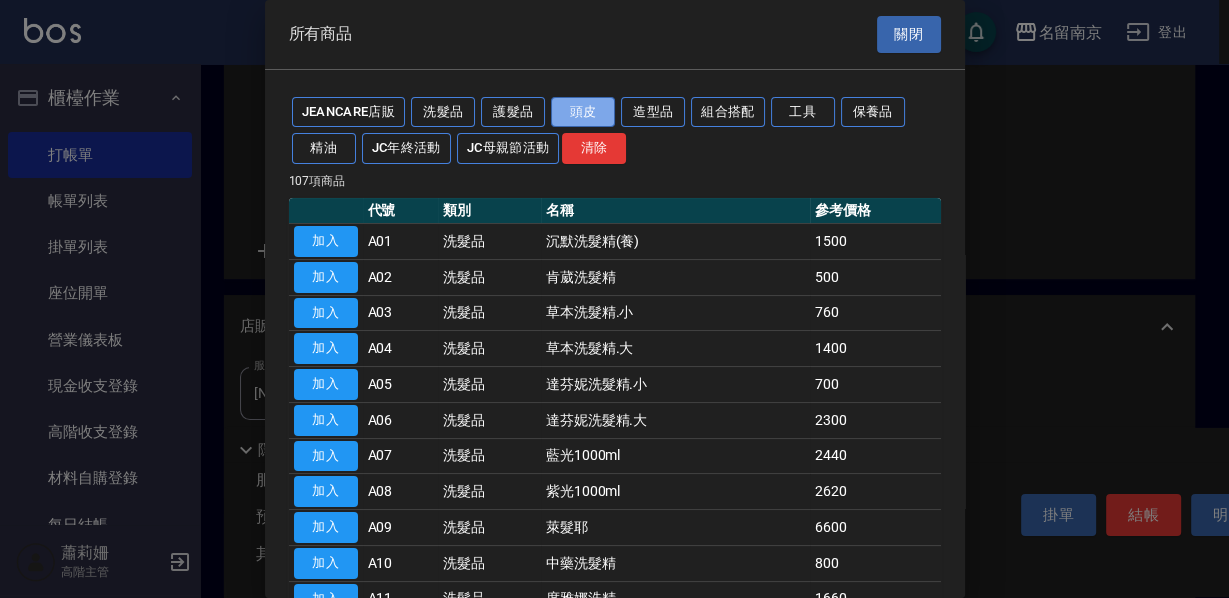 click on "頭皮" at bounding box center [583, 112] 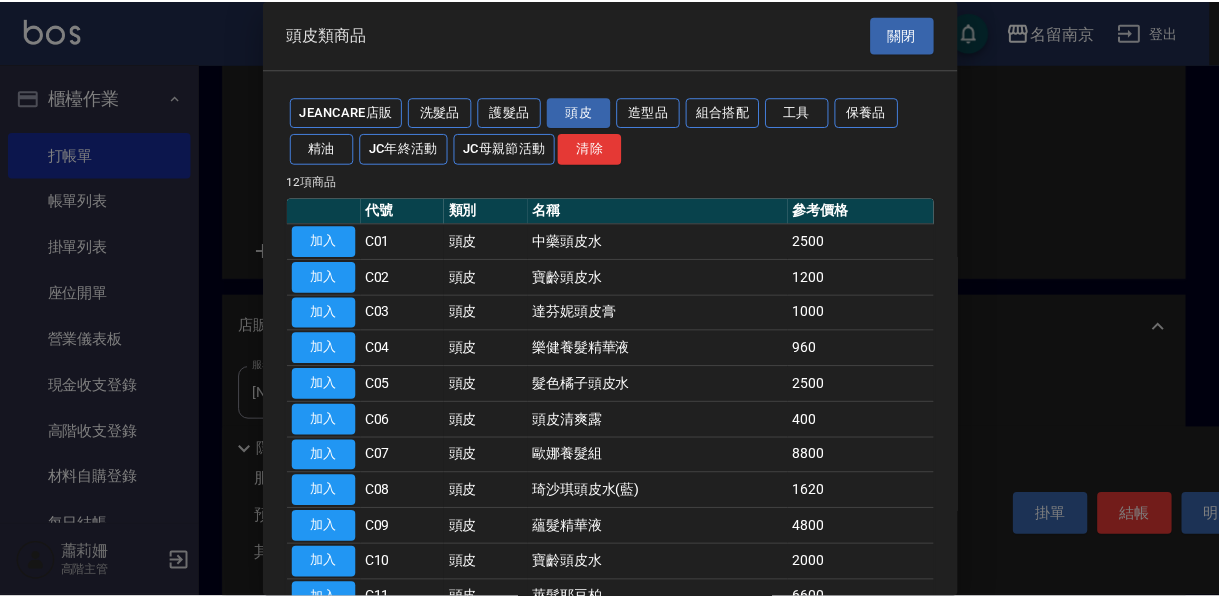 scroll, scrollTop: 160, scrollLeft: 0, axis: vertical 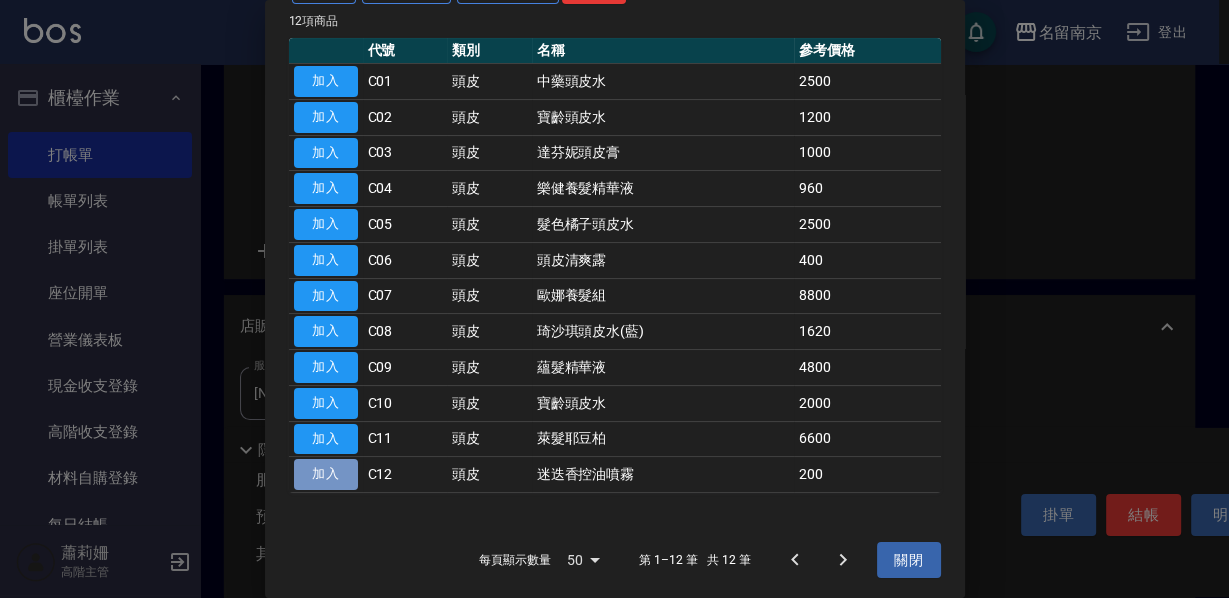 drag, startPoint x: 318, startPoint y: 464, endPoint x: 508, endPoint y: 470, distance: 190.09471 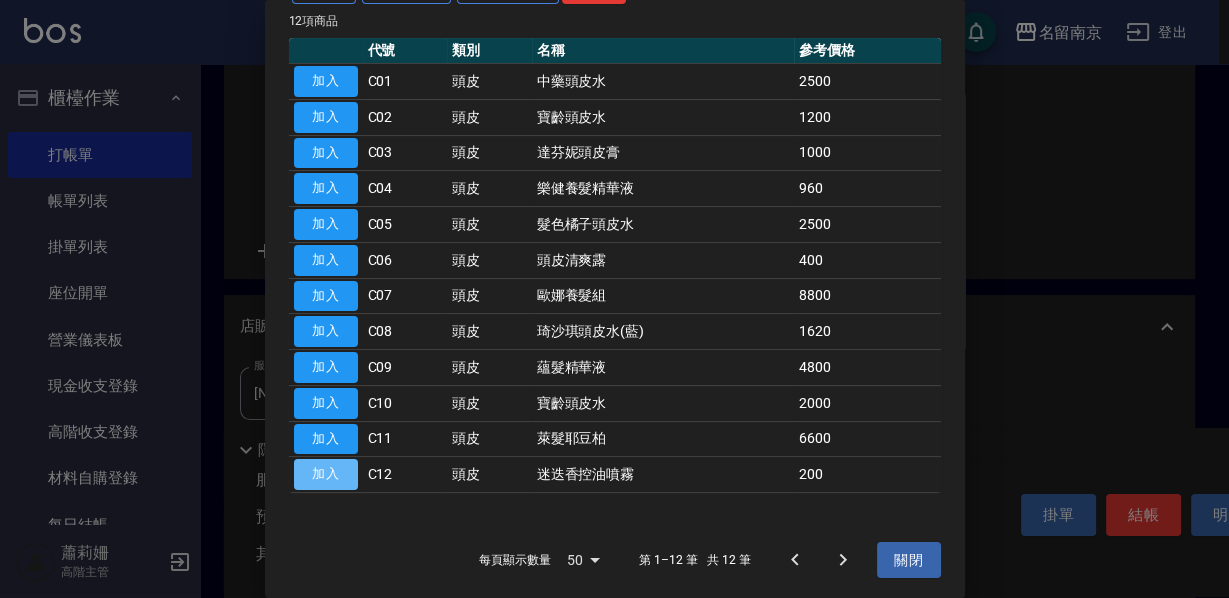 type on "迷迭香控油噴霧" 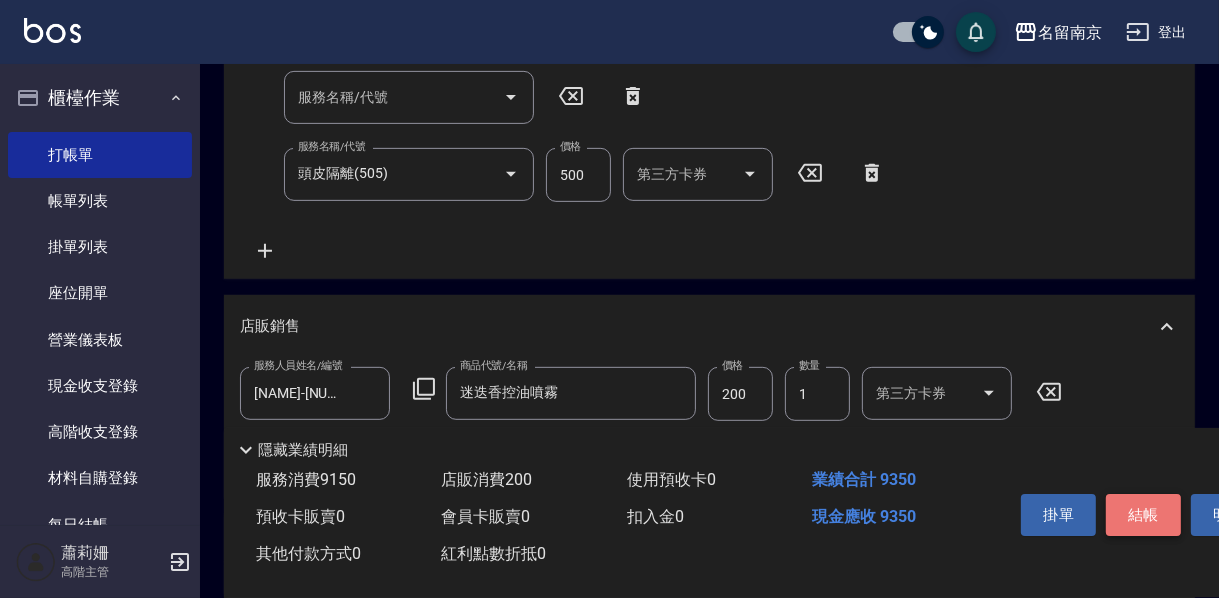 click on "結帳" at bounding box center (1143, 515) 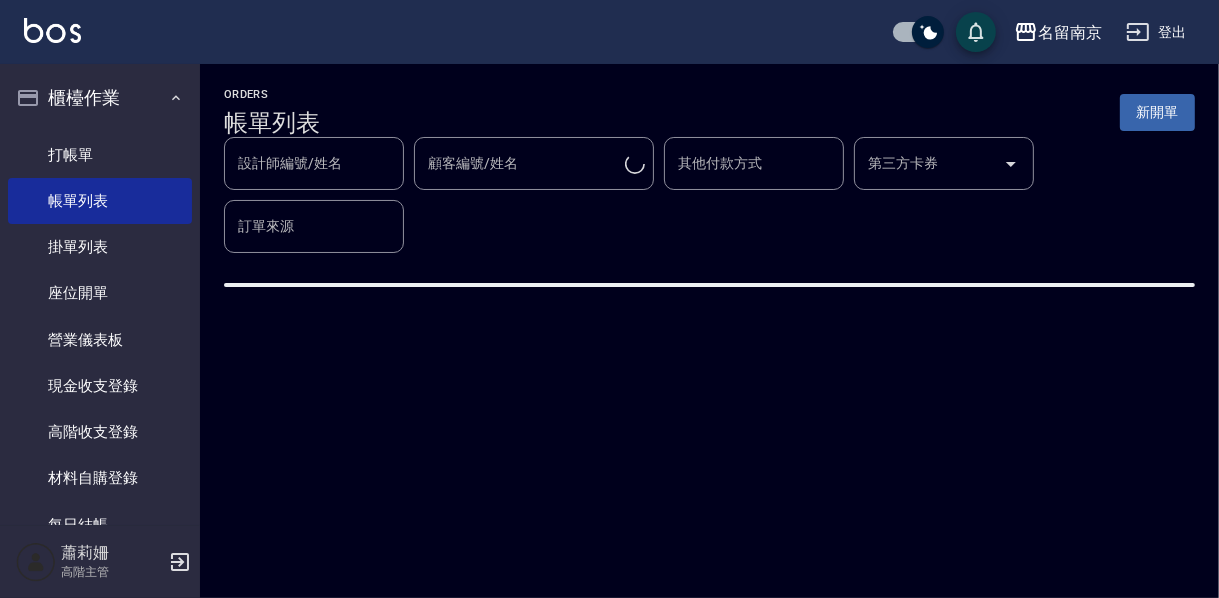 scroll, scrollTop: 0, scrollLeft: 0, axis: both 